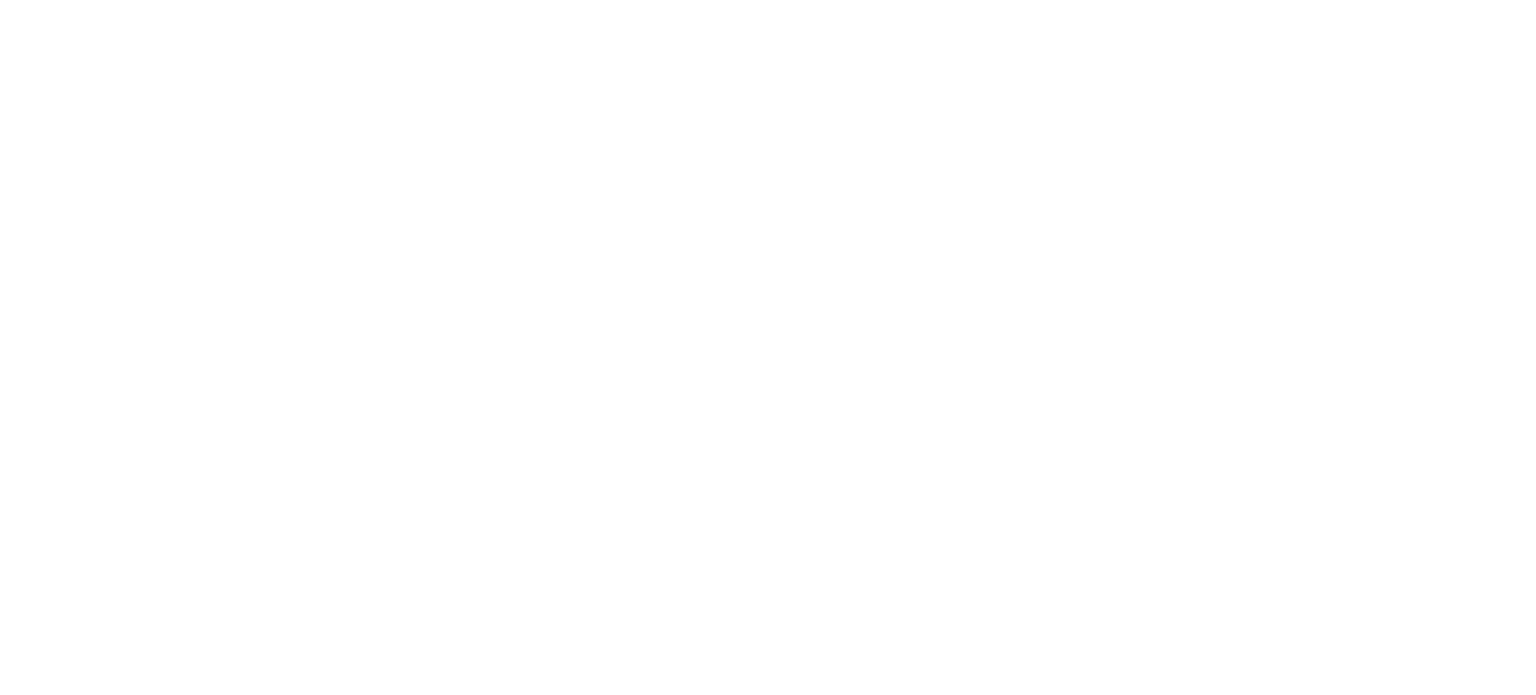 scroll, scrollTop: 0, scrollLeft: 0, axis: both 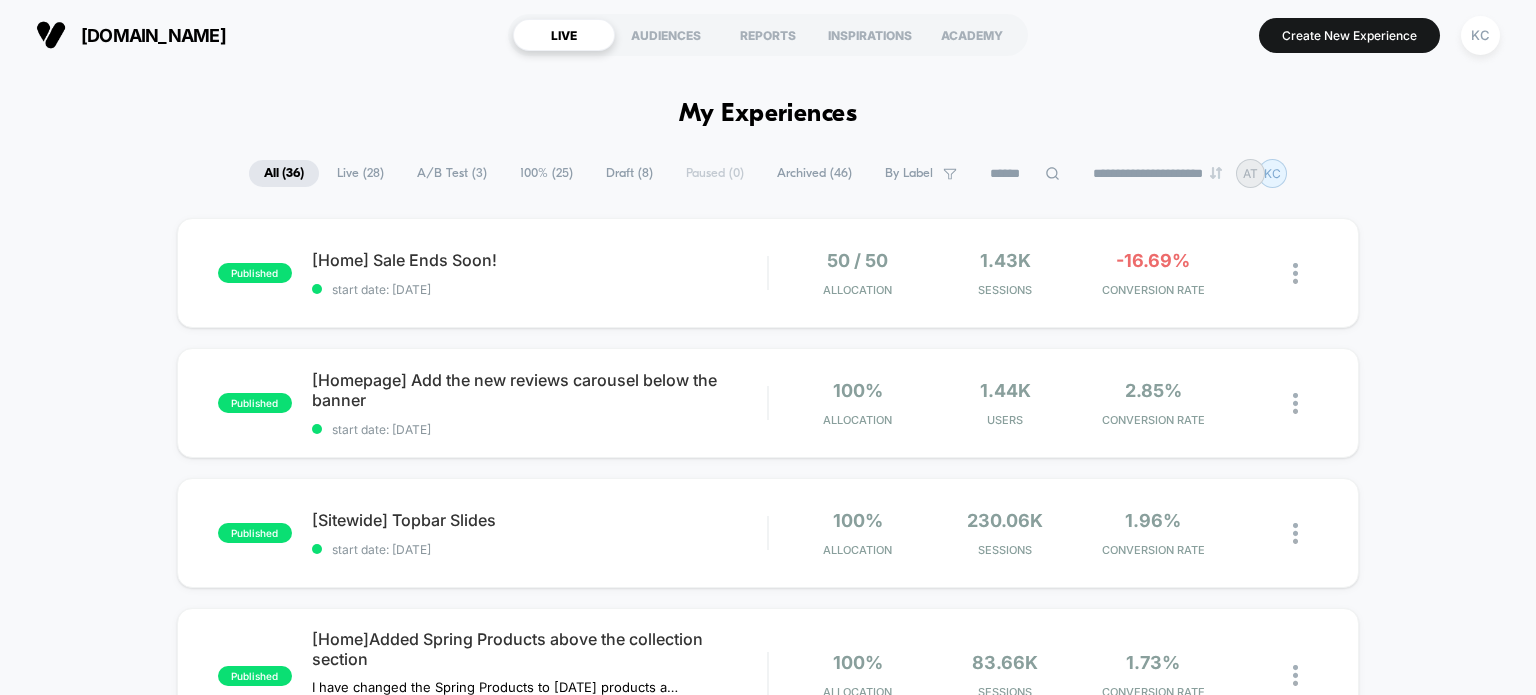 click on "100% ( 25 )" at bounding box center (546, 173) 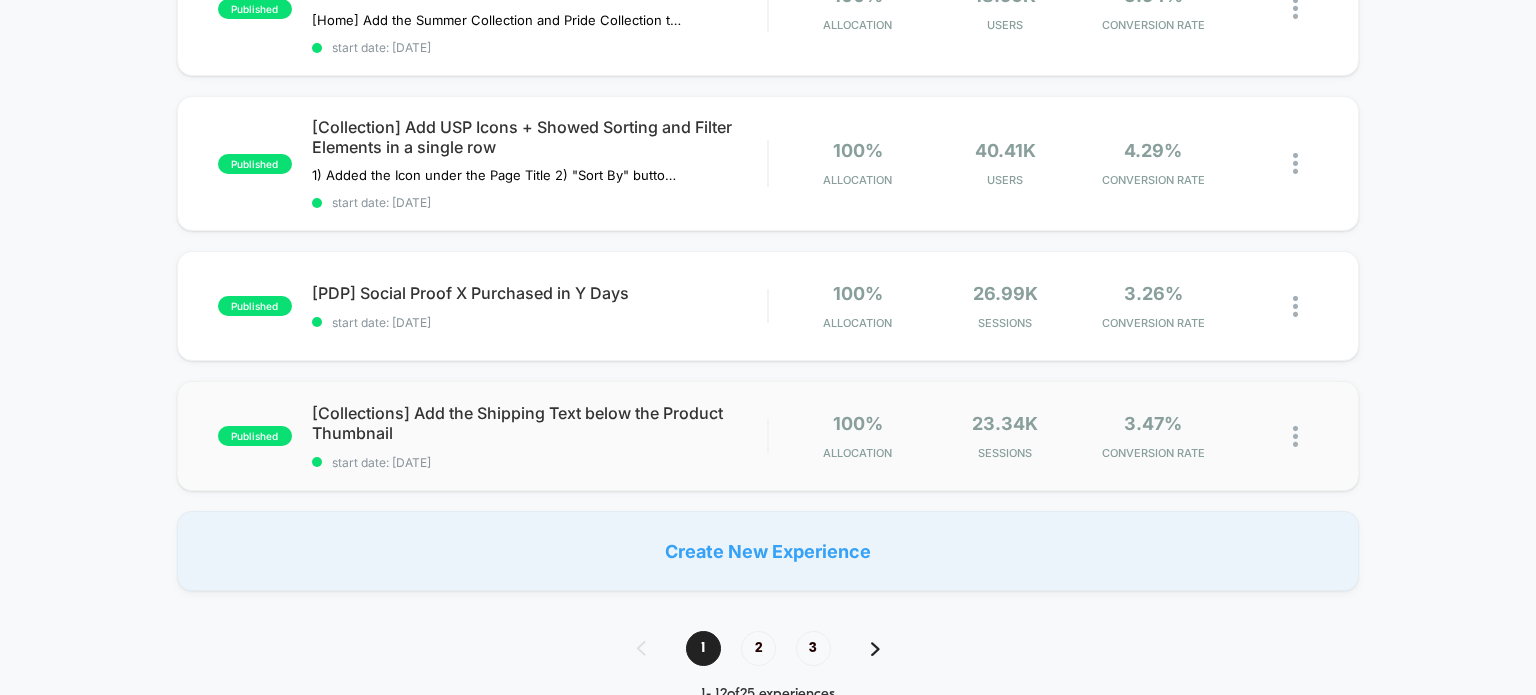 scroll, scrollTop: 1381, scrollLeft: 0, axis: vertical 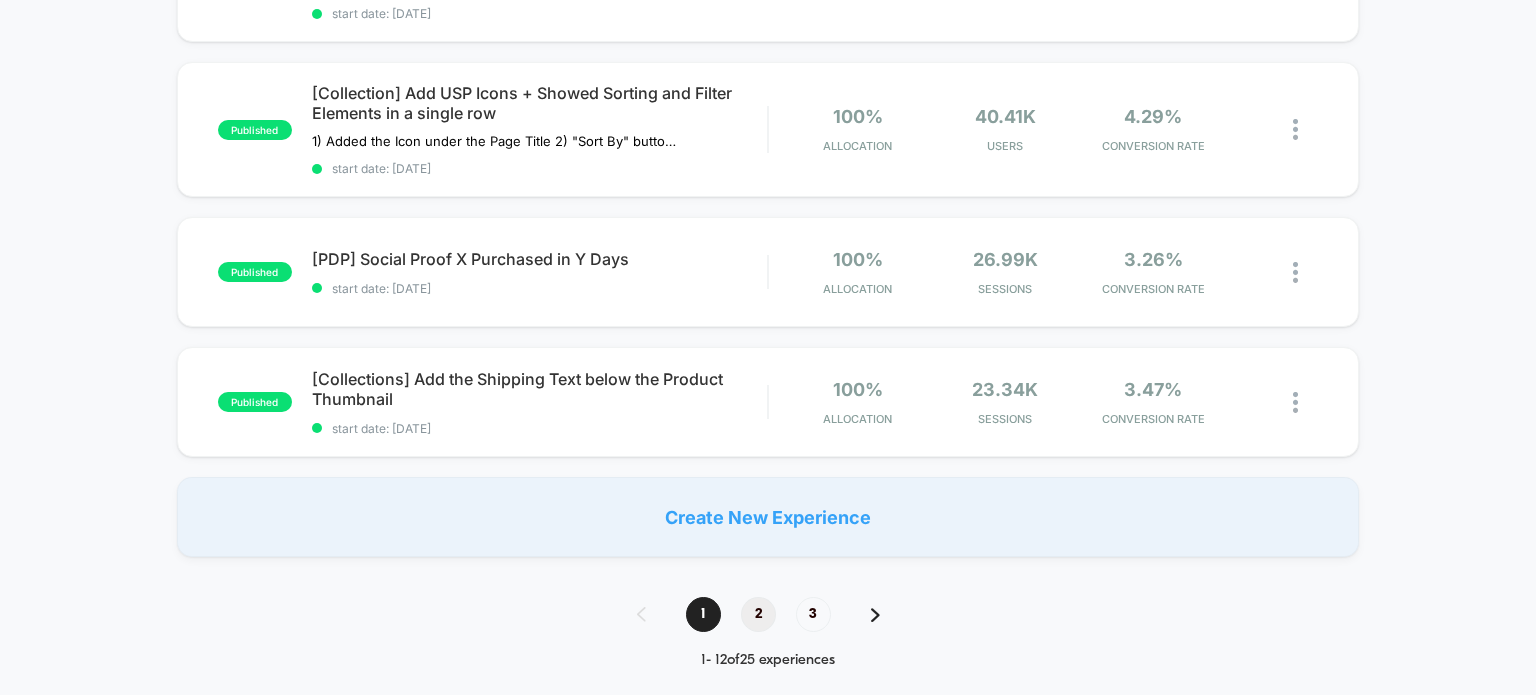 click on "2" at bounding box center (758, 614) 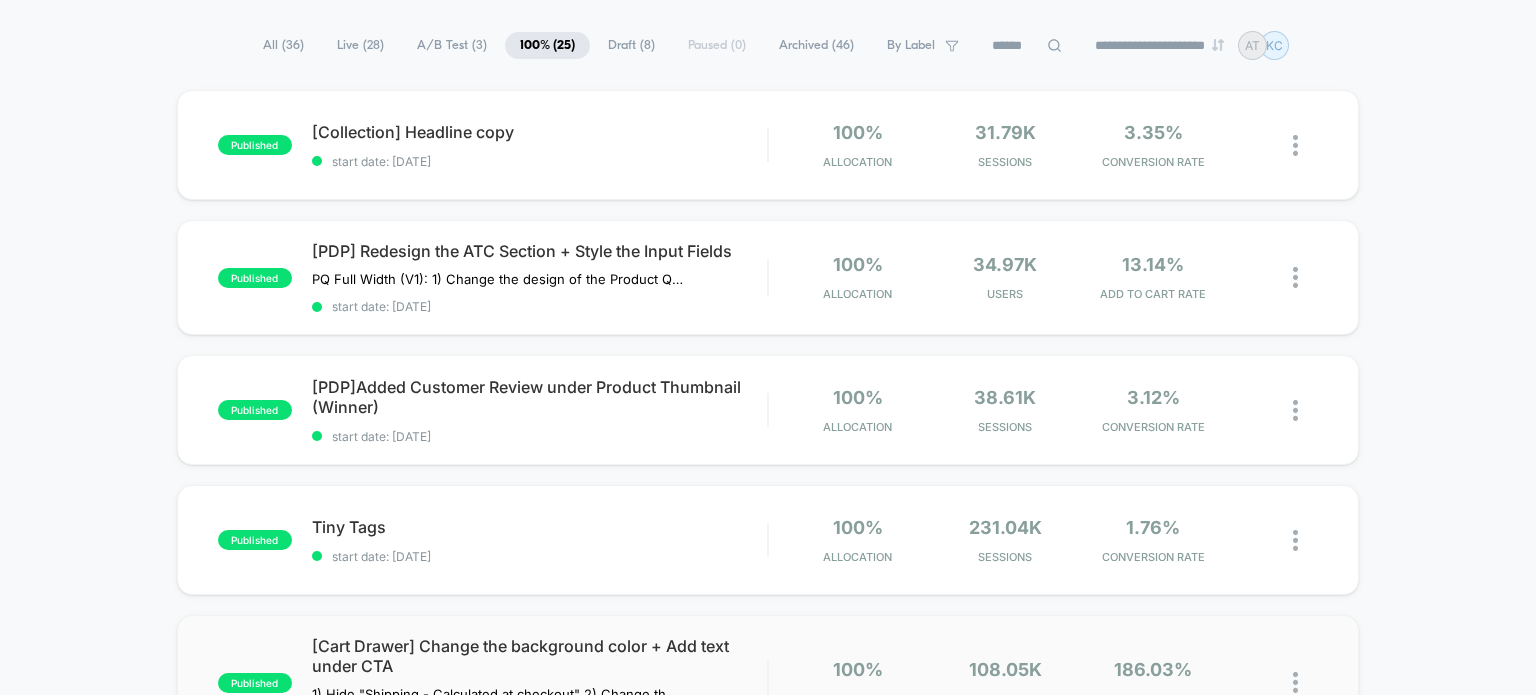 scroll, scrollTop: 166, scrollLeft: 0, axis: vertical 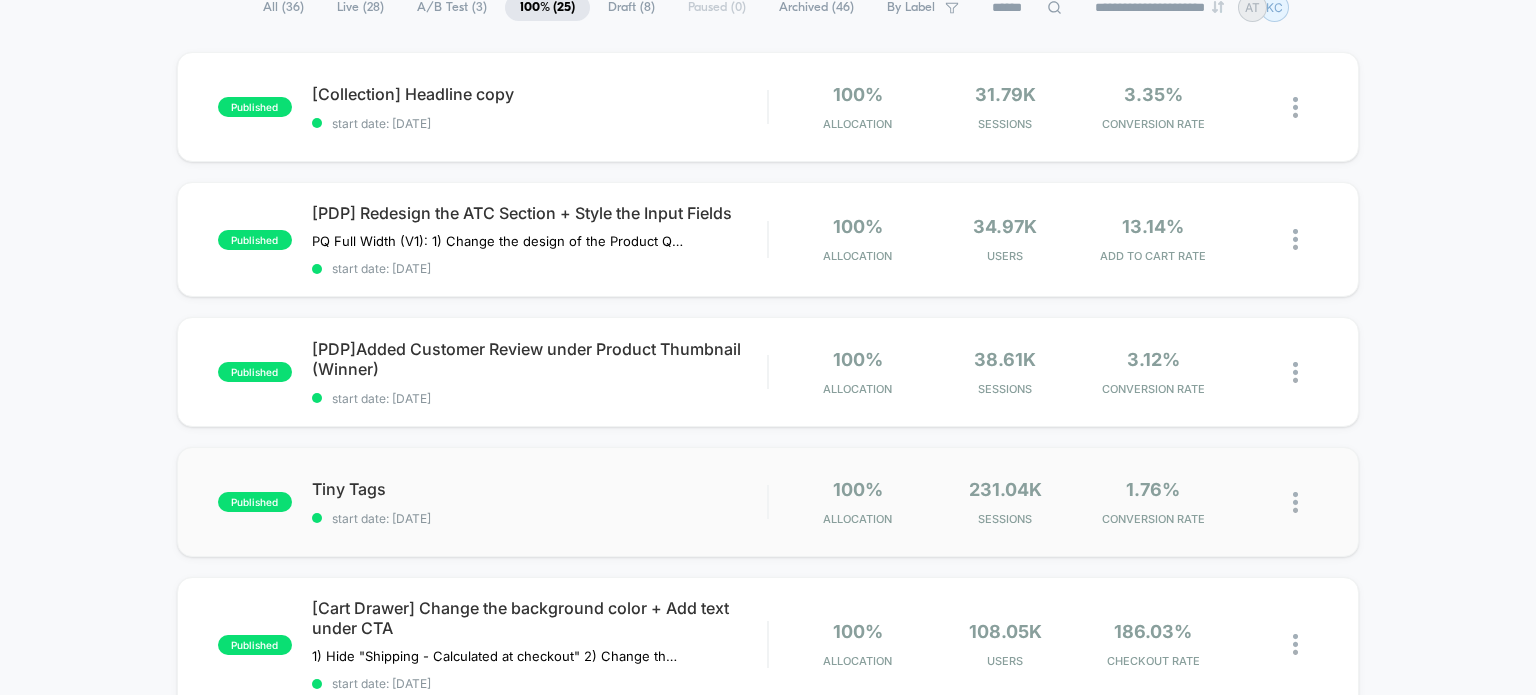 click on "published Tiny Tags start date: [DATE] 100% Allocation 231.04k Sessions 1.76% CONVERSION RATE" at bounding box center (768, 502) 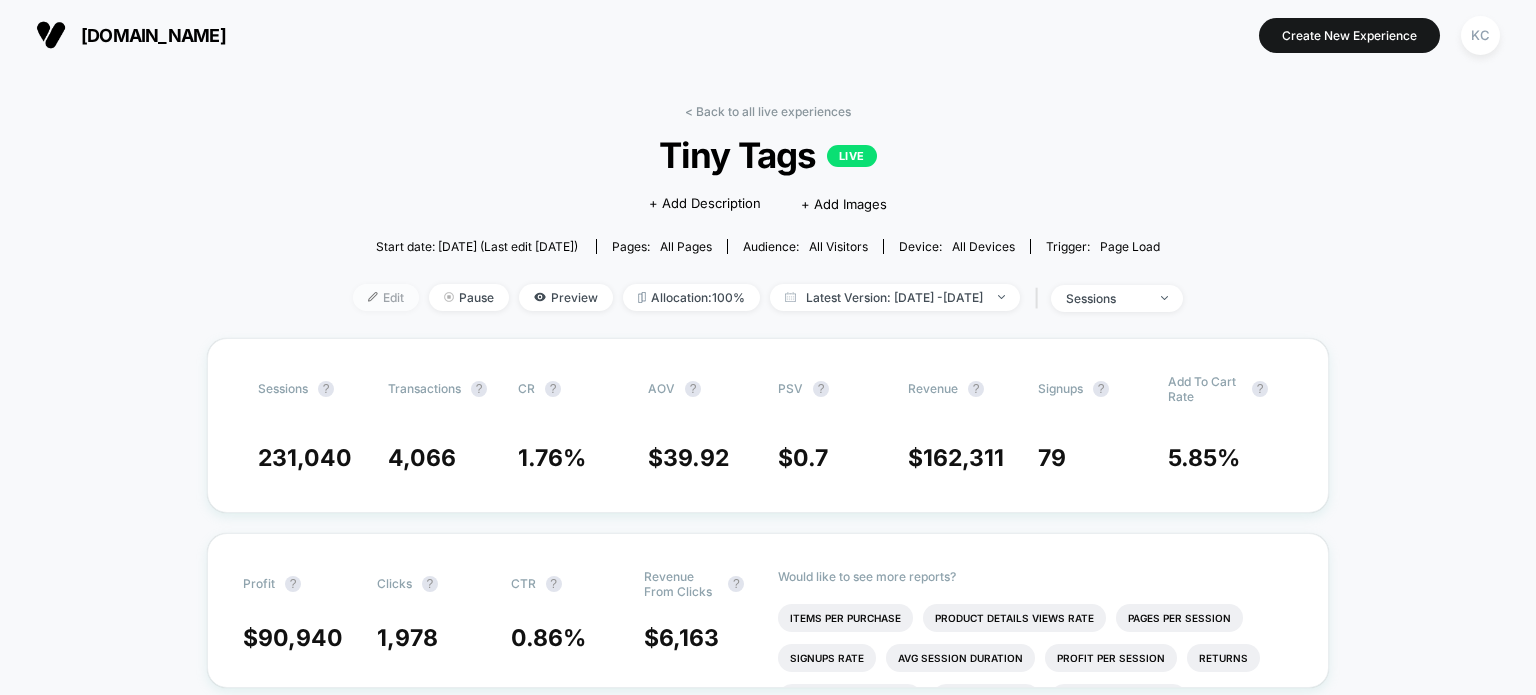 click on "Edit" at bounding box center [386, 297] 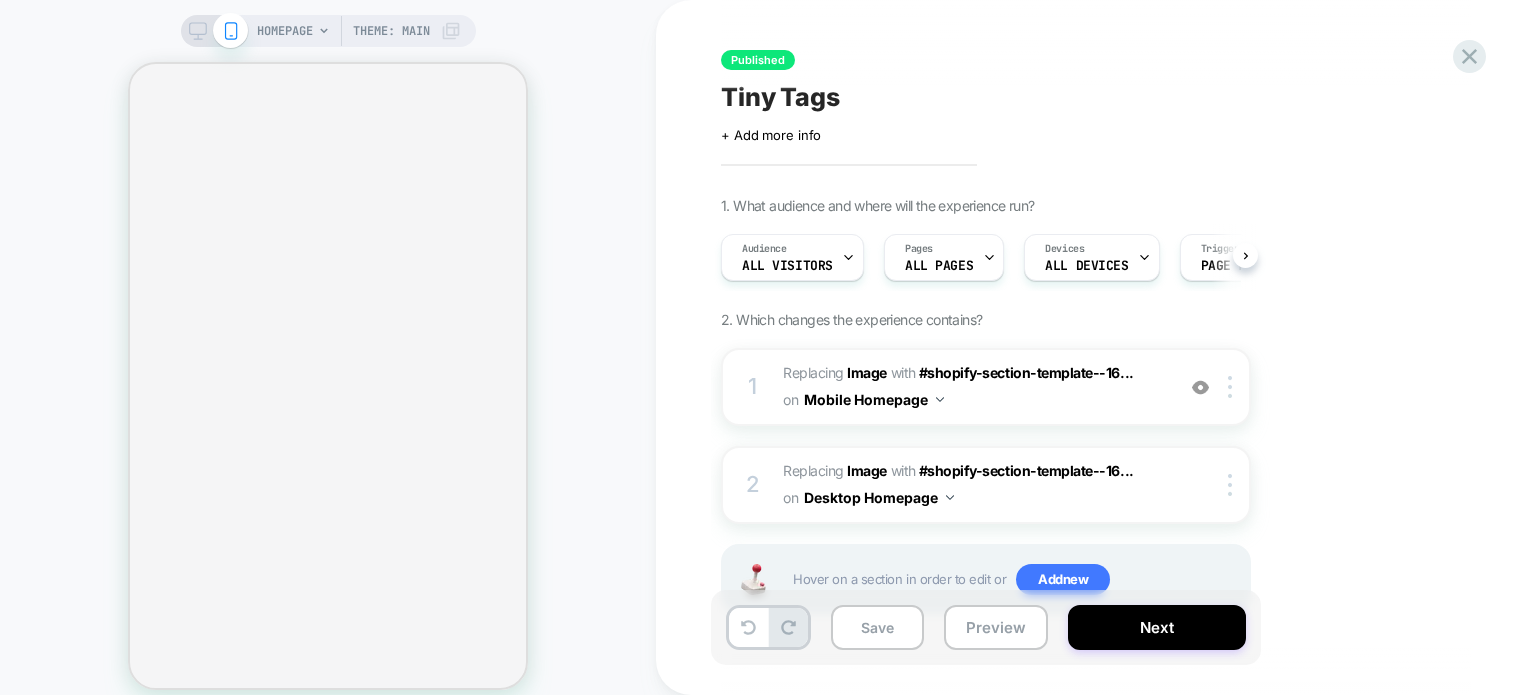 scroll, scrollTop: 0, scrollLeft: 0, axis: both 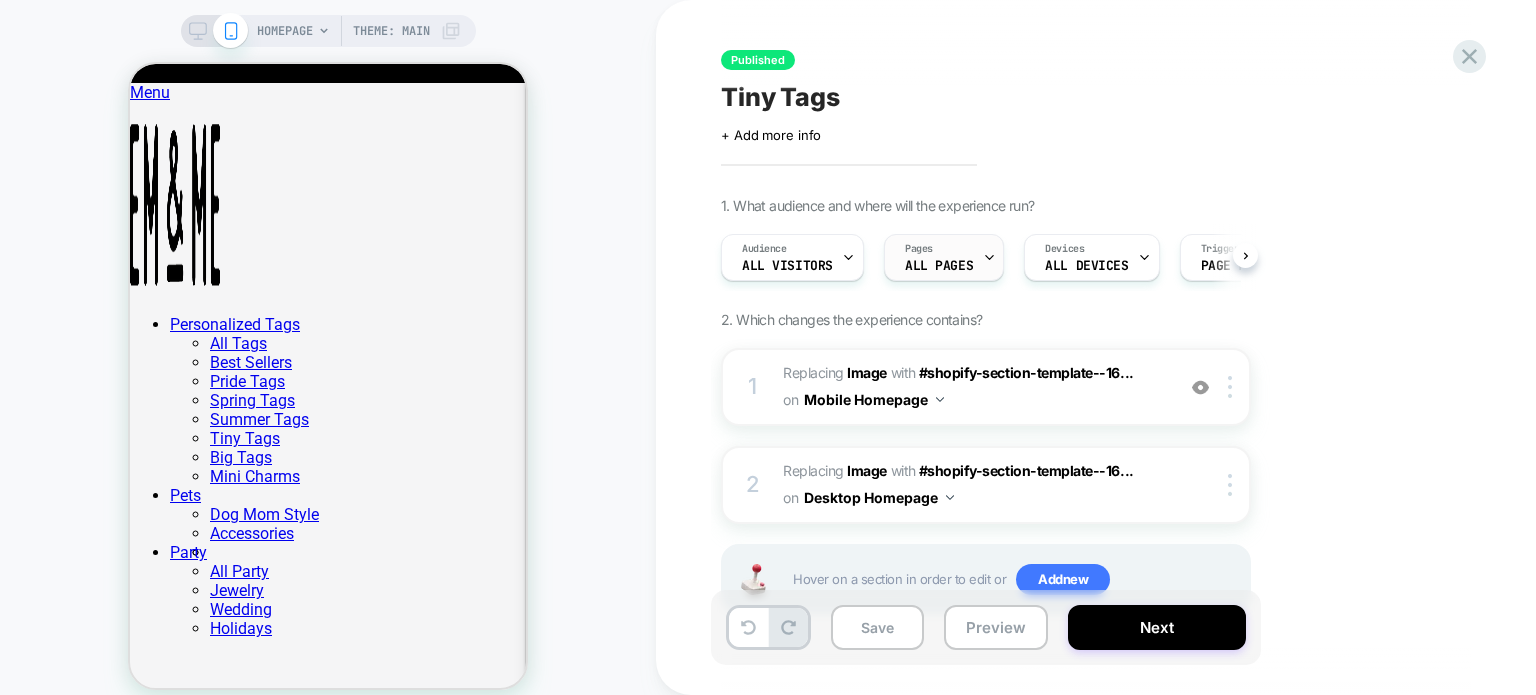 click at bounding box center [989, 257] 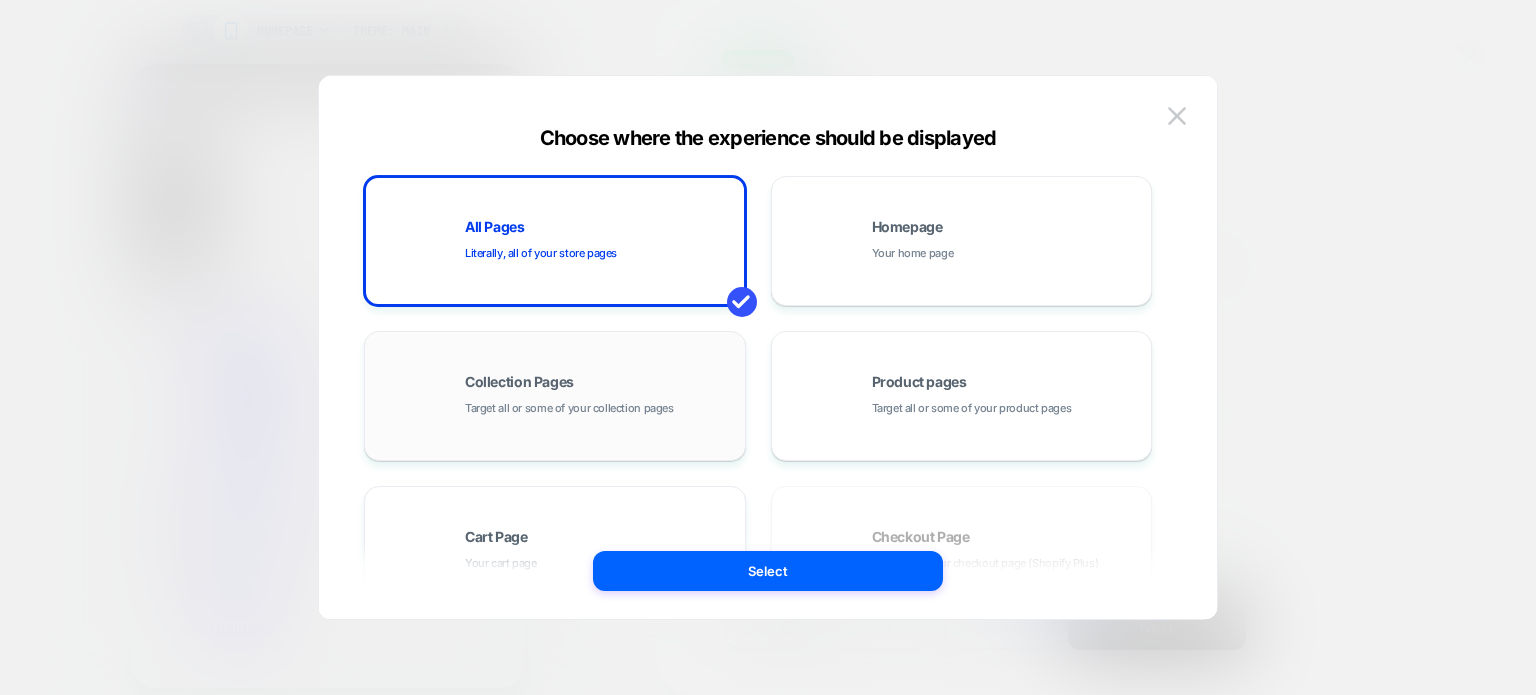 scroll, scrollTop: 0, scrollLeft: 0, axis: both 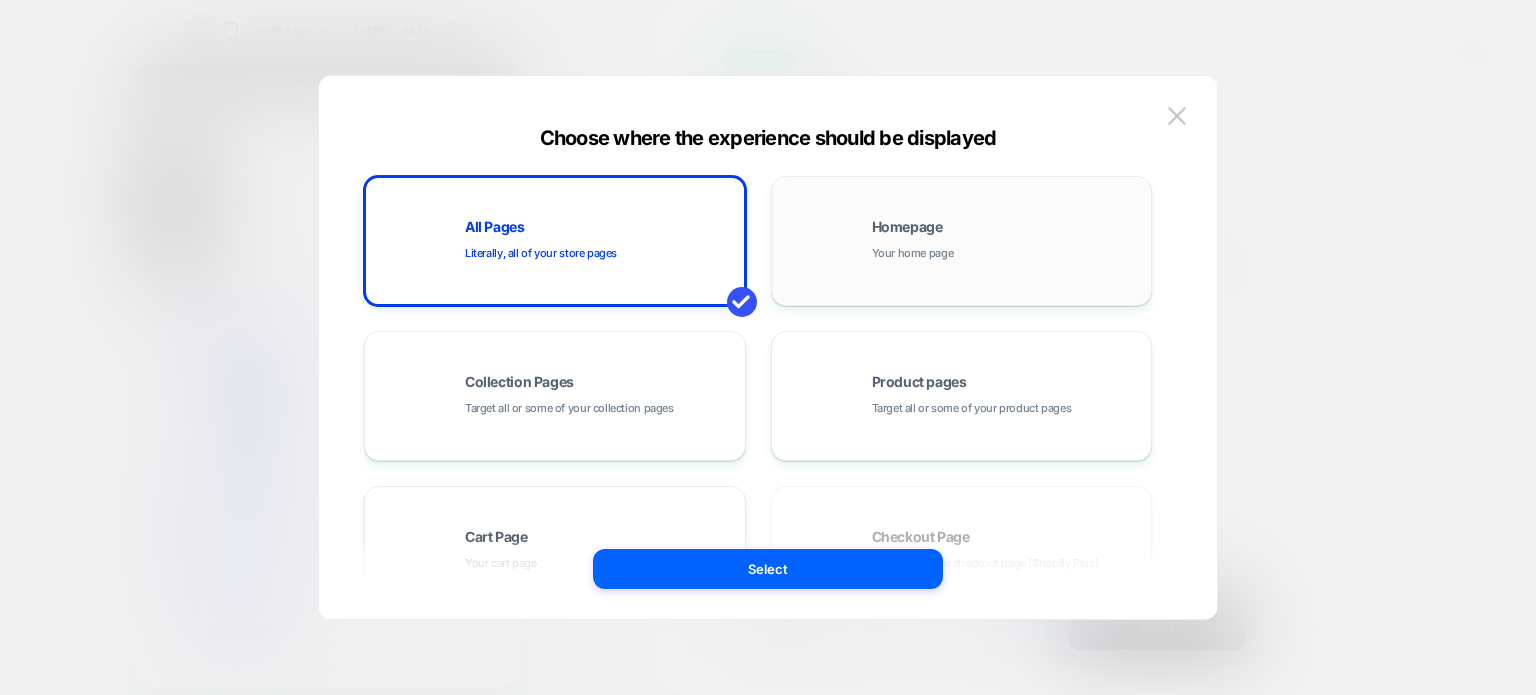 click on "Homepage Your home page" at bounding box center [1007, 241] 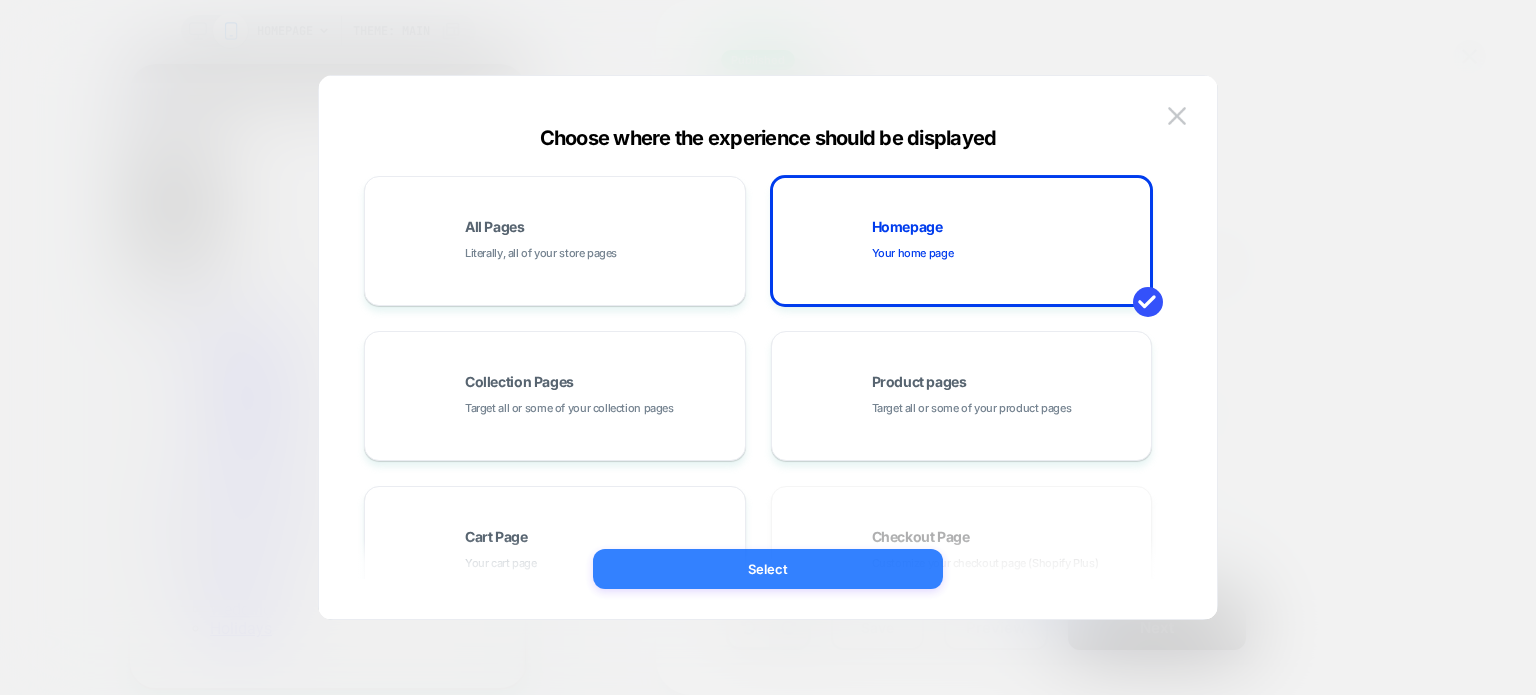 click on "Select" at bounding box center (768, 569) 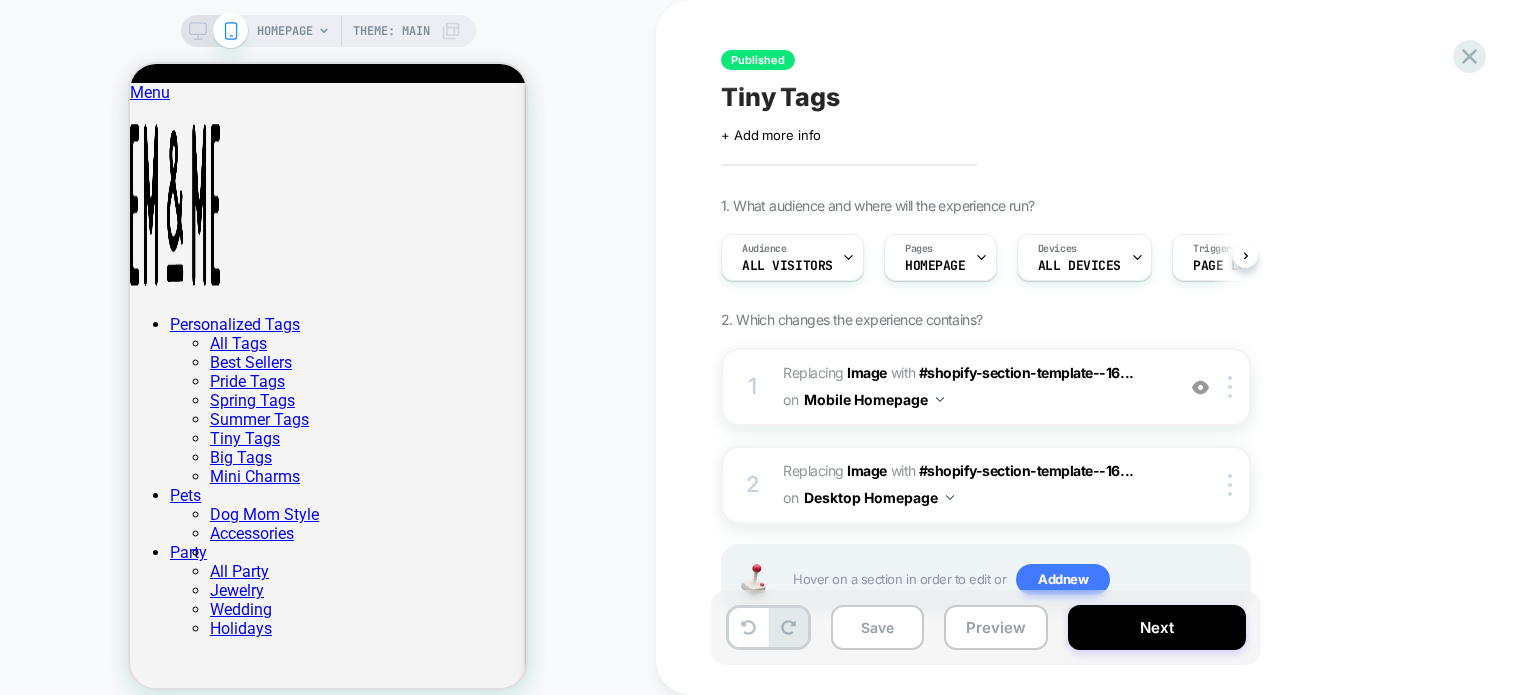 click on "Tiny Tags" at bounding box center (780, 97) 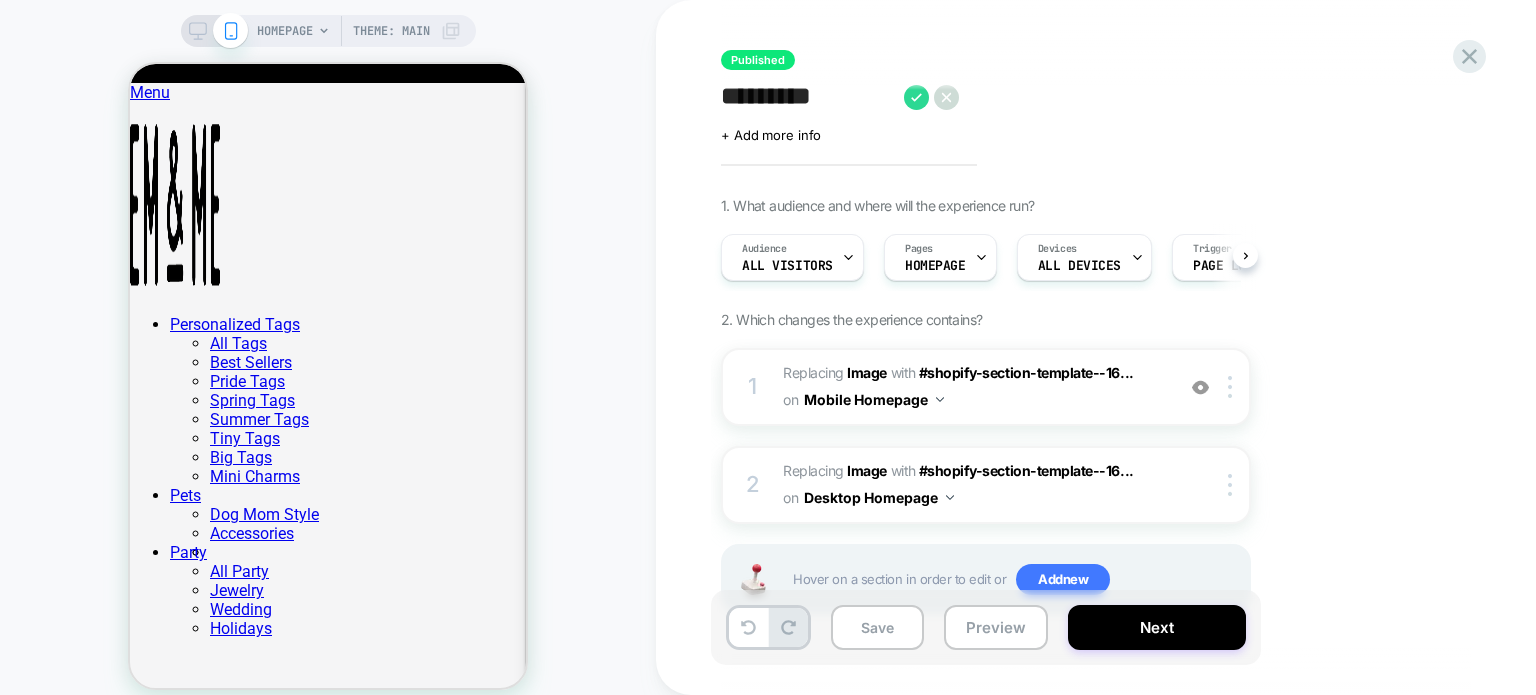 click on "*********" at bounding box center (807, 97) 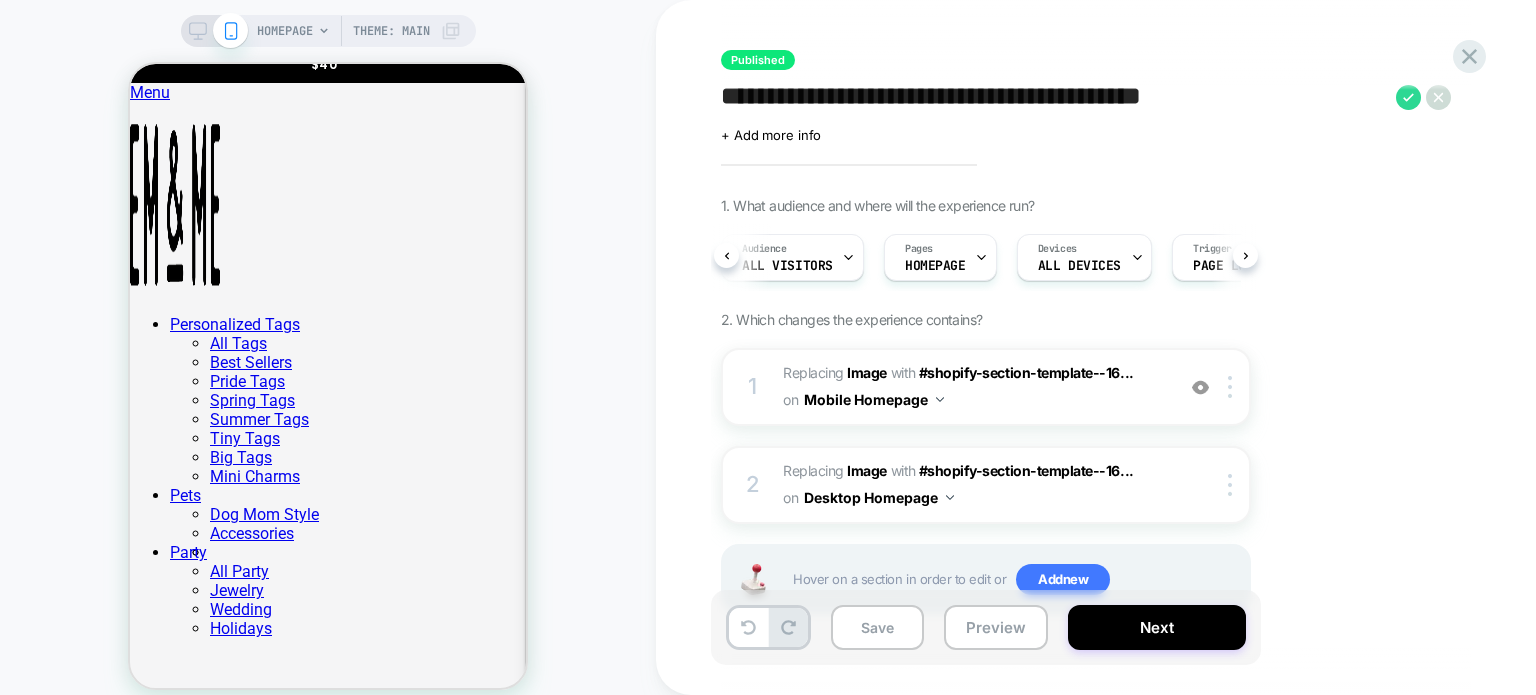 scroll, scrollTop: 0, scrollLeft: 34, axis: horizontal 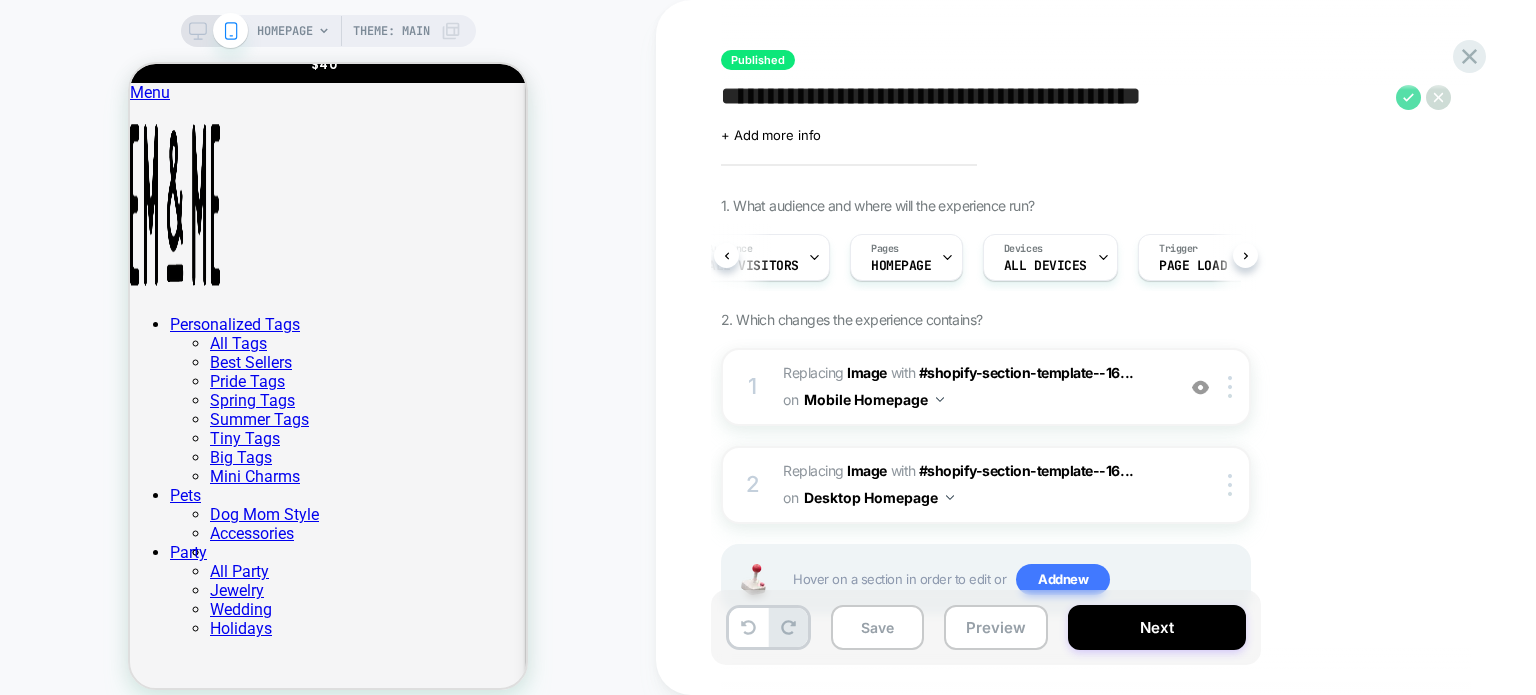 type on "**********" 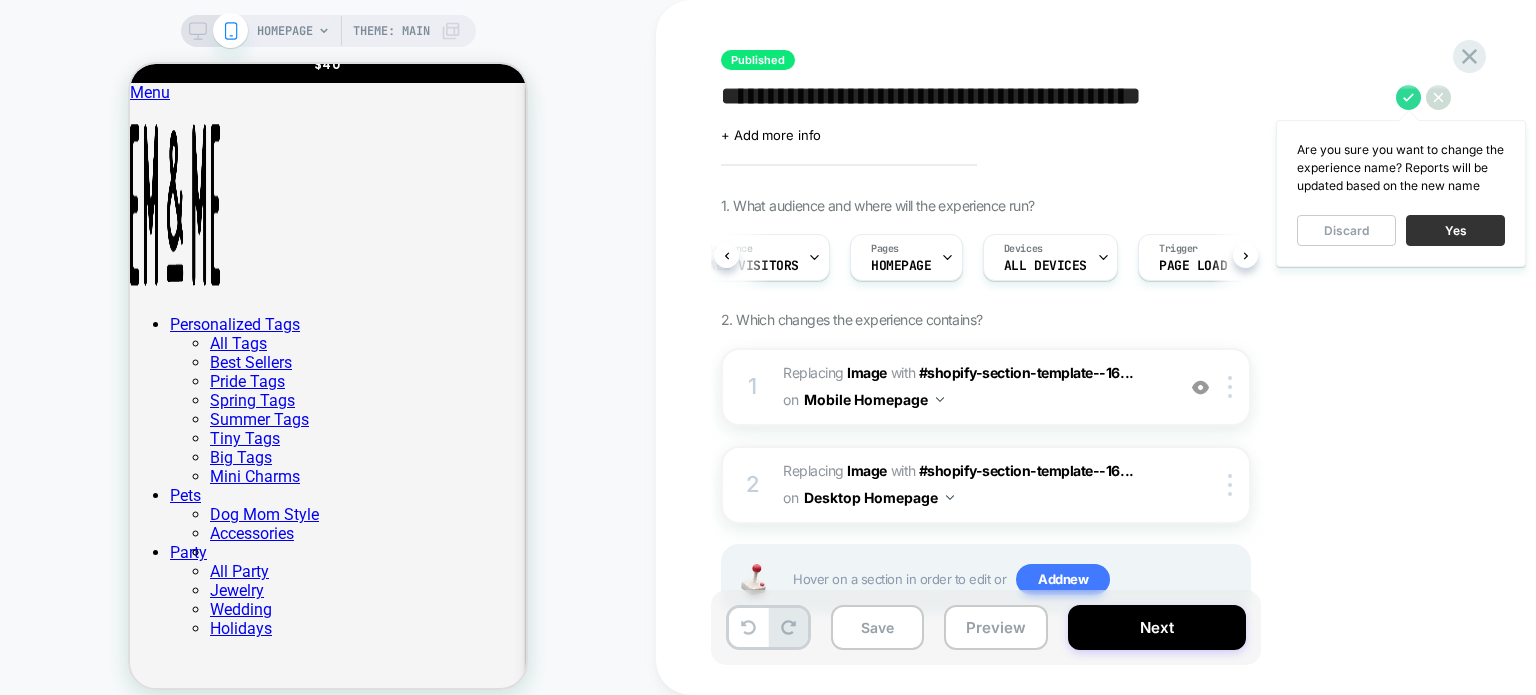 click on "Yes" at bounding box center (1455, 230) 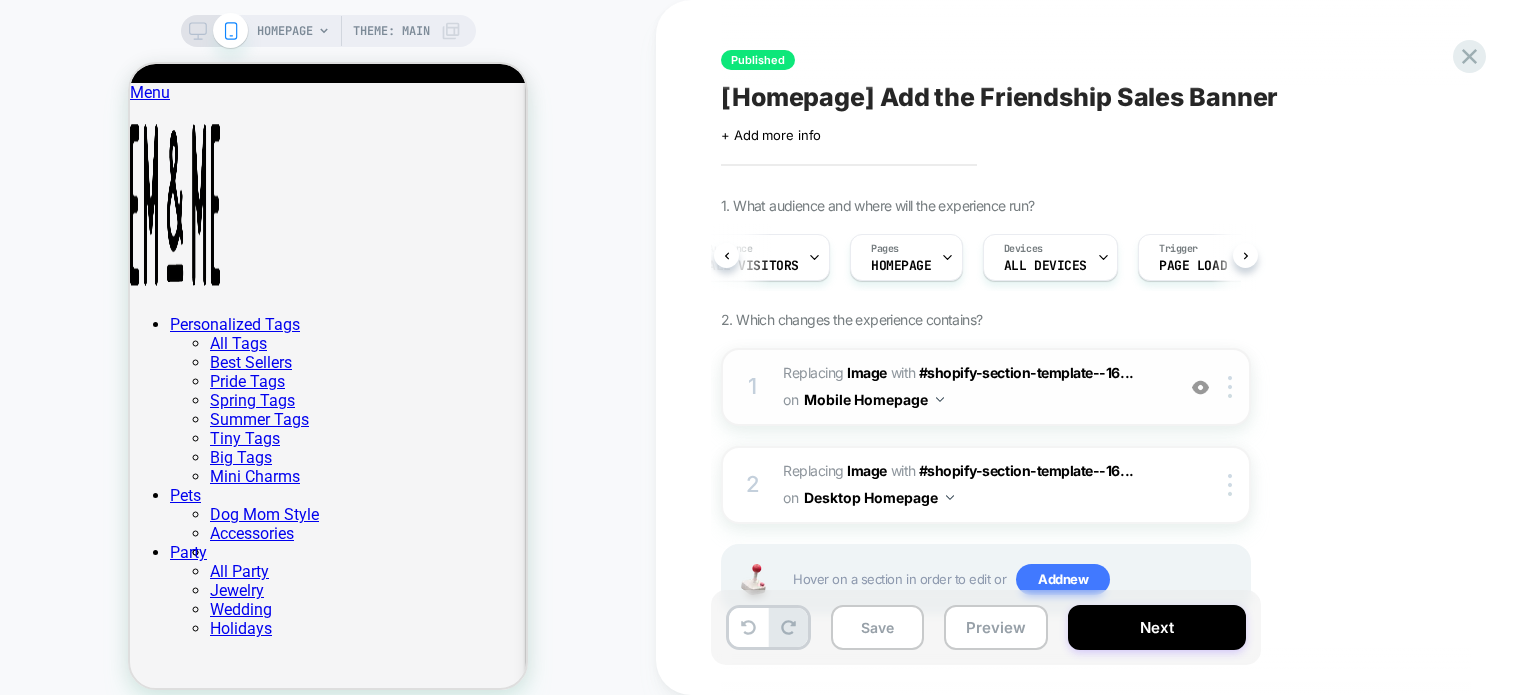 click on "#_loomi_addon_1710210980847 Replacing   Image   WITH #shopify-section-template--16... #shopify-section-template--16725283733730__slideshow   on Mobile Homepage" at bounding box center [973, 387] 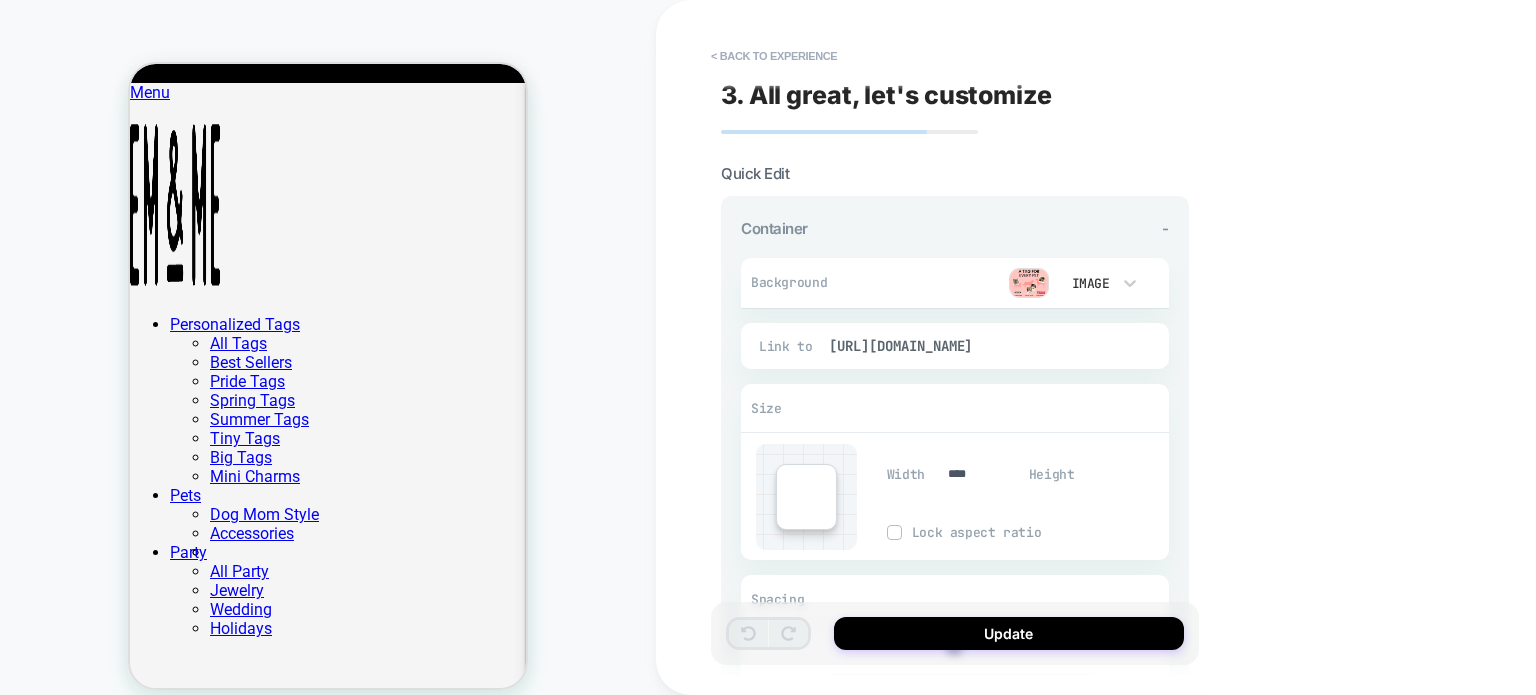 scroll, scrollTop: 138, scrollLeft: 0, axis: vertical 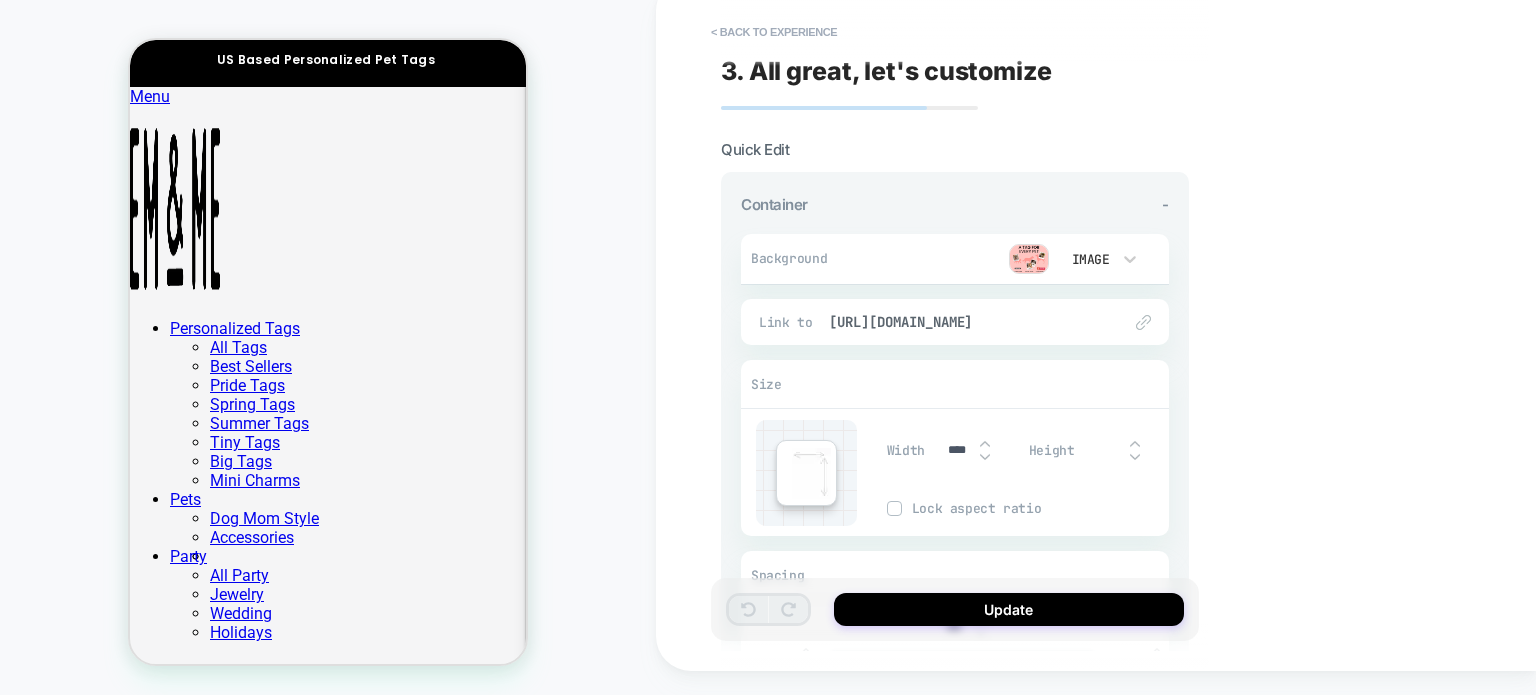 click at bounding box center (1029, 259) 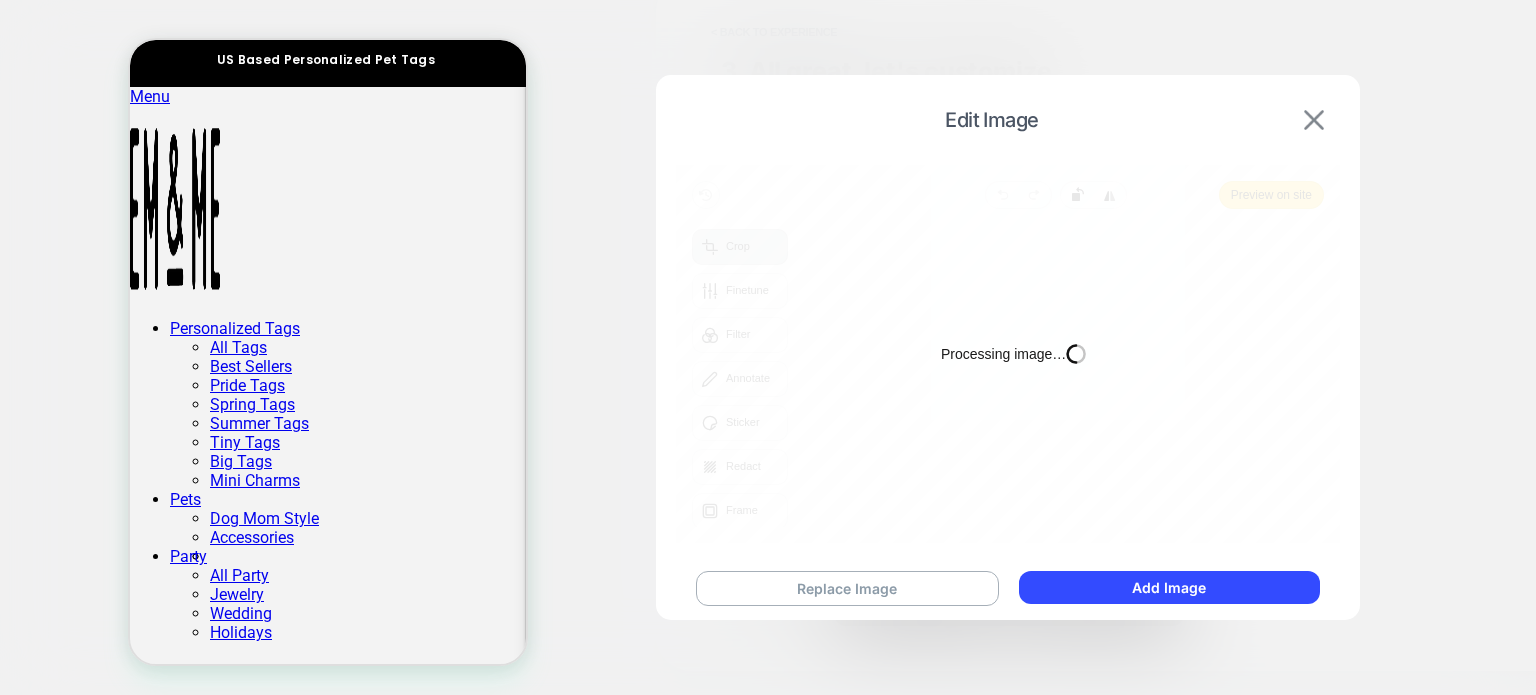 click at bounding box center (1314, 120) 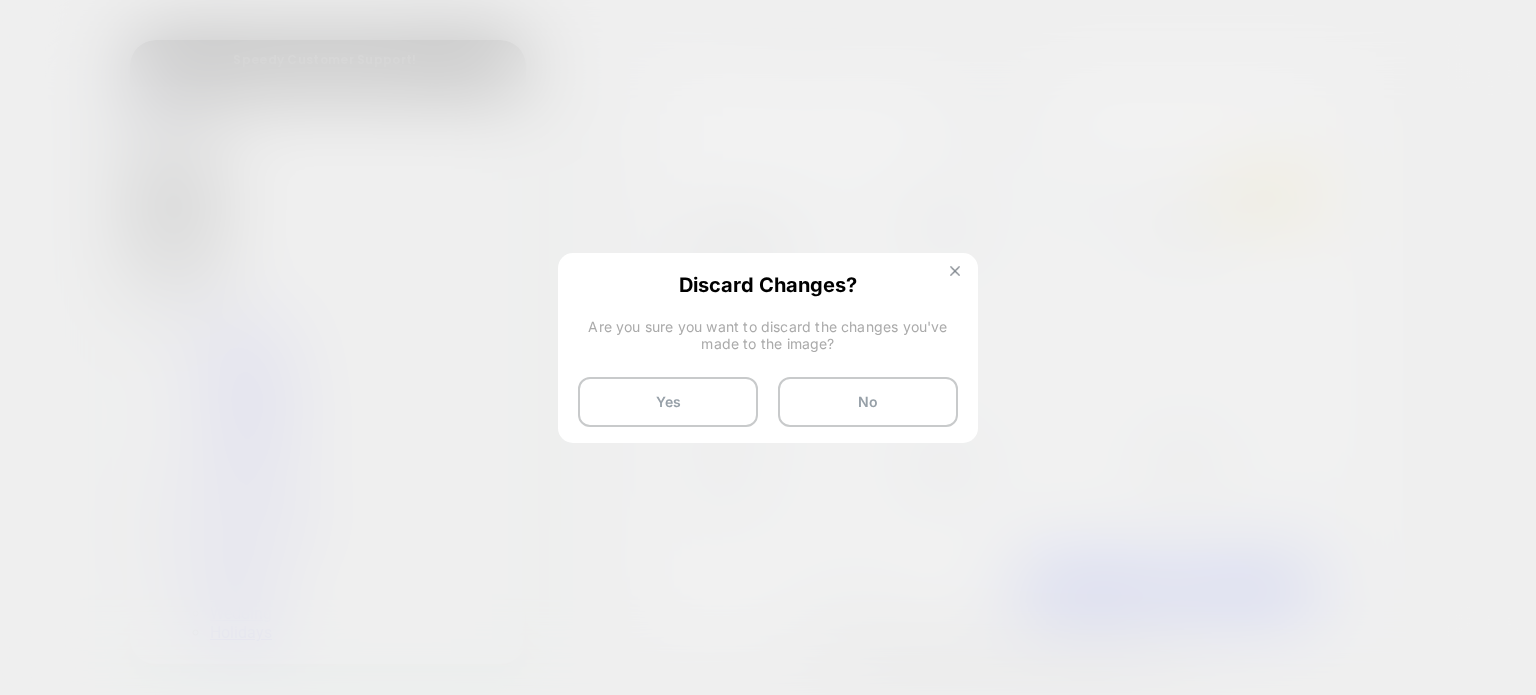 click at bounding box center (955, 273) 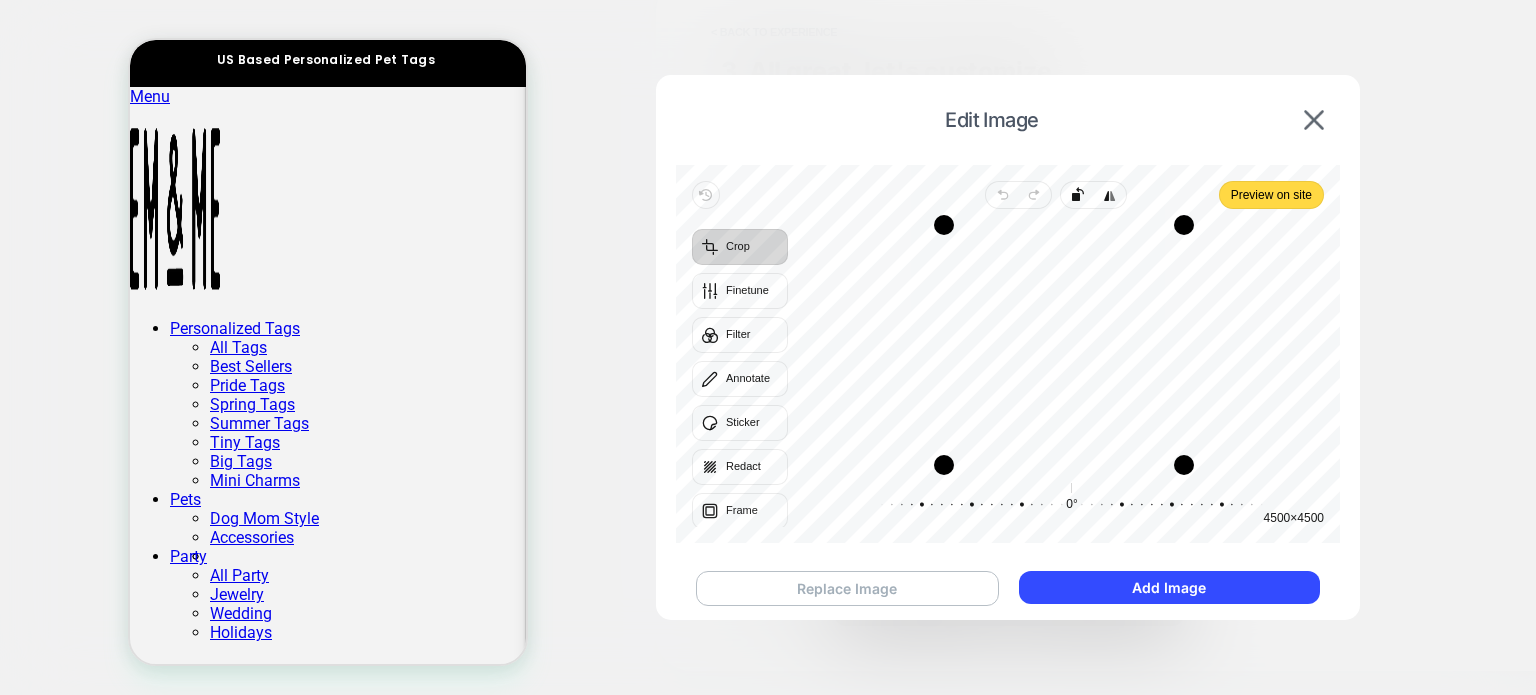 click on "Replace Image" at bounding box center (847, 588) 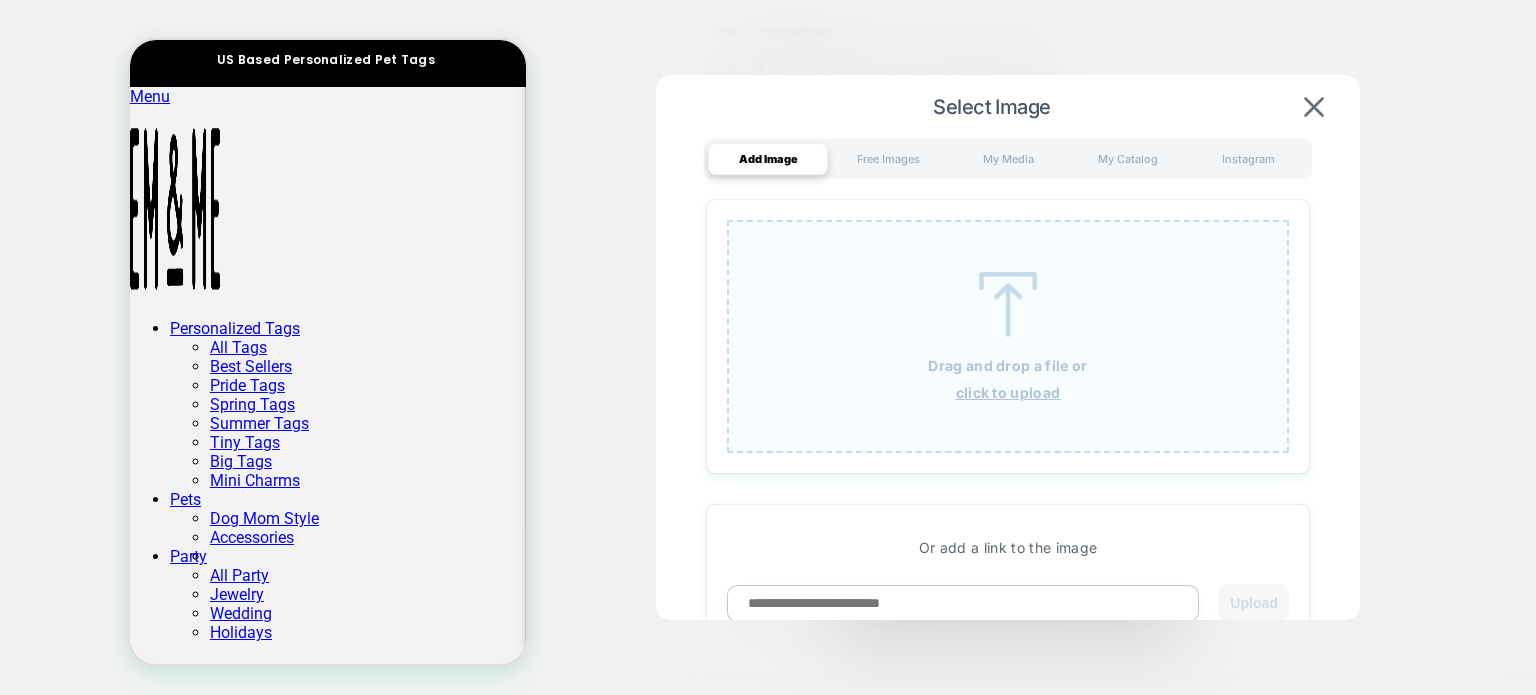click on "Drag and drop a file or click to upload" at bounding box center [1008, 336] 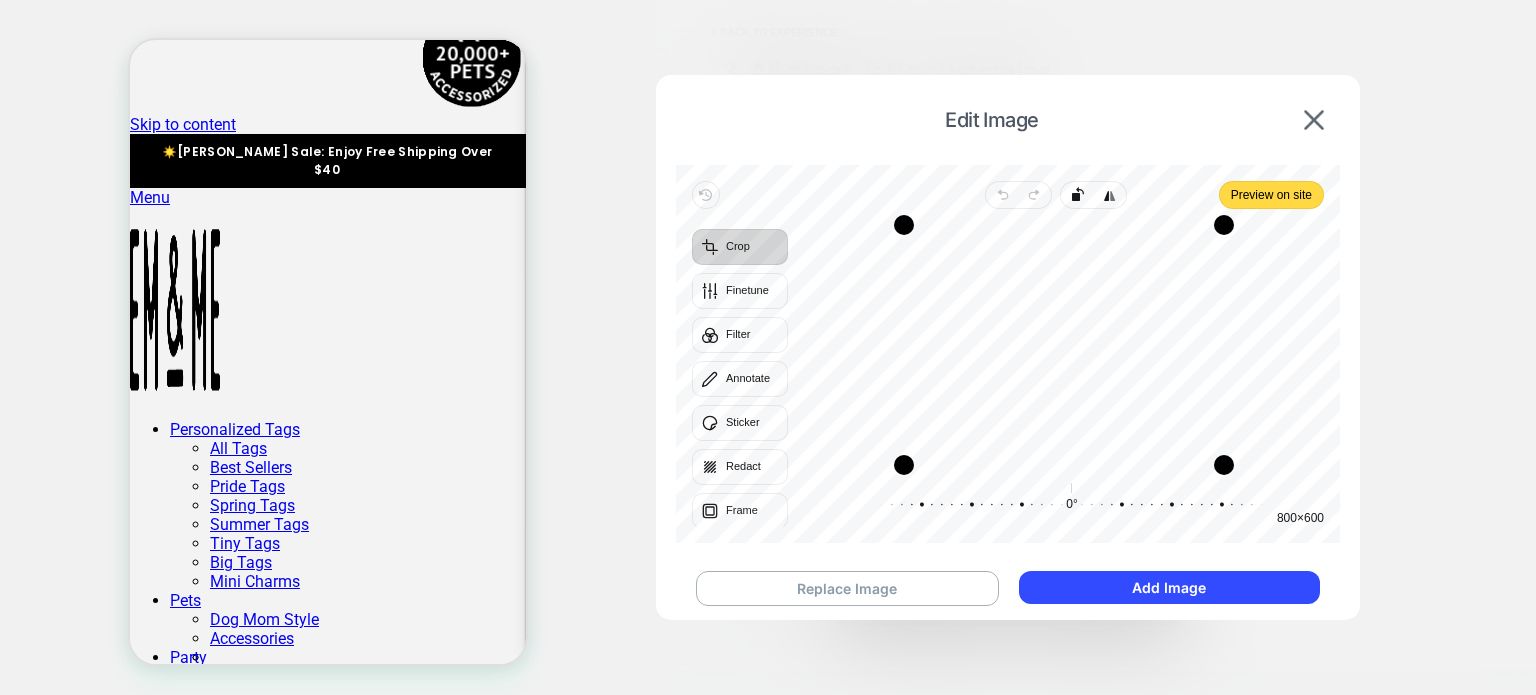 scroll, scrollTop: 0, scrollLeft: 0, axis: both 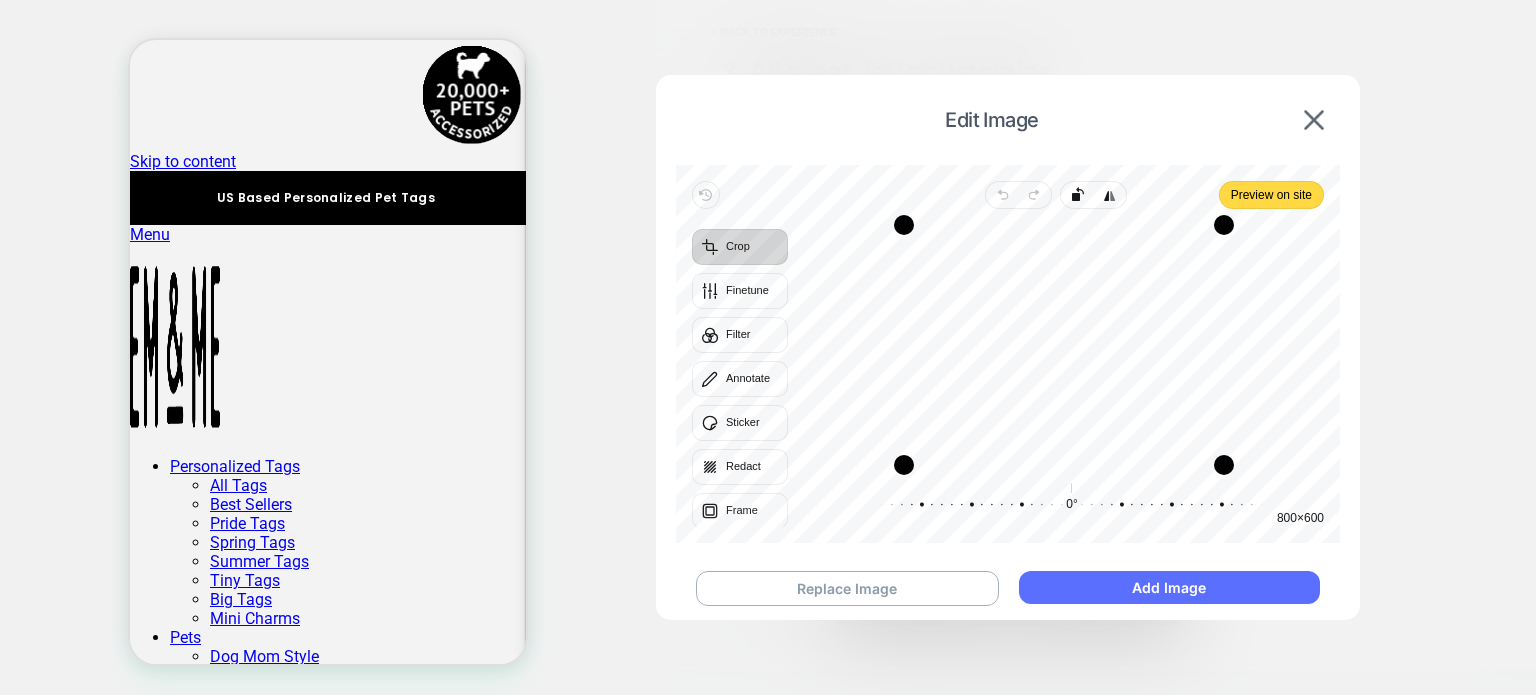 click on "Add Image" at bounding box center (1169, 587) 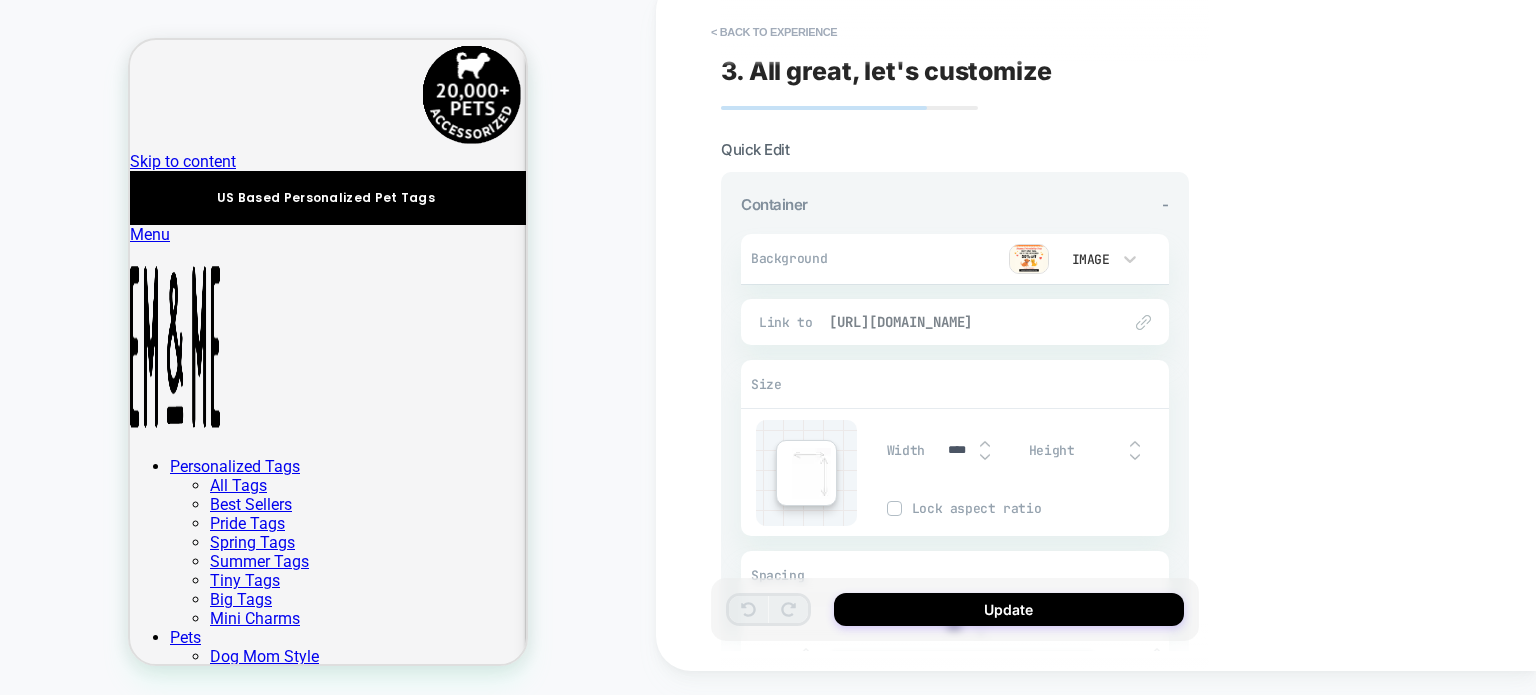 click on "[URL][DOMAIN_NAME]" at bounding box center [965, 322] 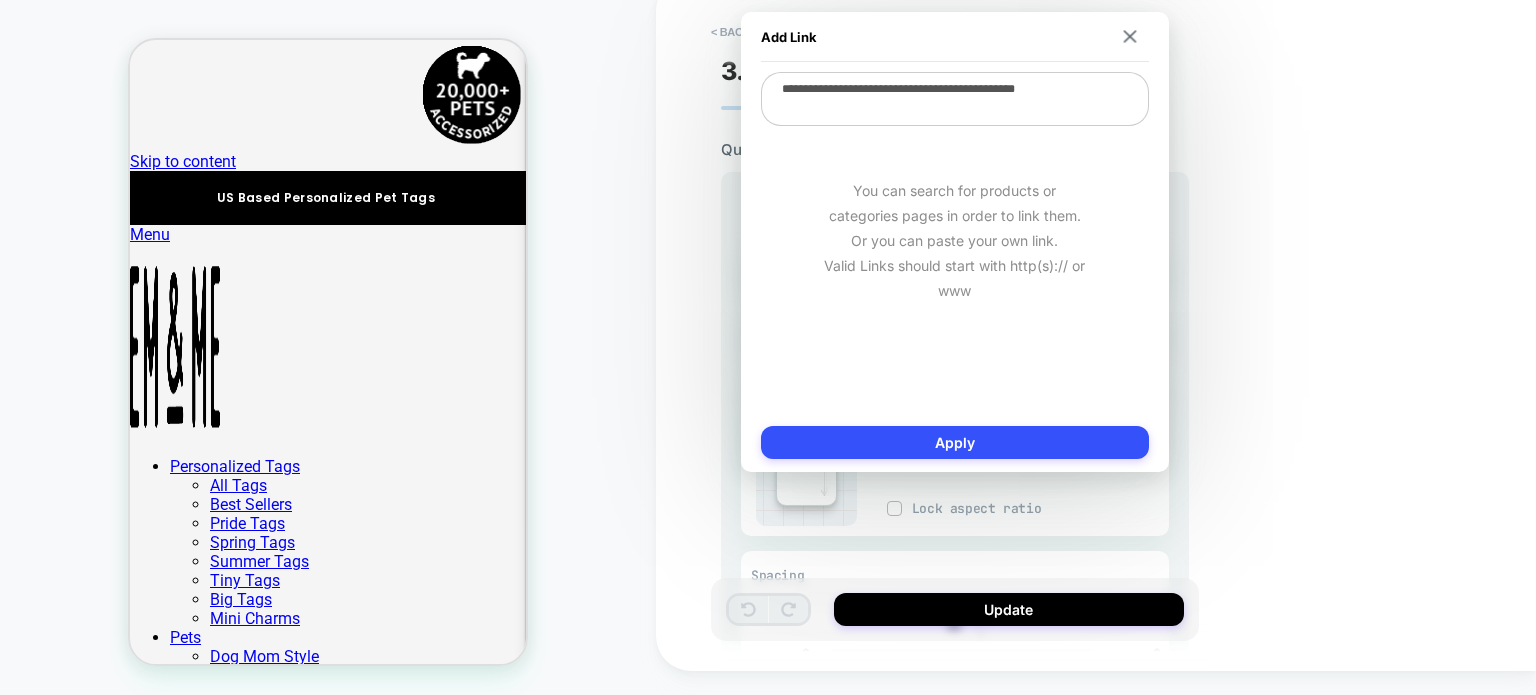 click on "**********" at bounding box center (955, 99) 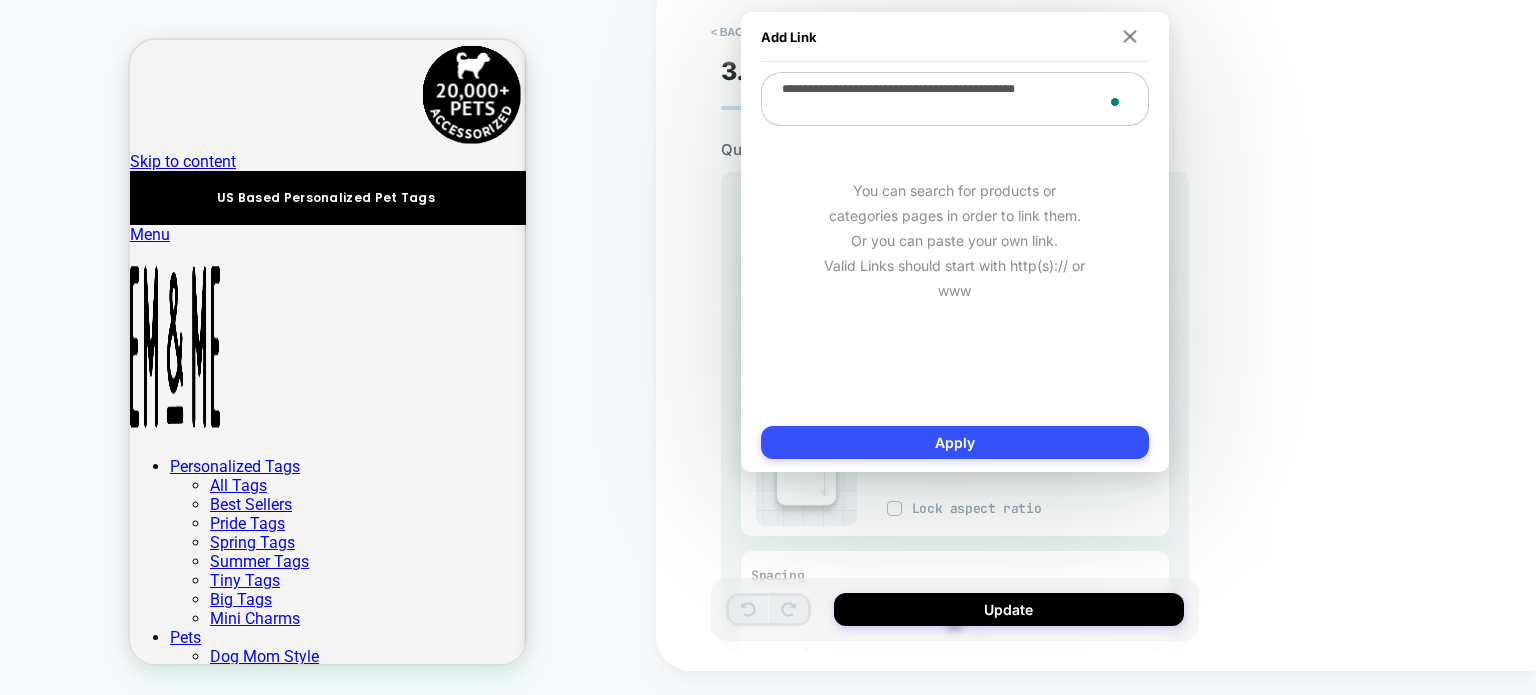 paste on "*******" 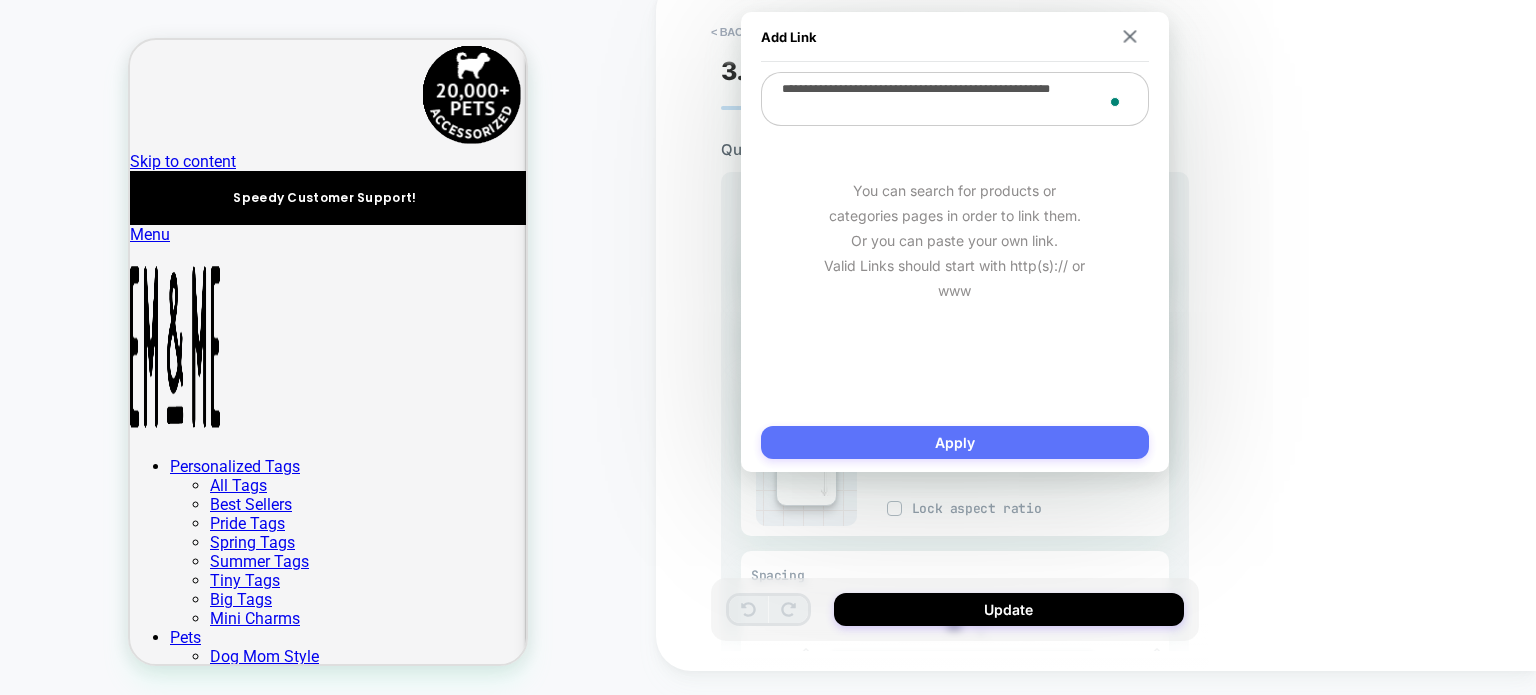 type on "**********" 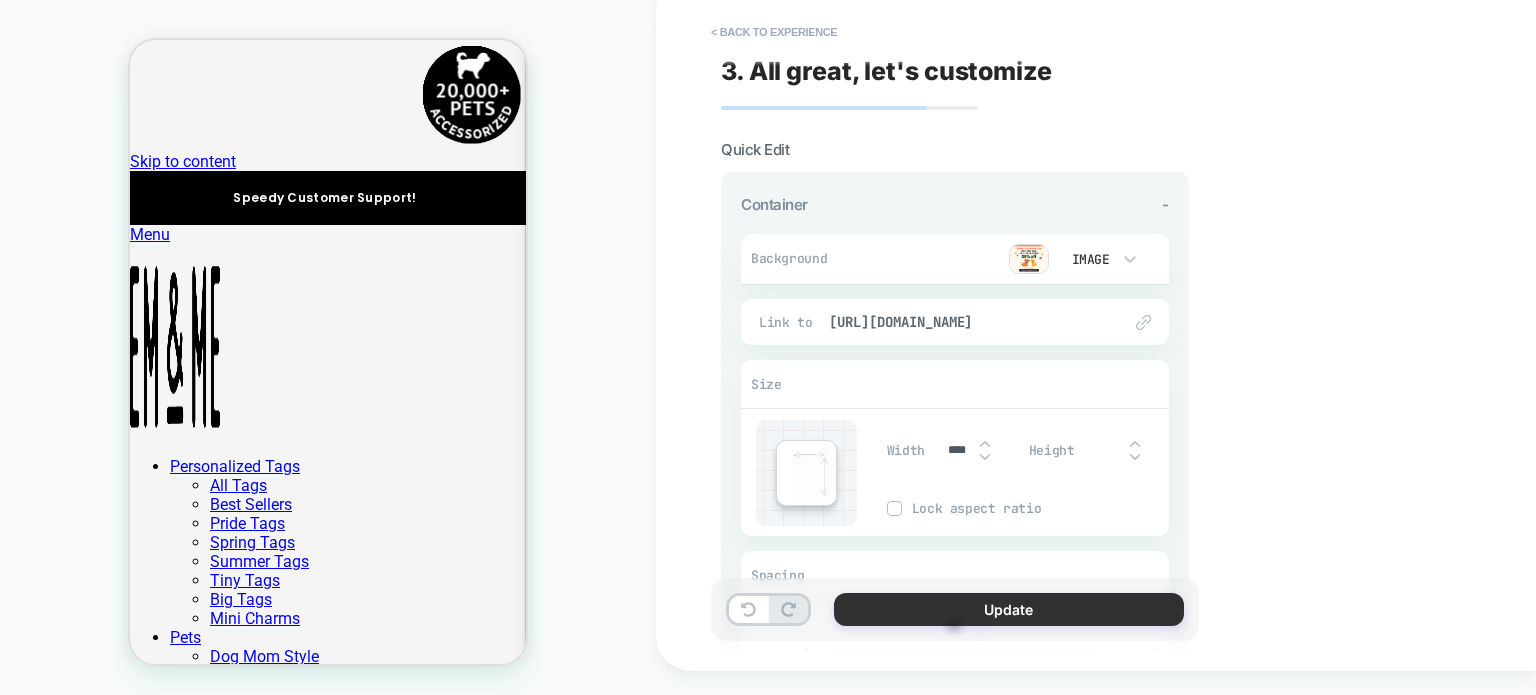 click on "Update" at bounding box center (1009, 609) 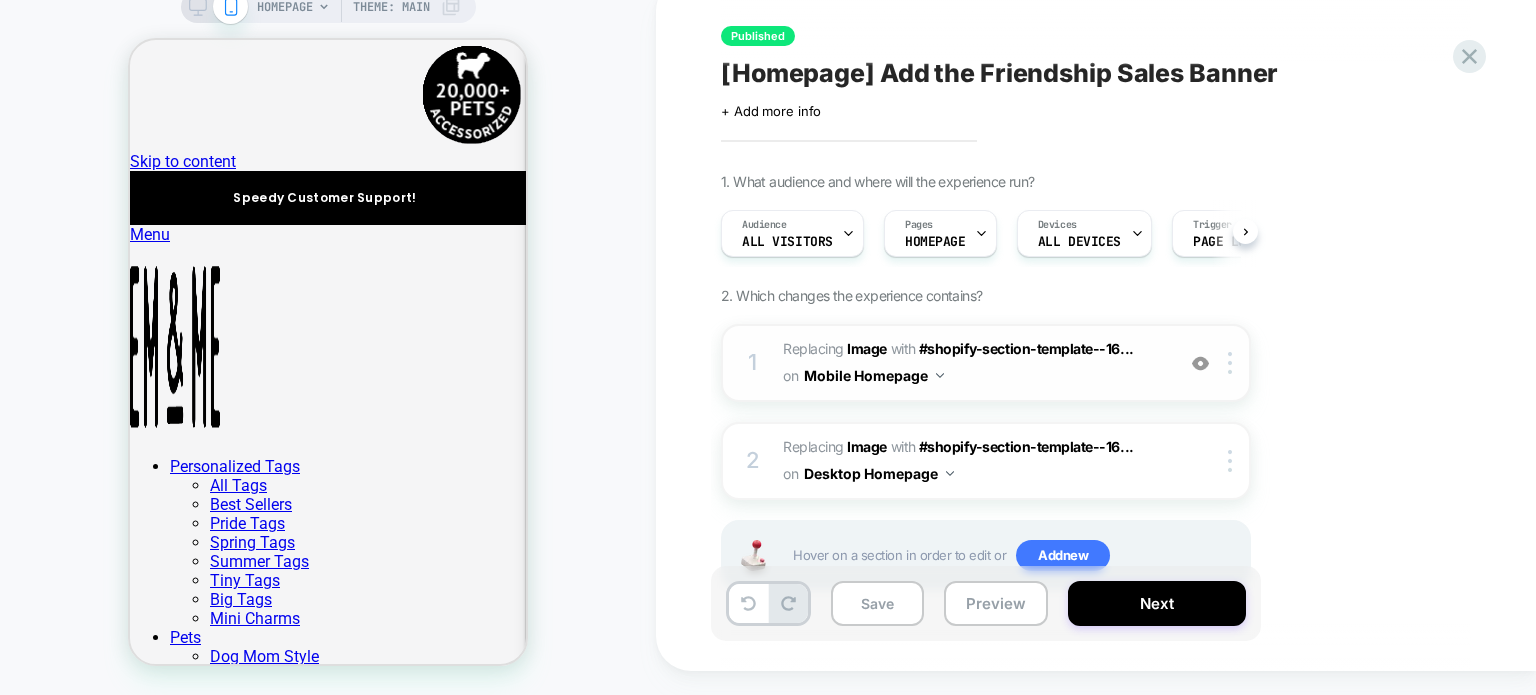 scroll, scrollTop: 0, scrollLeft: 0, axis: both 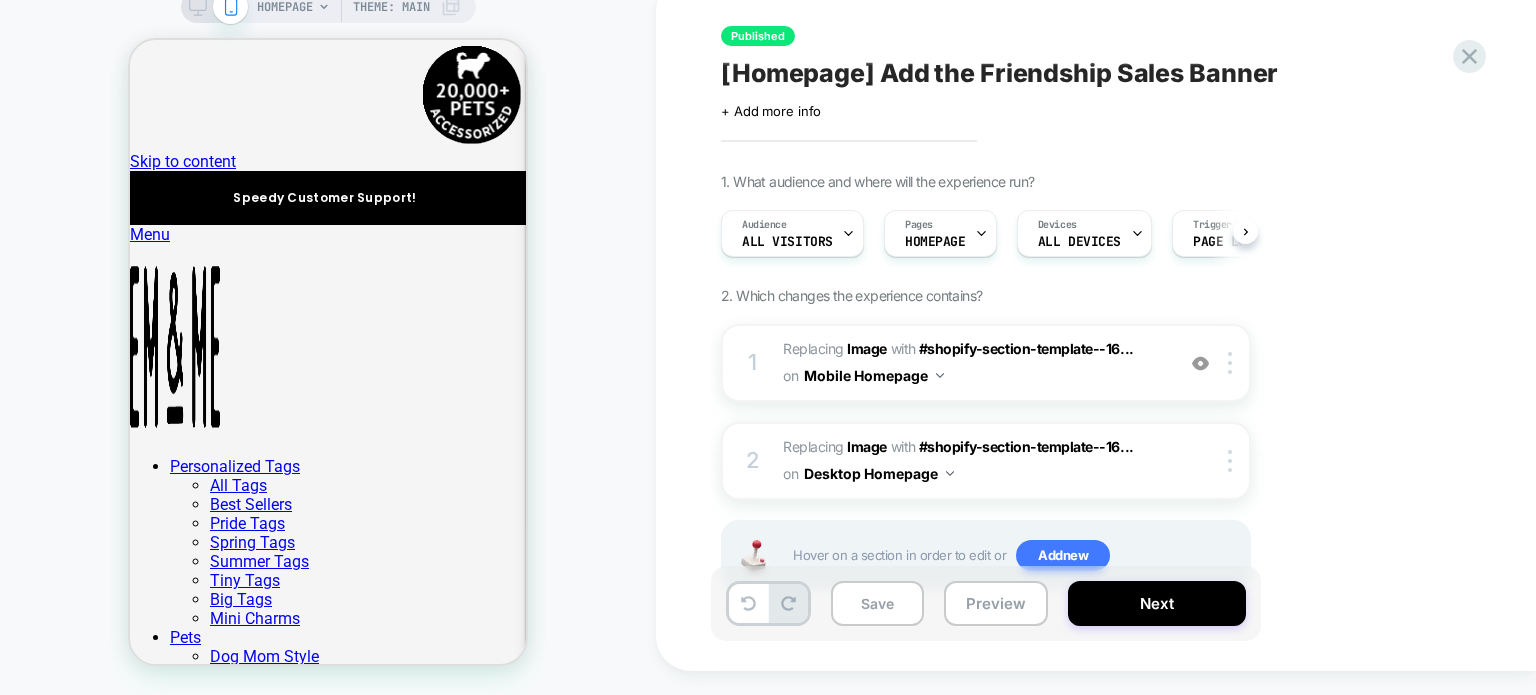 click on "[Homepage] Add the Friendship Sales Banner" at bounding box center (999, 73) 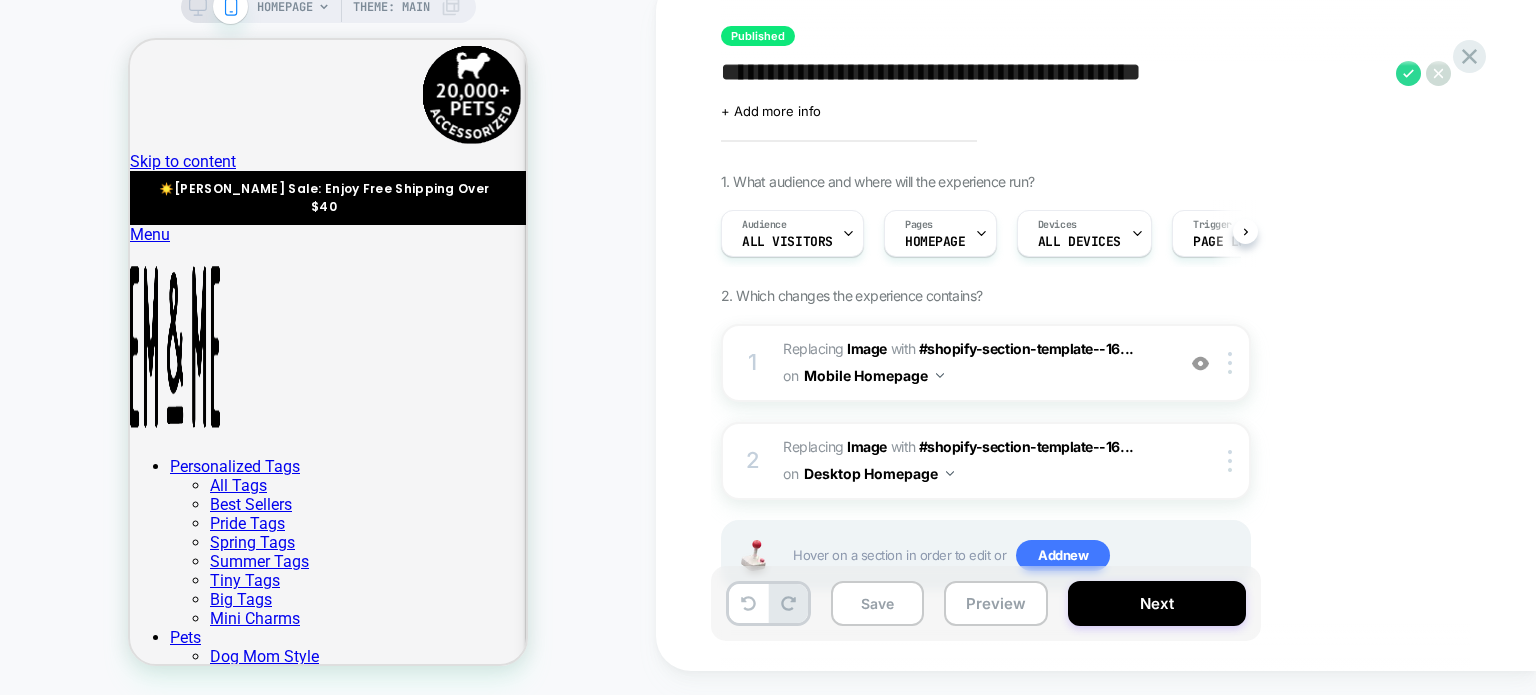 click on "**********" at bounding box center (1053, 73) 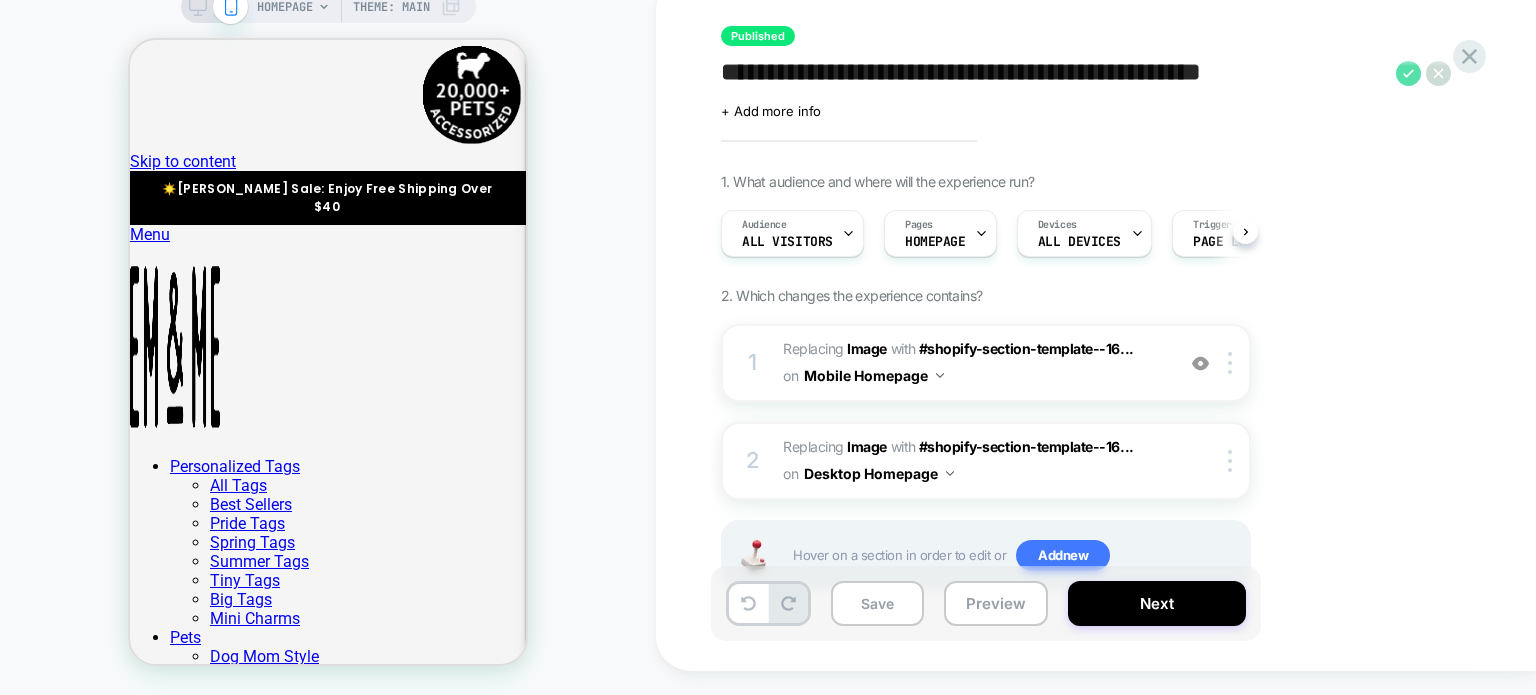 type on "**********" 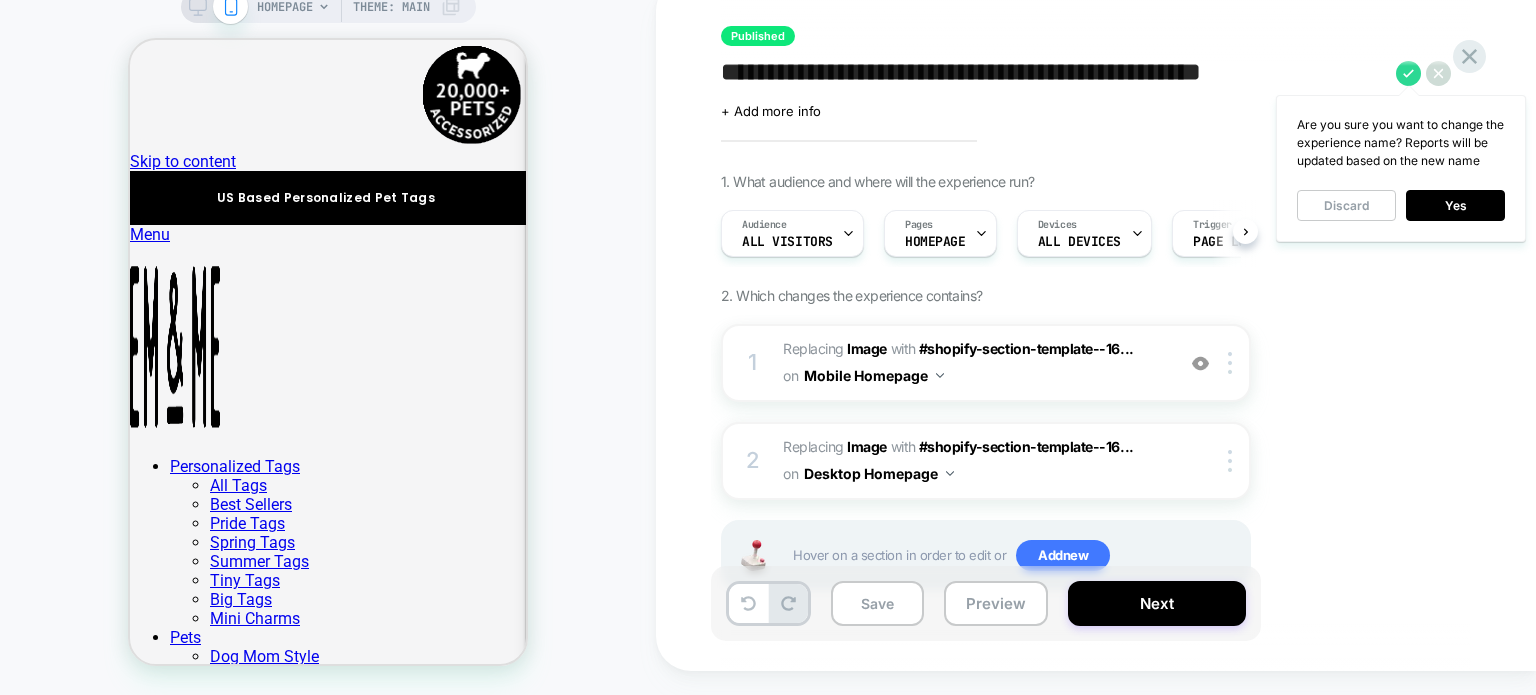 click on "Are you sure you want to change the experience name? Reports will be updated based on the new name Discard Yes" at bounding box center (1401, 168) 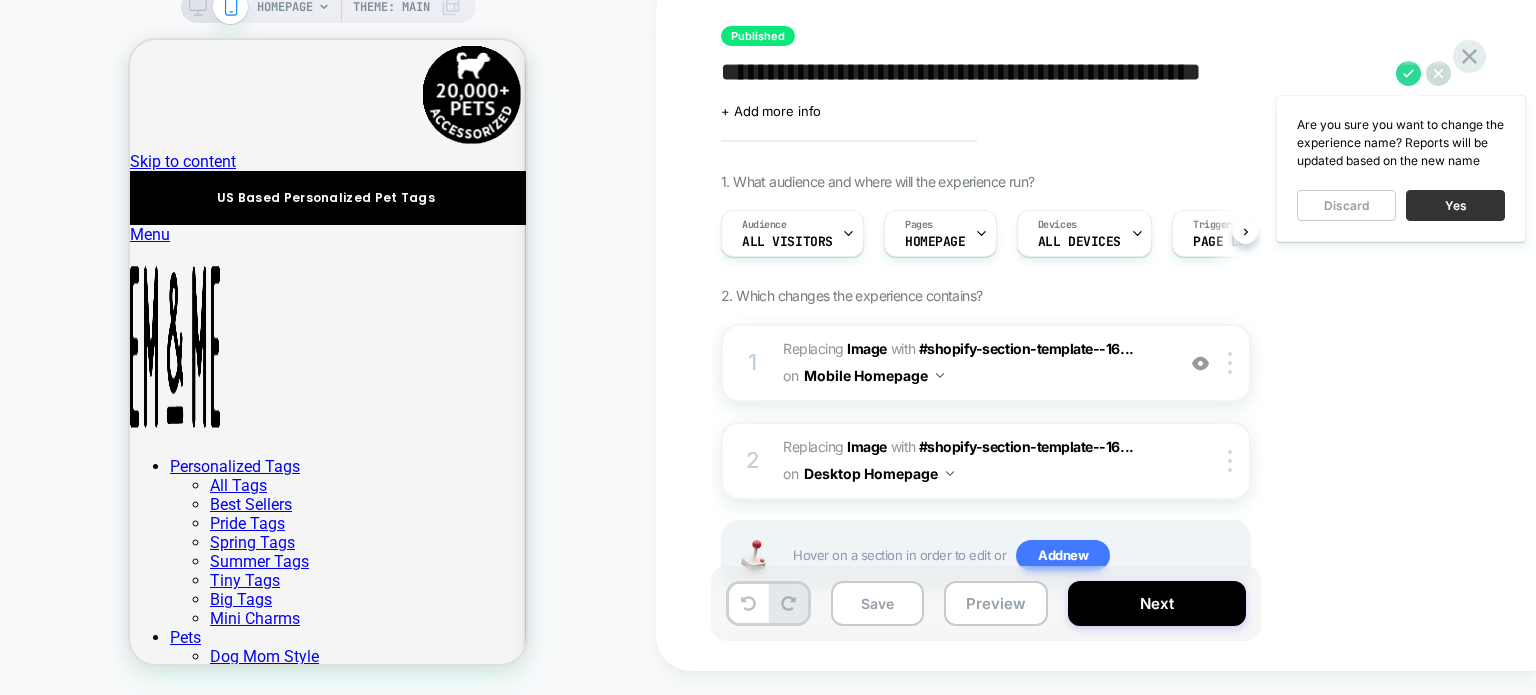 click on "Yes" at bounding box center (1455, 205) 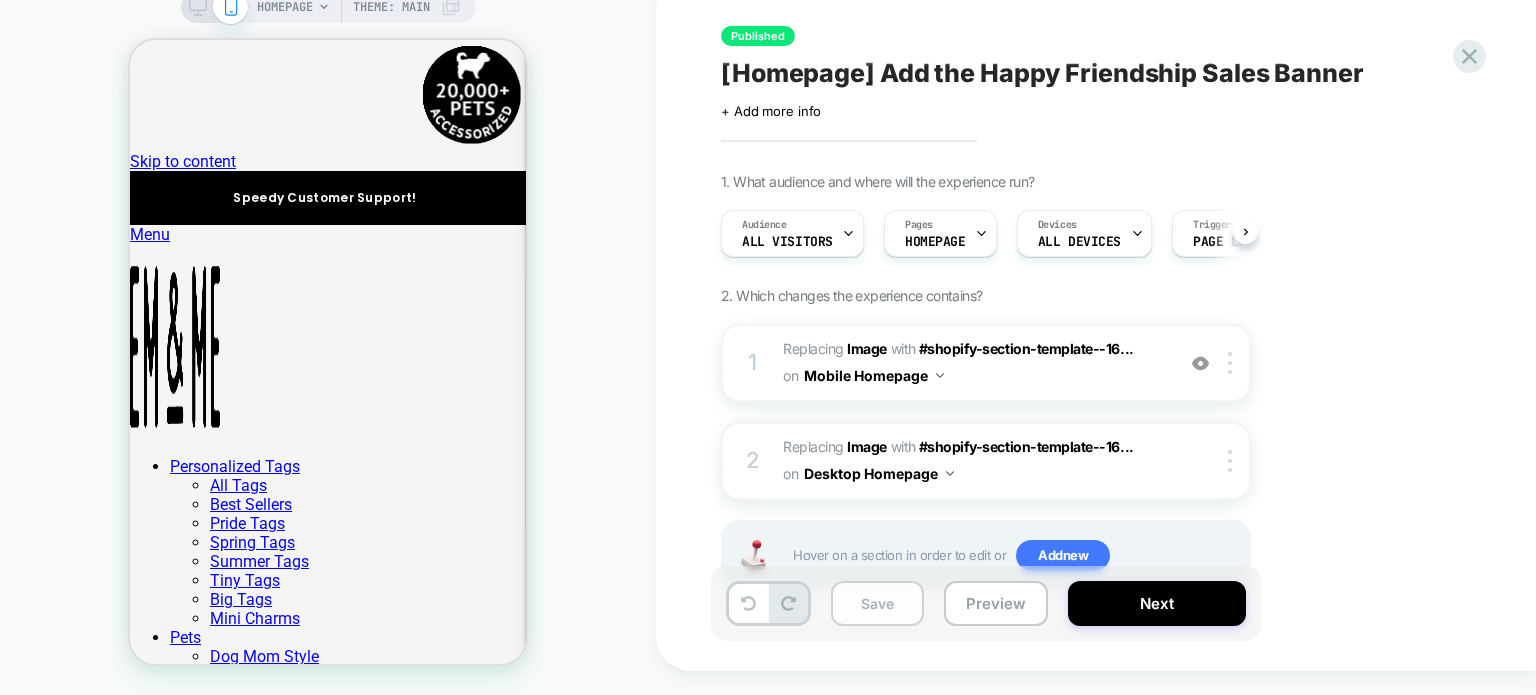 click on "Save" at bounding box center [877, 603] 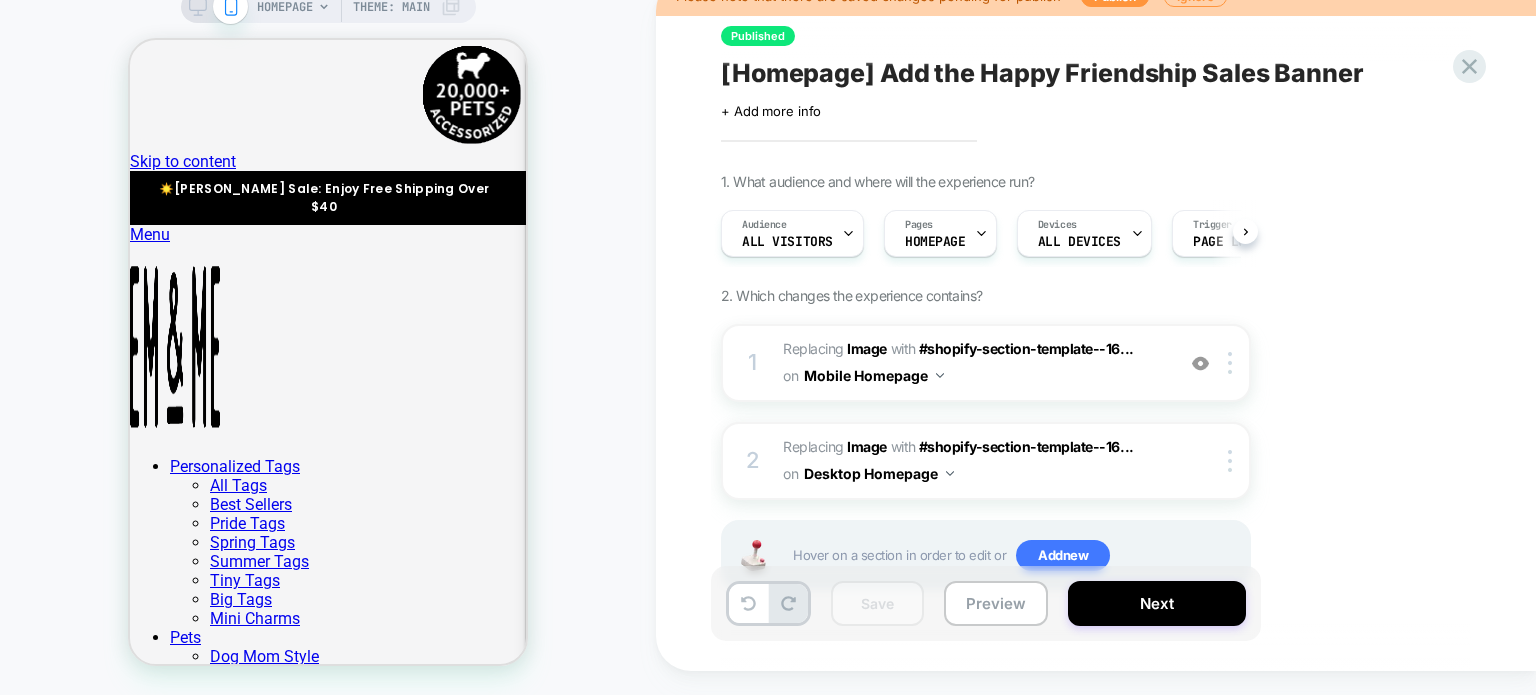 click on "HOMEPAGE Theme: MAIN" at bounding box center (328, 7) 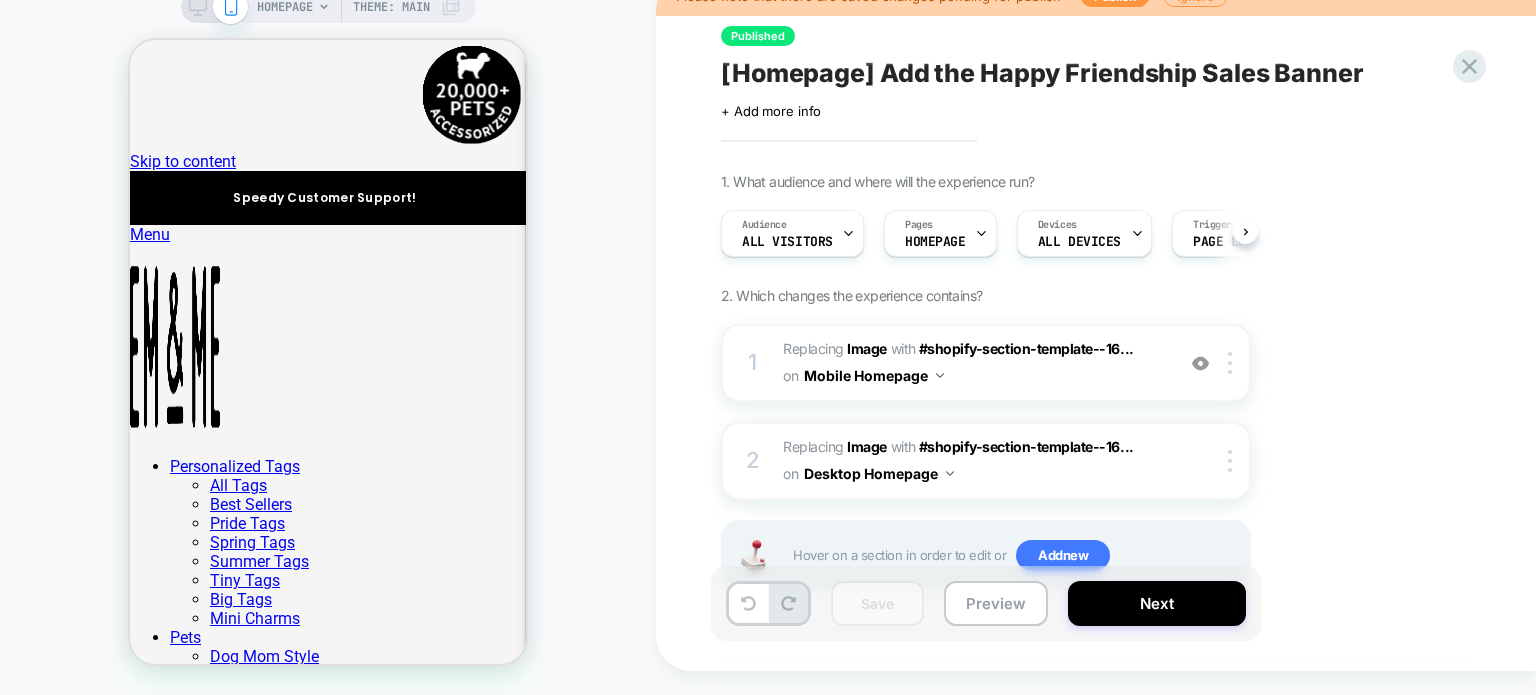 click 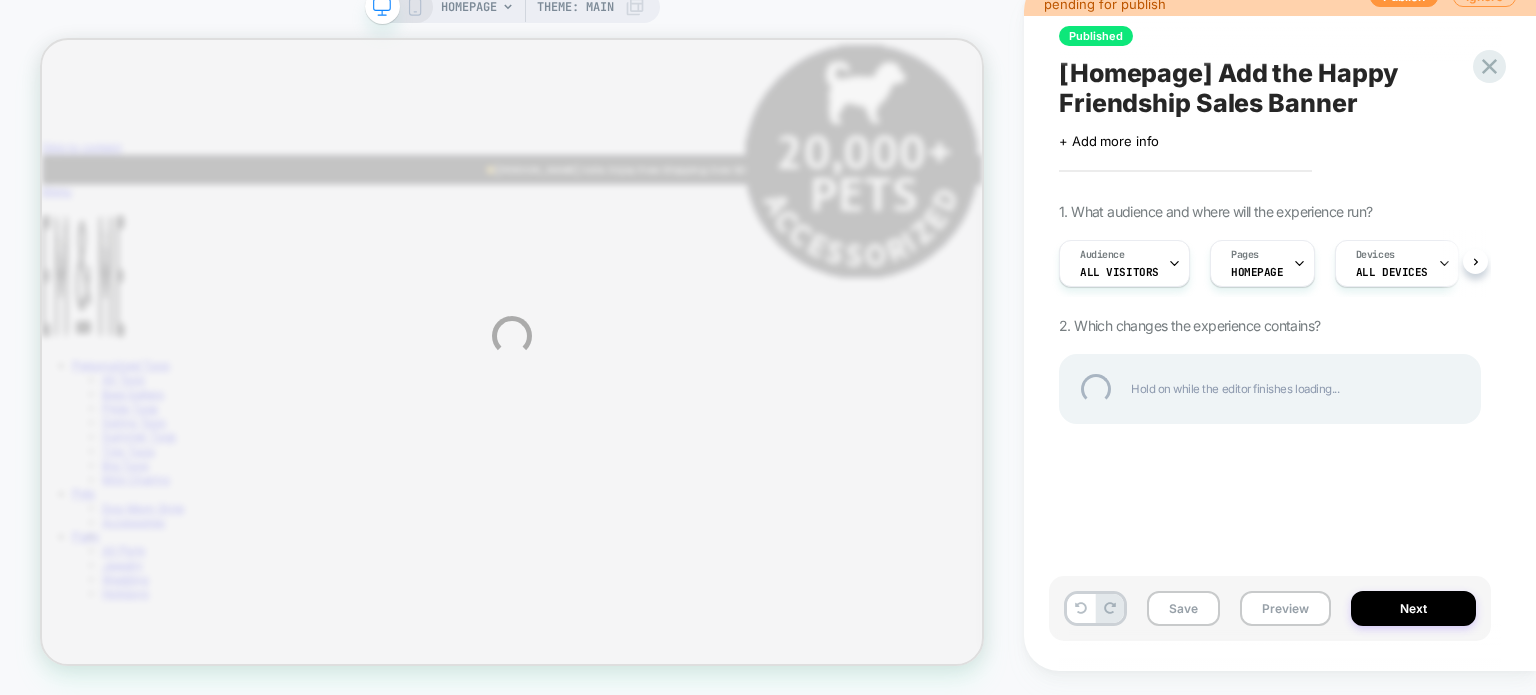 scroll, scrollTop: 0, scrollLeft: 0, axis: both 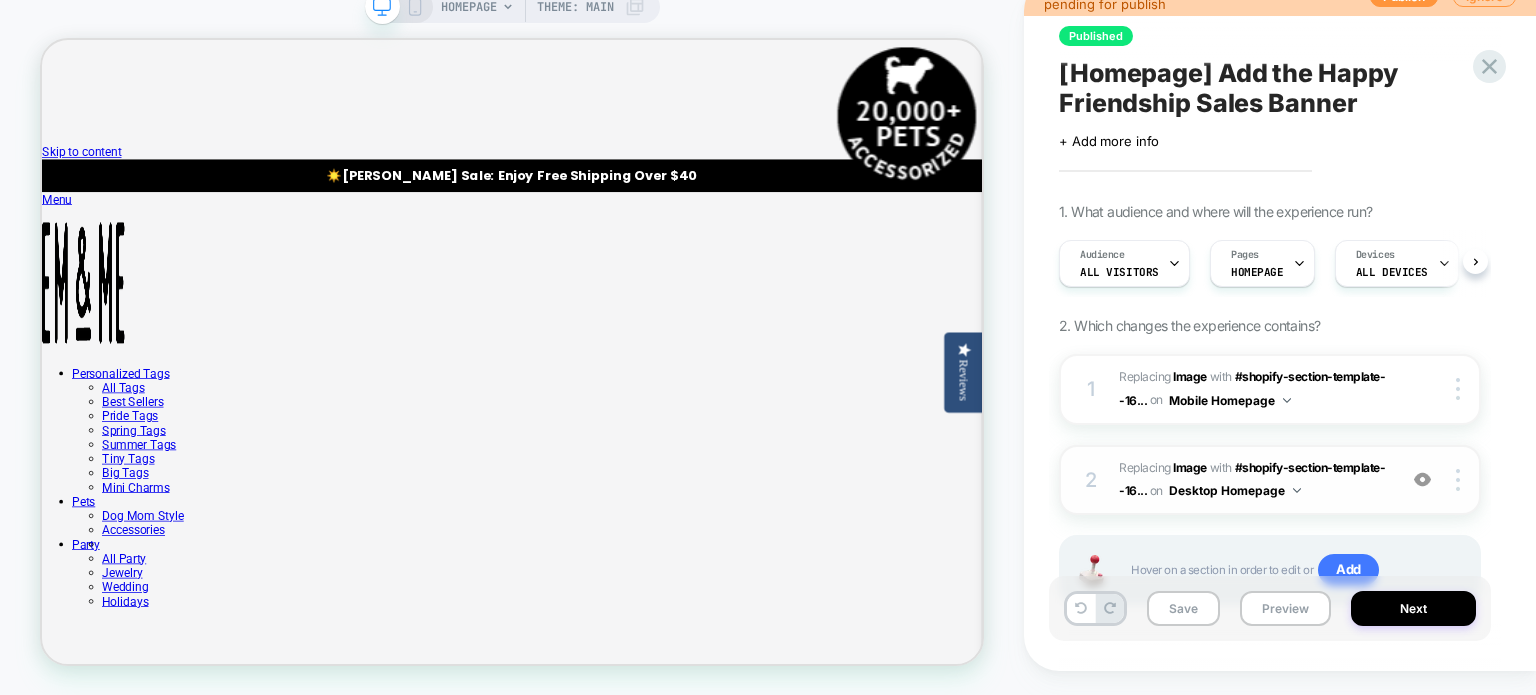 click on "2 #_loomi_addon_1710211086550 Replacing   Image   WITH #shopify-section-template--16... #shopify-section-template--16725283733730__slideshow   on Desktop Homepage Add Before Add After Duplicate Replace Position Copy CSS Selector Copy Widget Id Rename Copy to   Mobile Target   All Devices Delete" at bounding box center [1270, 480] 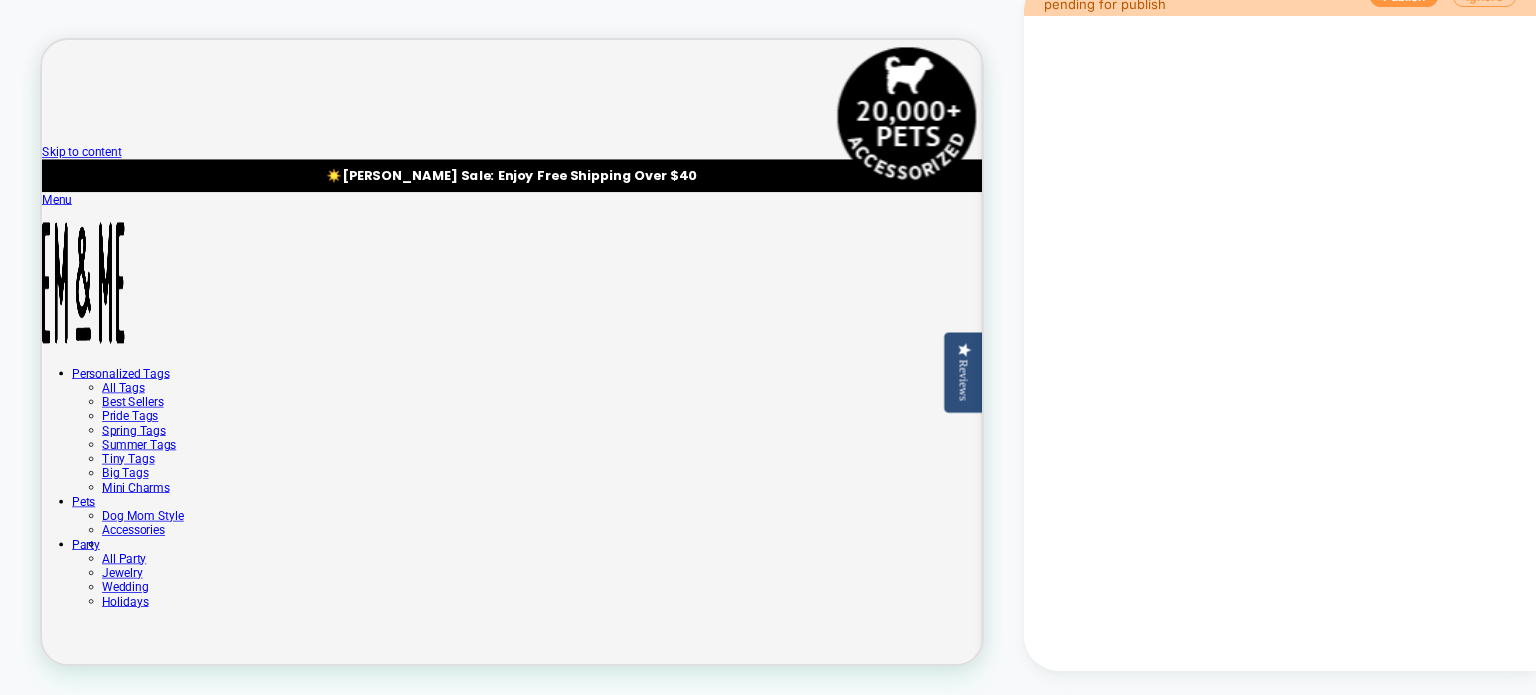 scroll, scrollTop: 38, scrollLeft: 0, axis: vertical 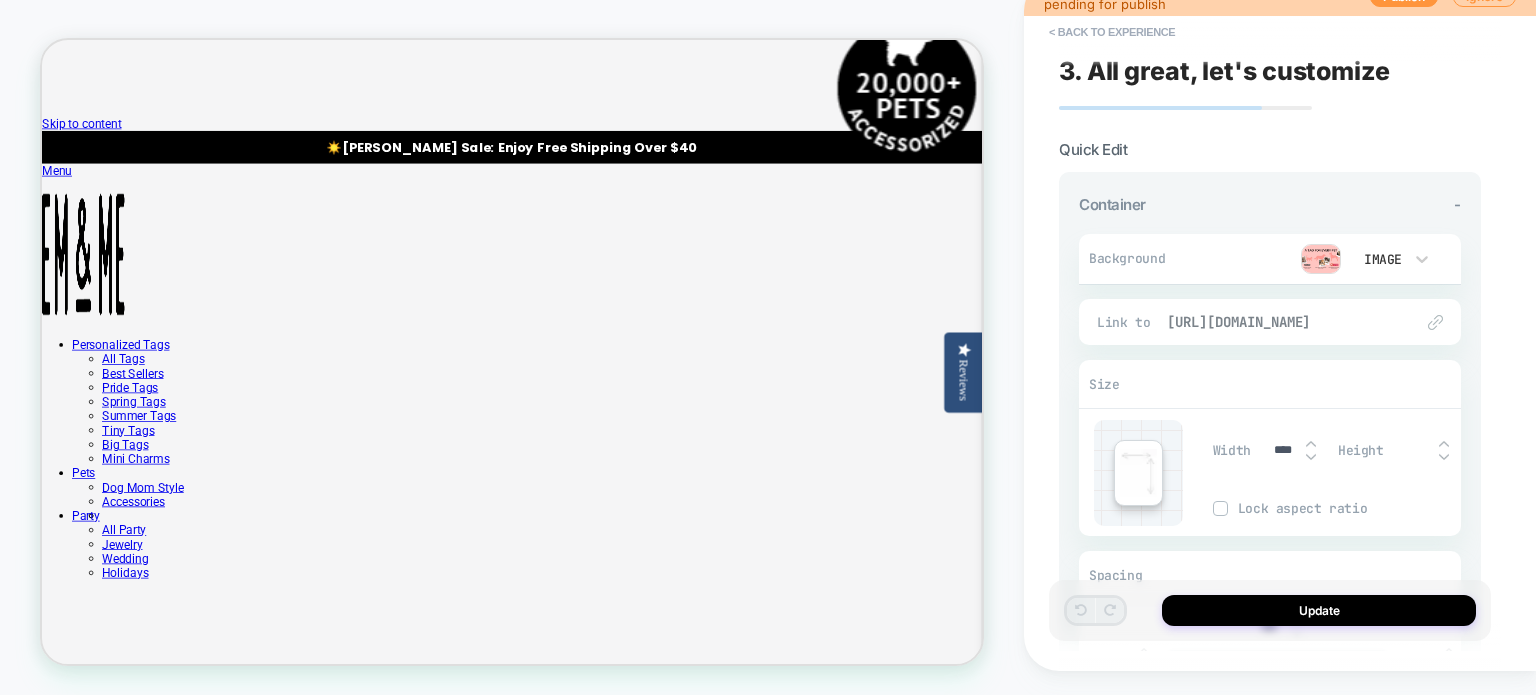 drag, startPoint x: 1362, startPoint y: 332, endPoint x: 1352, endPoint y: 315, distance: 19.723083 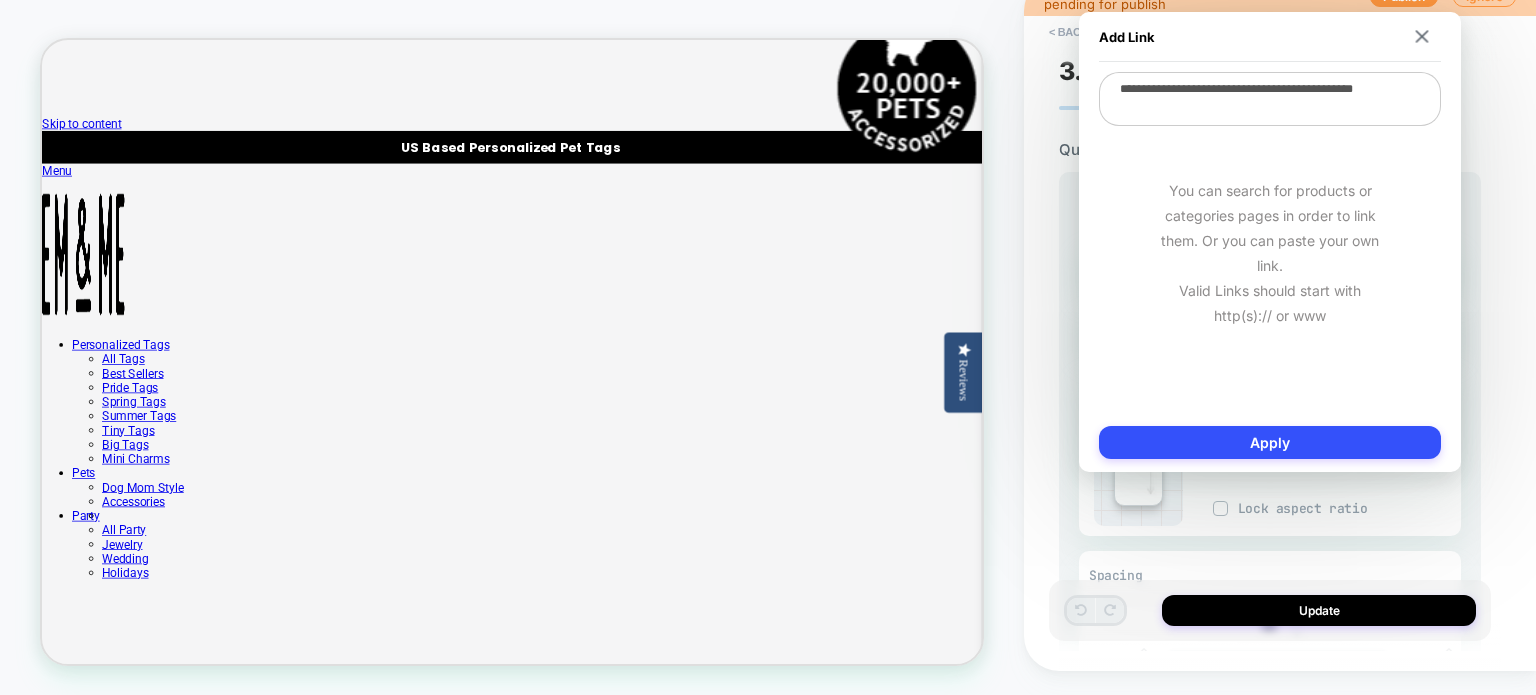 click on "**********" at bounding box center [1270, 99] 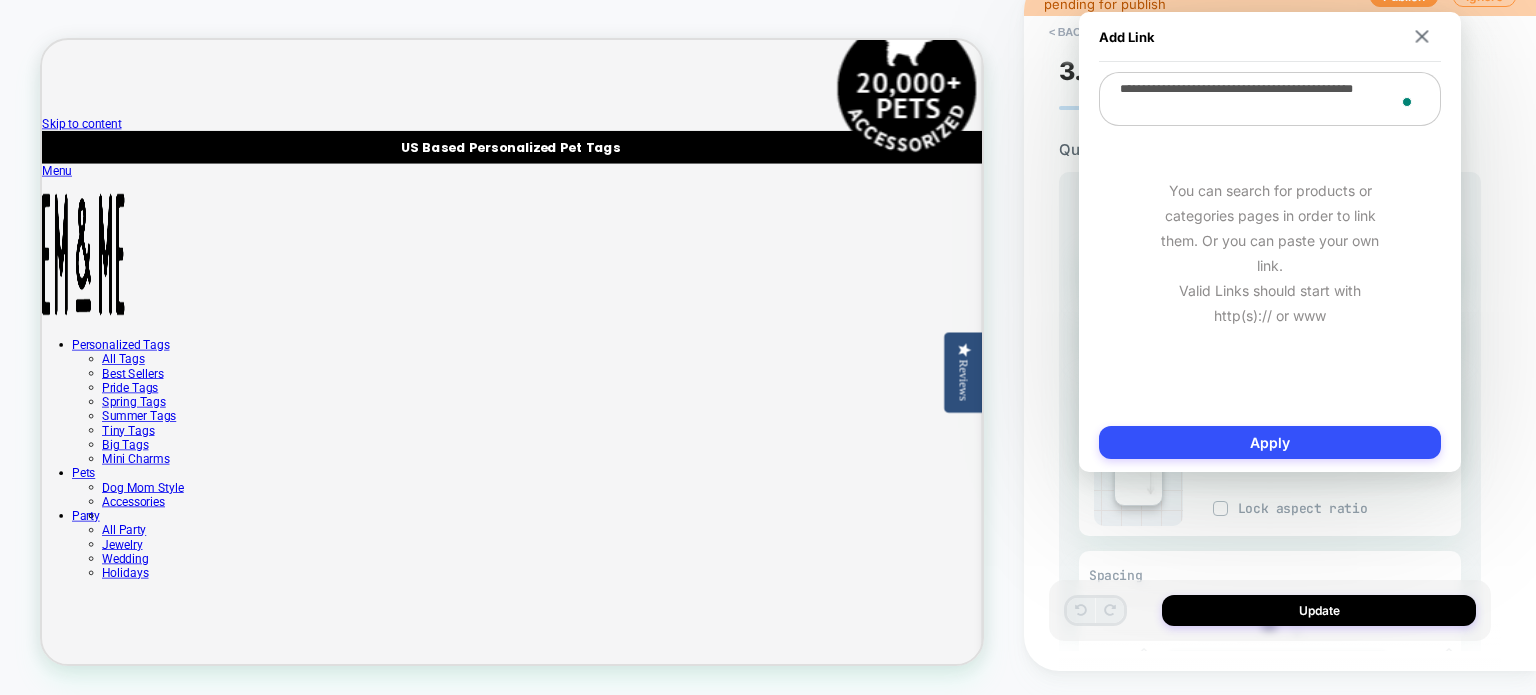 paste on "*******" 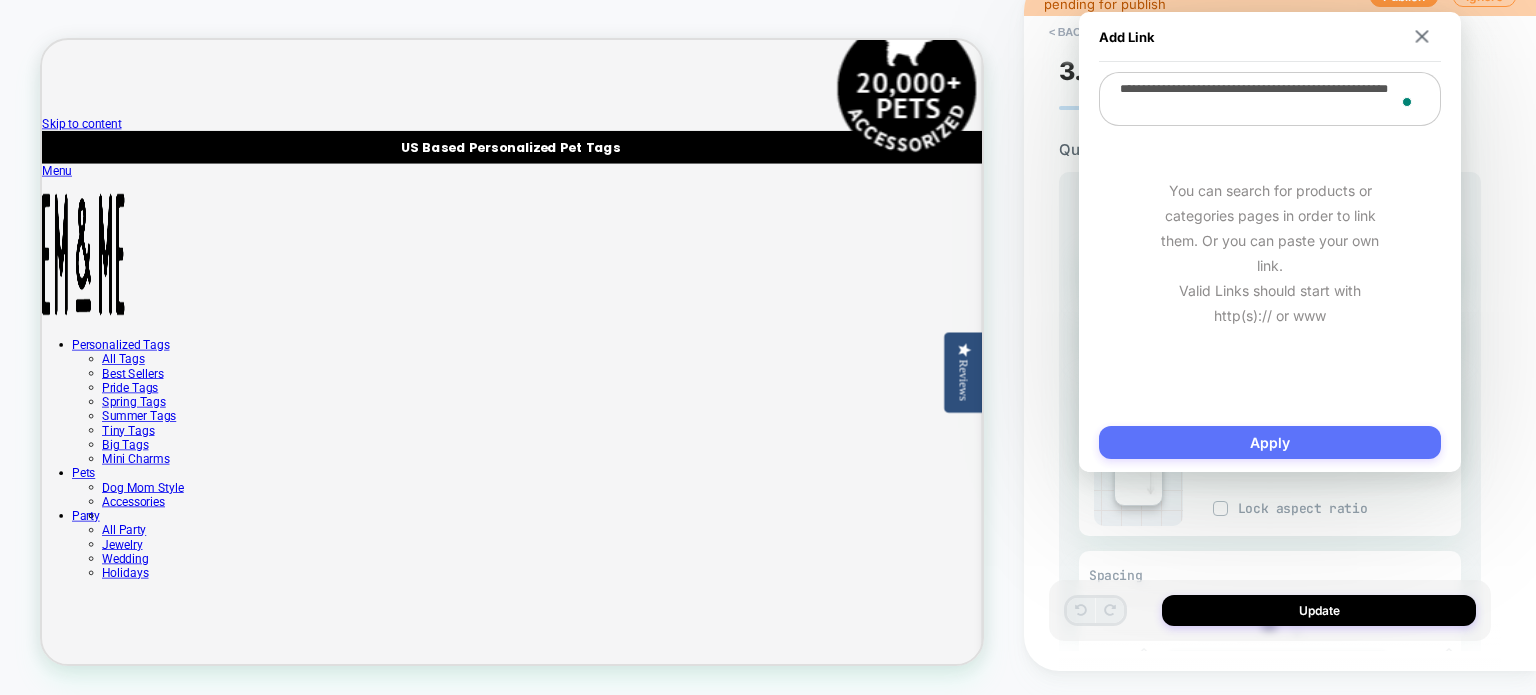 type on "**********" 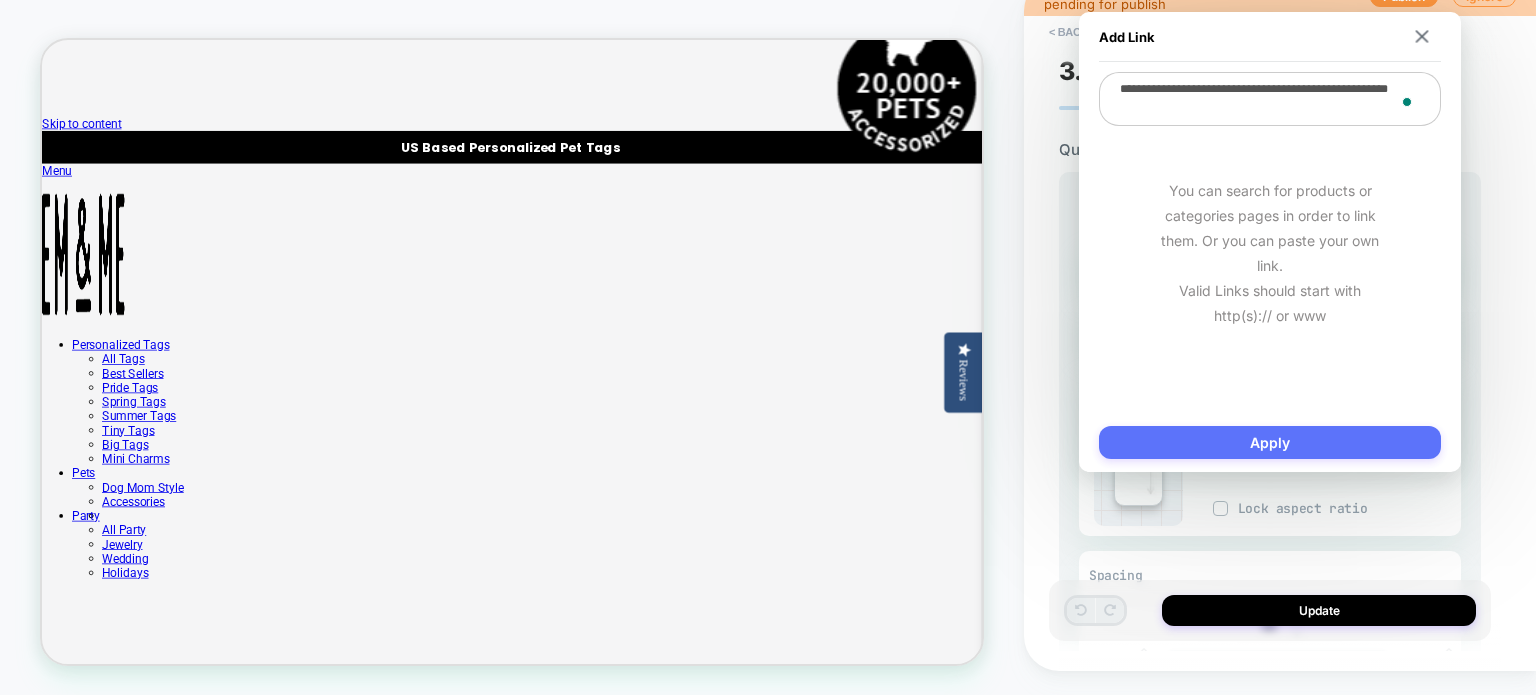 click on "Apply" at bounding box center (1270, 442) 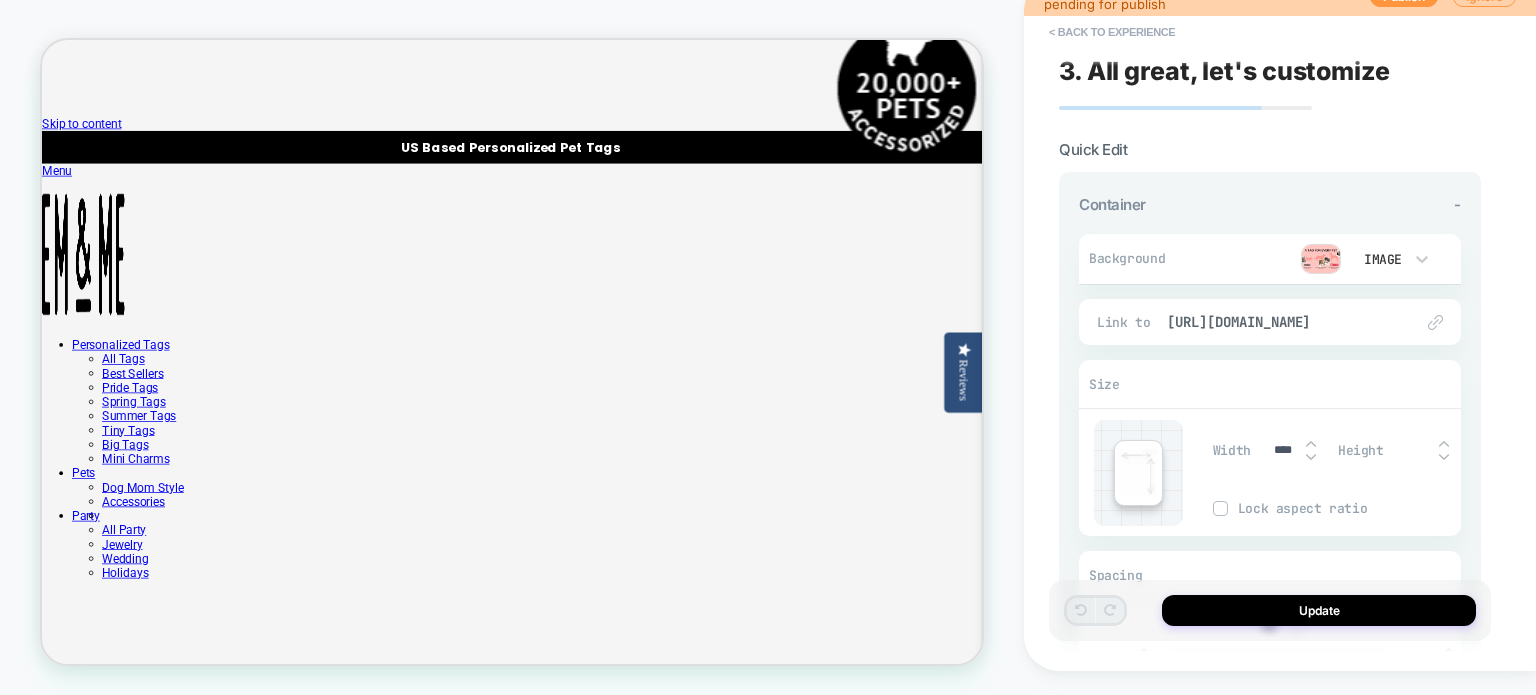 click at bounding box center (1257, 259) 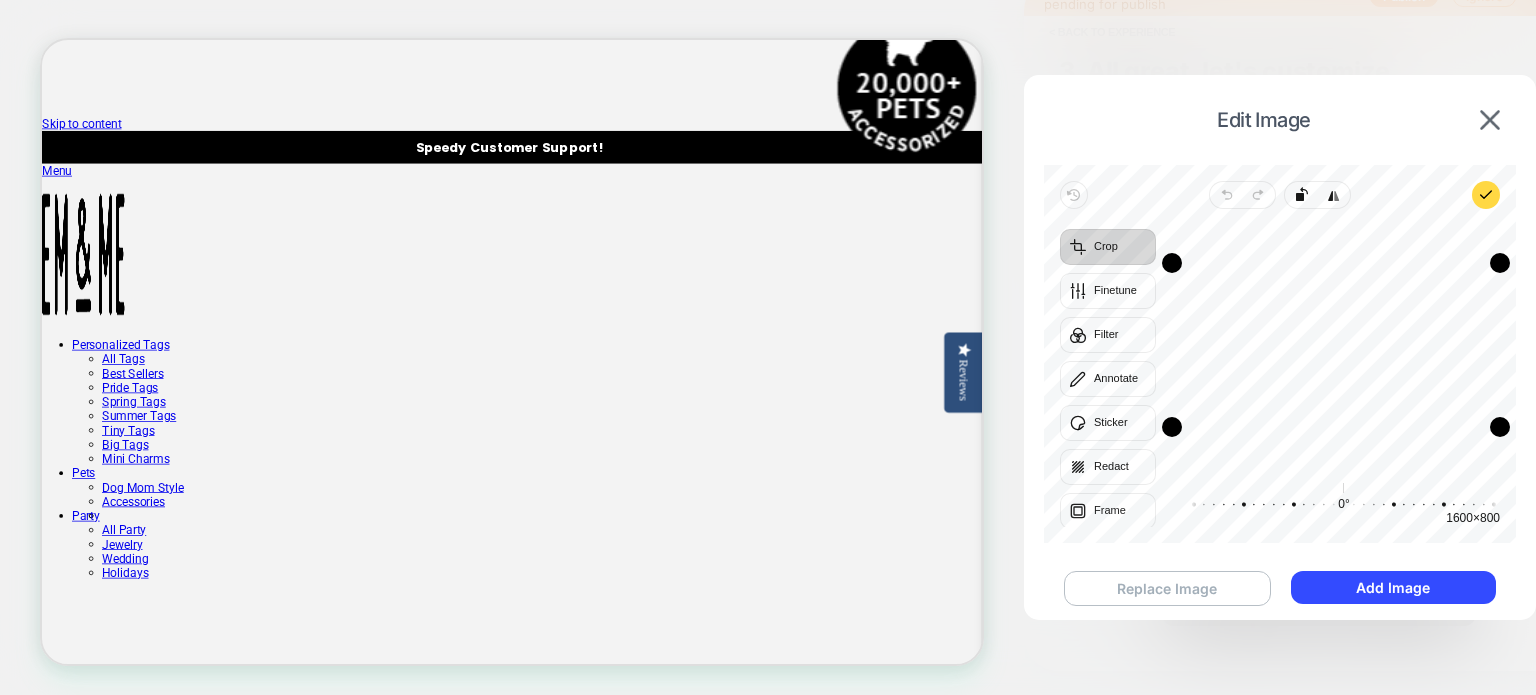 click on "Replace Image" at bounding box center (1167, 588) 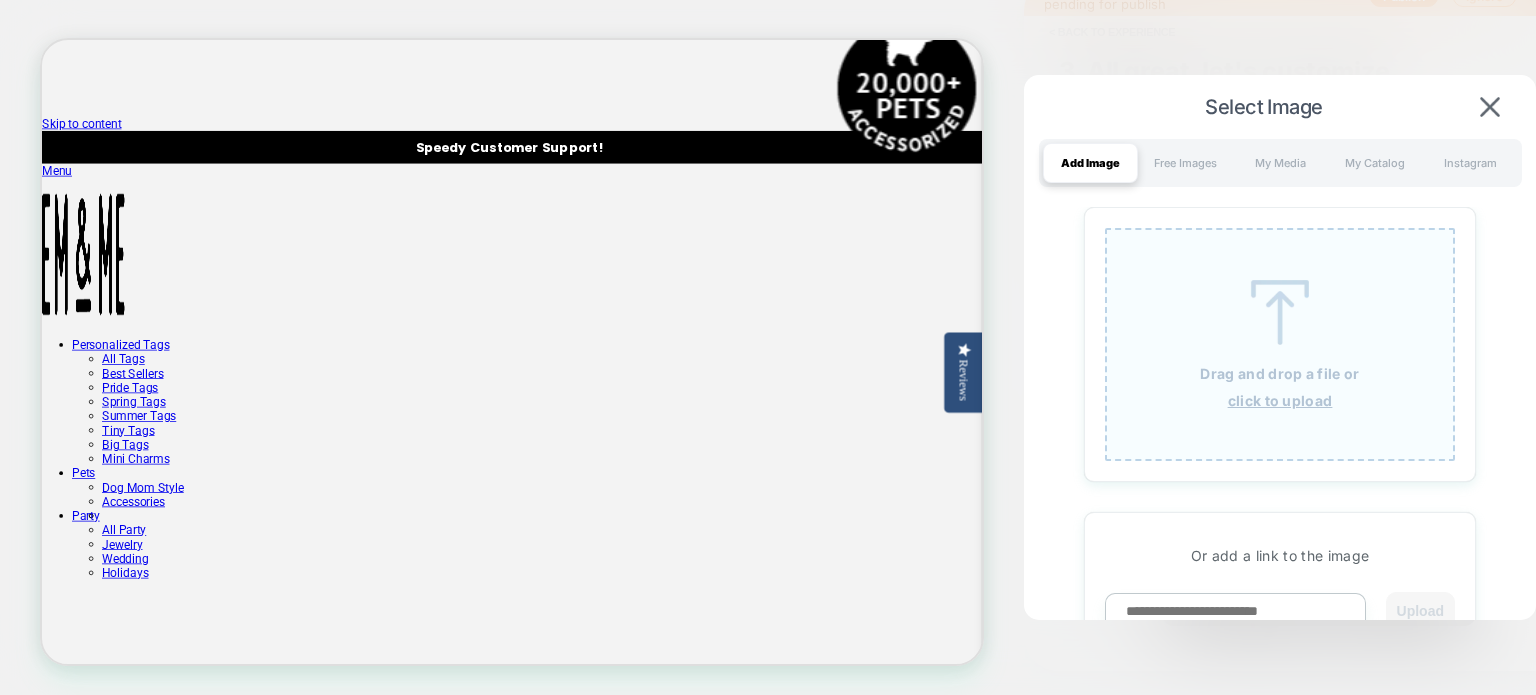 click on "Drag and drop a file or click to upload" at bounding box center (1280, 344) 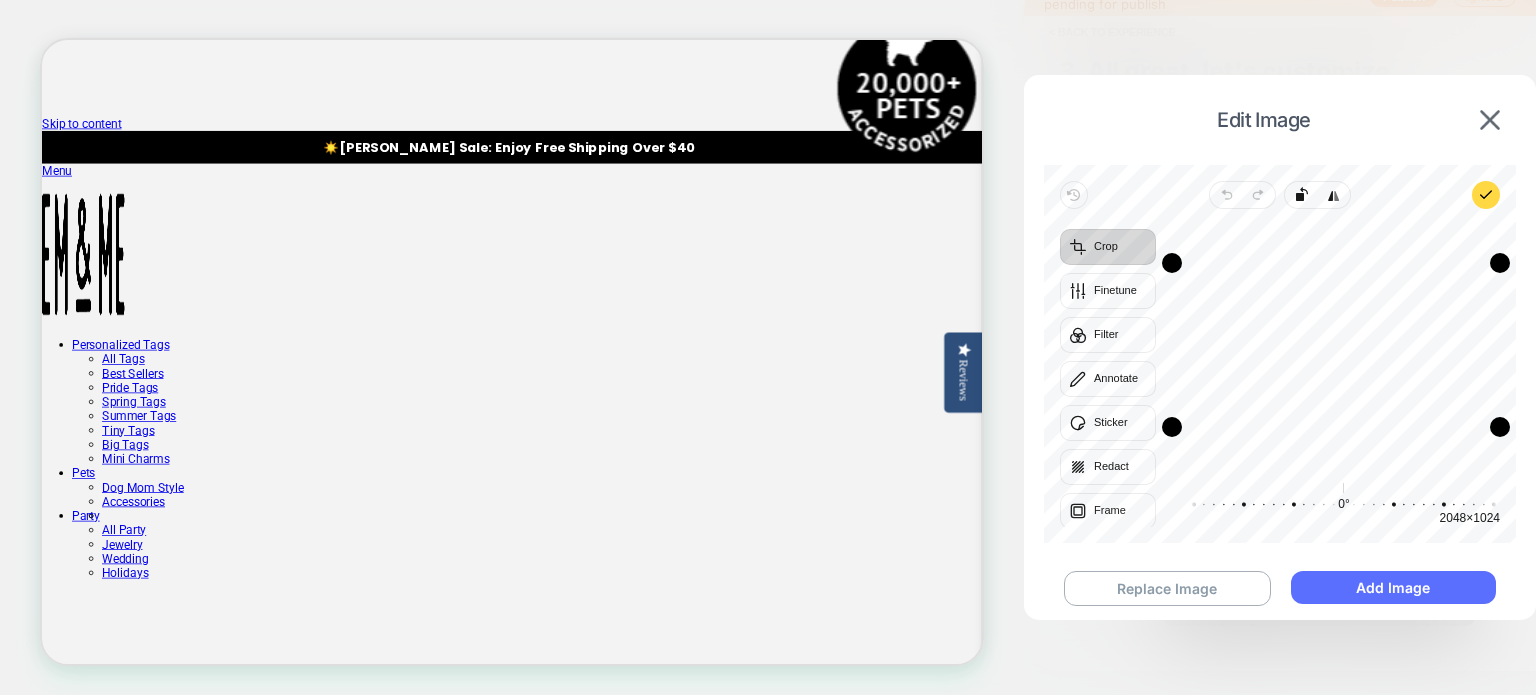 click on "Add Image" at bounding box center (1393, 587) 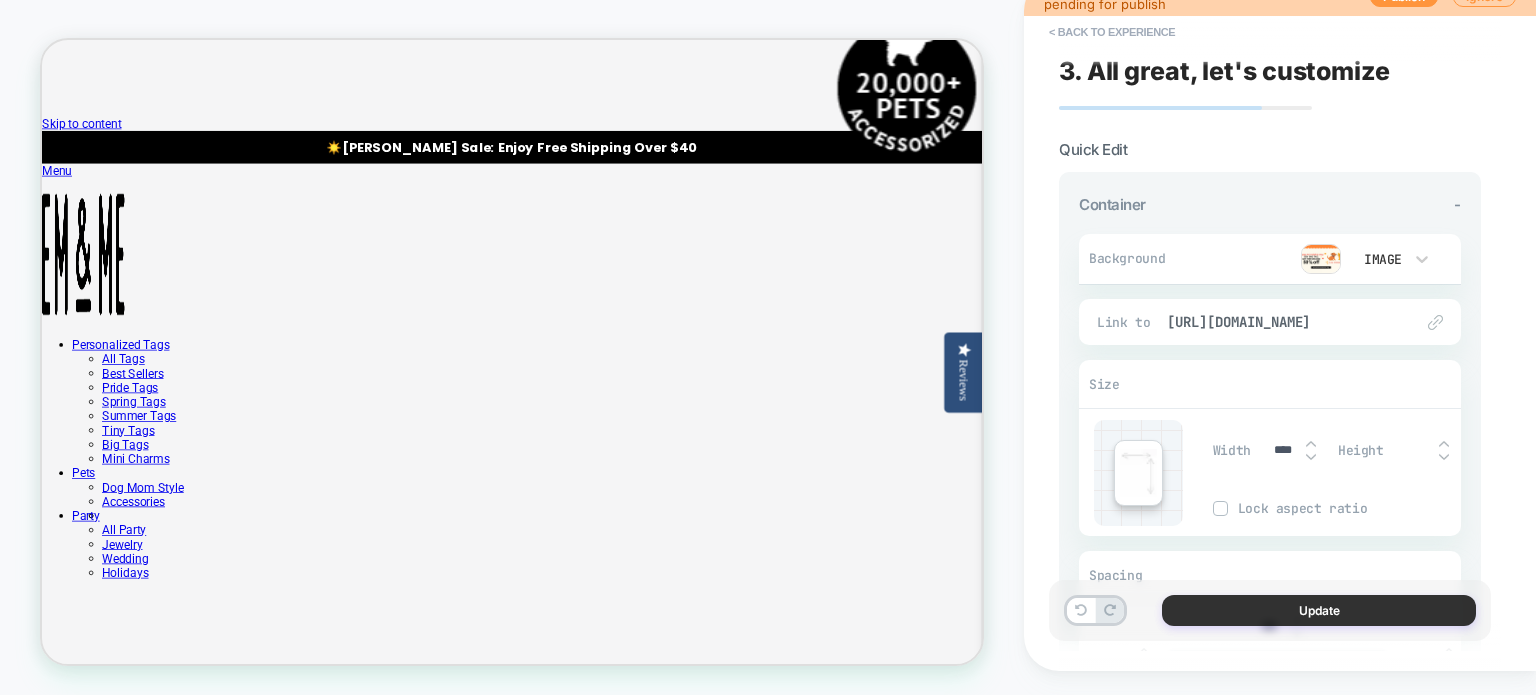 click on "Update" at bounding box center (1319, 610) 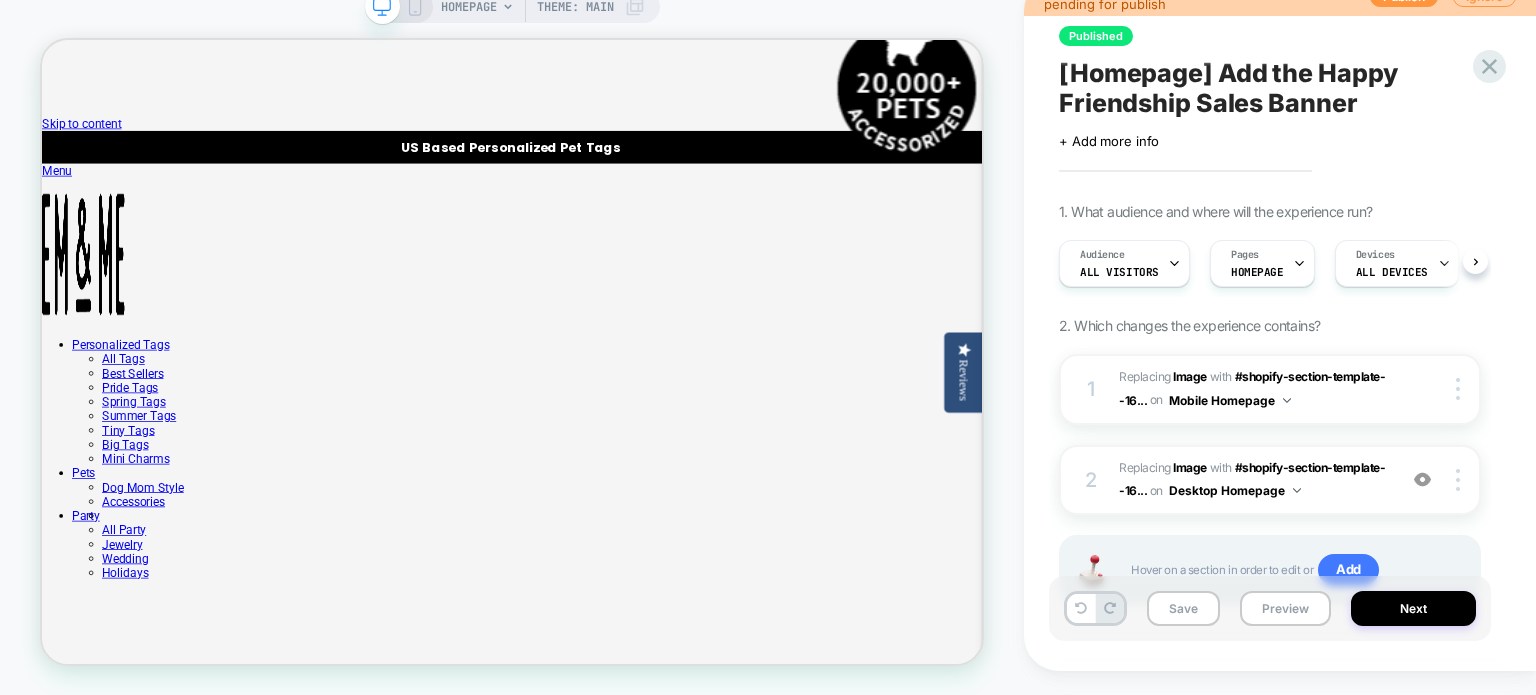 scroll, scrollTop: 0, scrollLeft: 0, axis: both 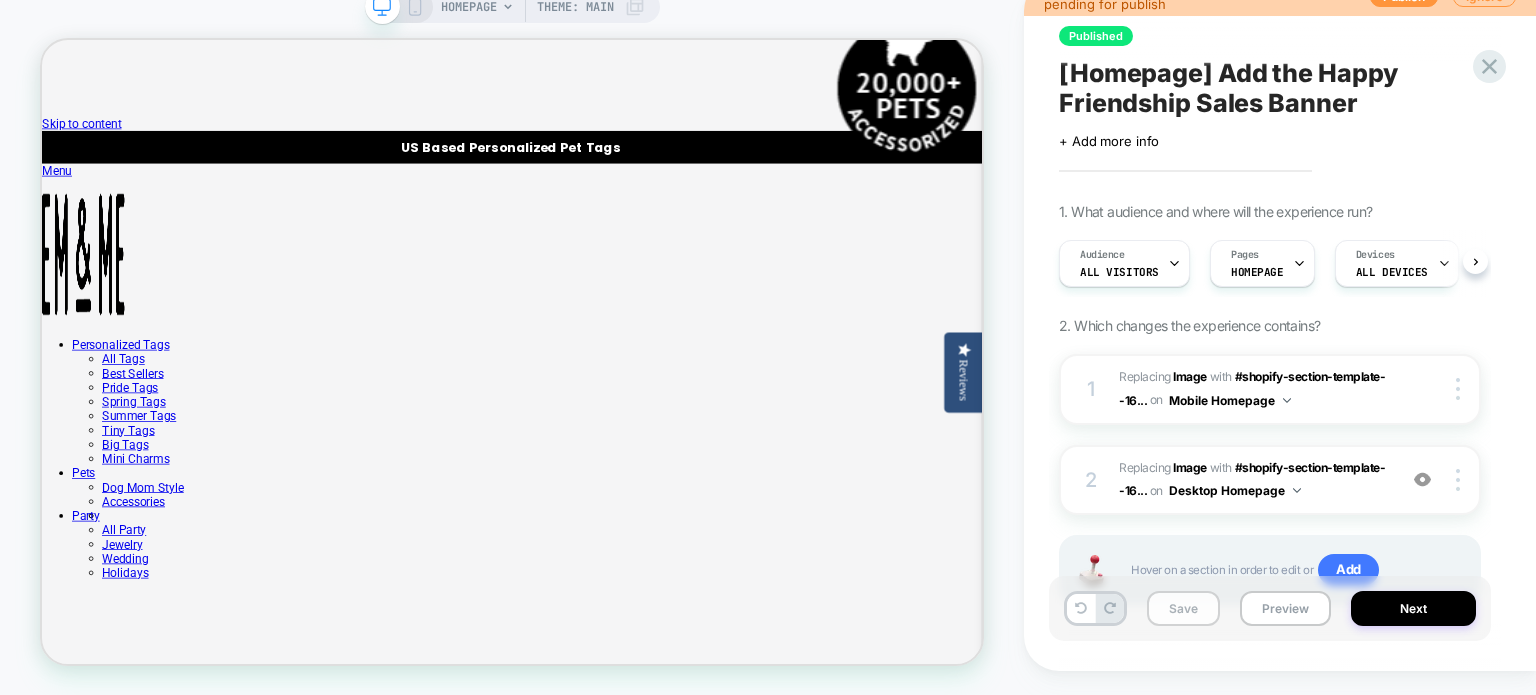 click on "Save" at bounding box center (1183, 608) 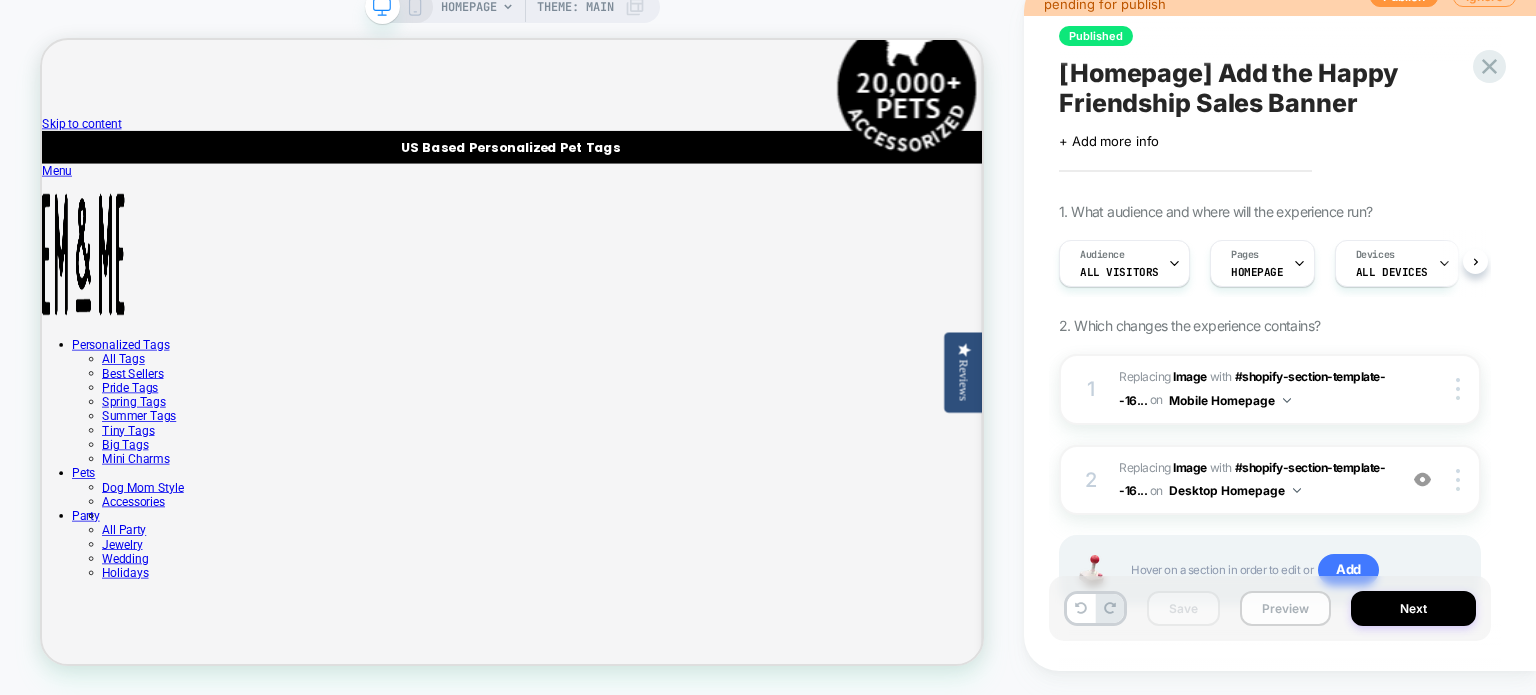 click on "Preview" at bounding box center [1285, 608] 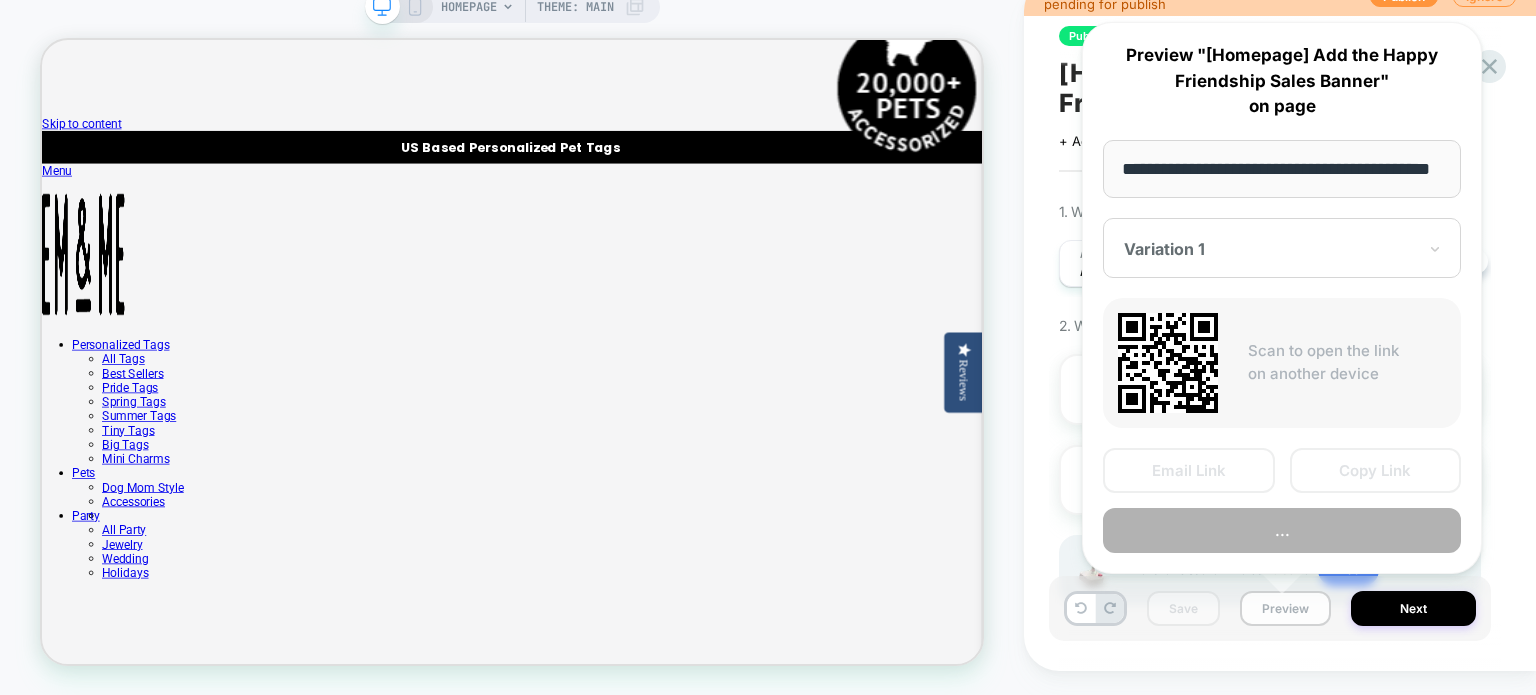 scroll, scrollTop: 0, scrollLeft: 72, axis: horizontal 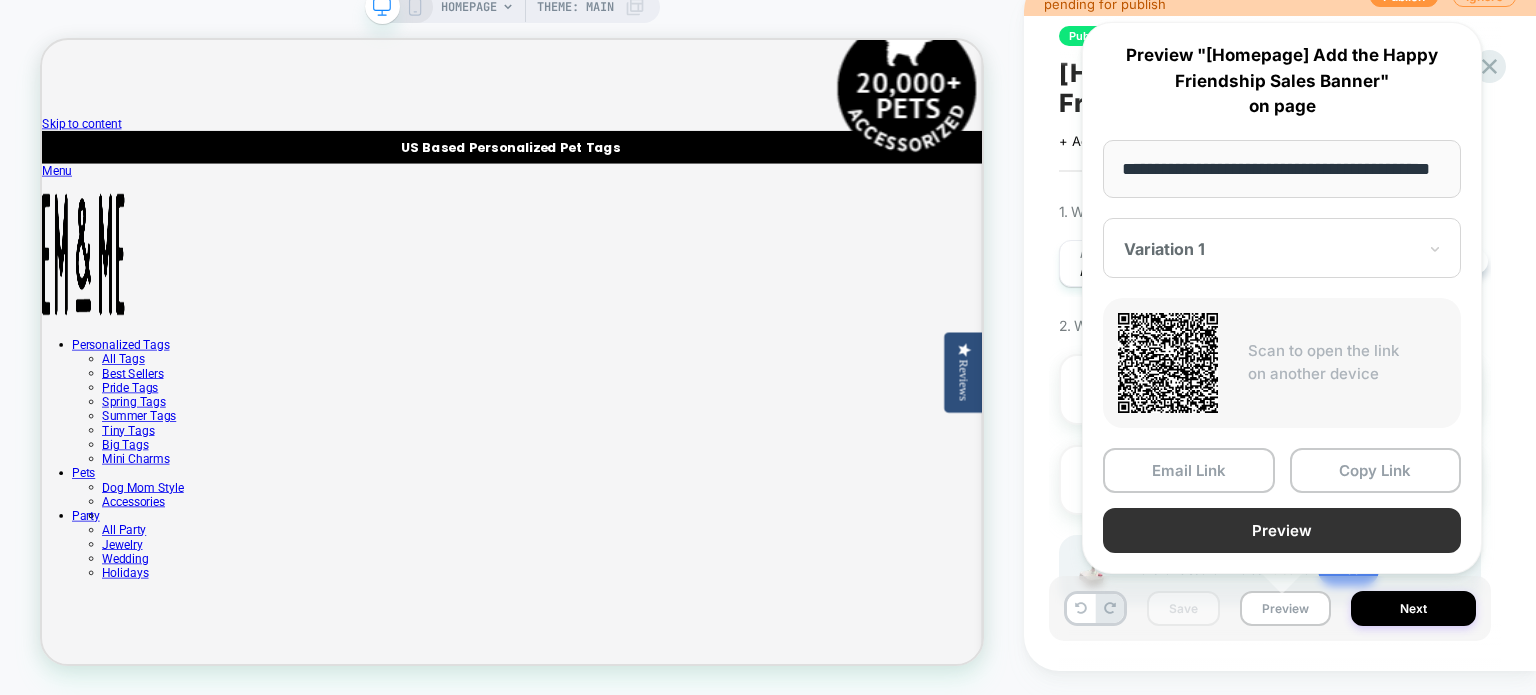 click on "Preview" at bounding box center [1282, 530] 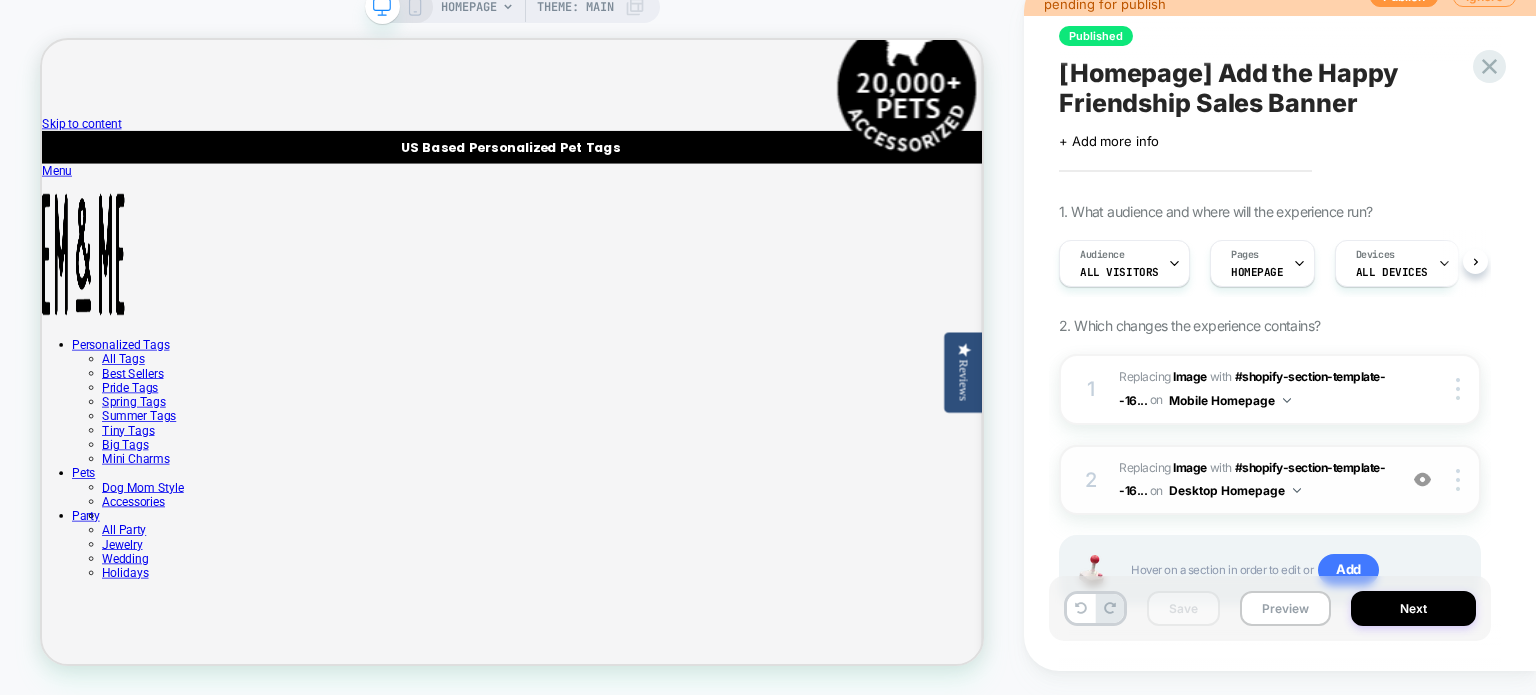 click on "2 #_loomi_addon_1710211086550 Replacing   Image   WITH #shopify-section-template--16... #shopify-section-template--16725283733730__slideshow   on Desktop Homepage Add Before Add After Duplicate Replace Position Copy CSS Selector Copy Widget Id Rename Copy to   Mobile Target   All Devices Delete" at bounding box center (1270, 480) 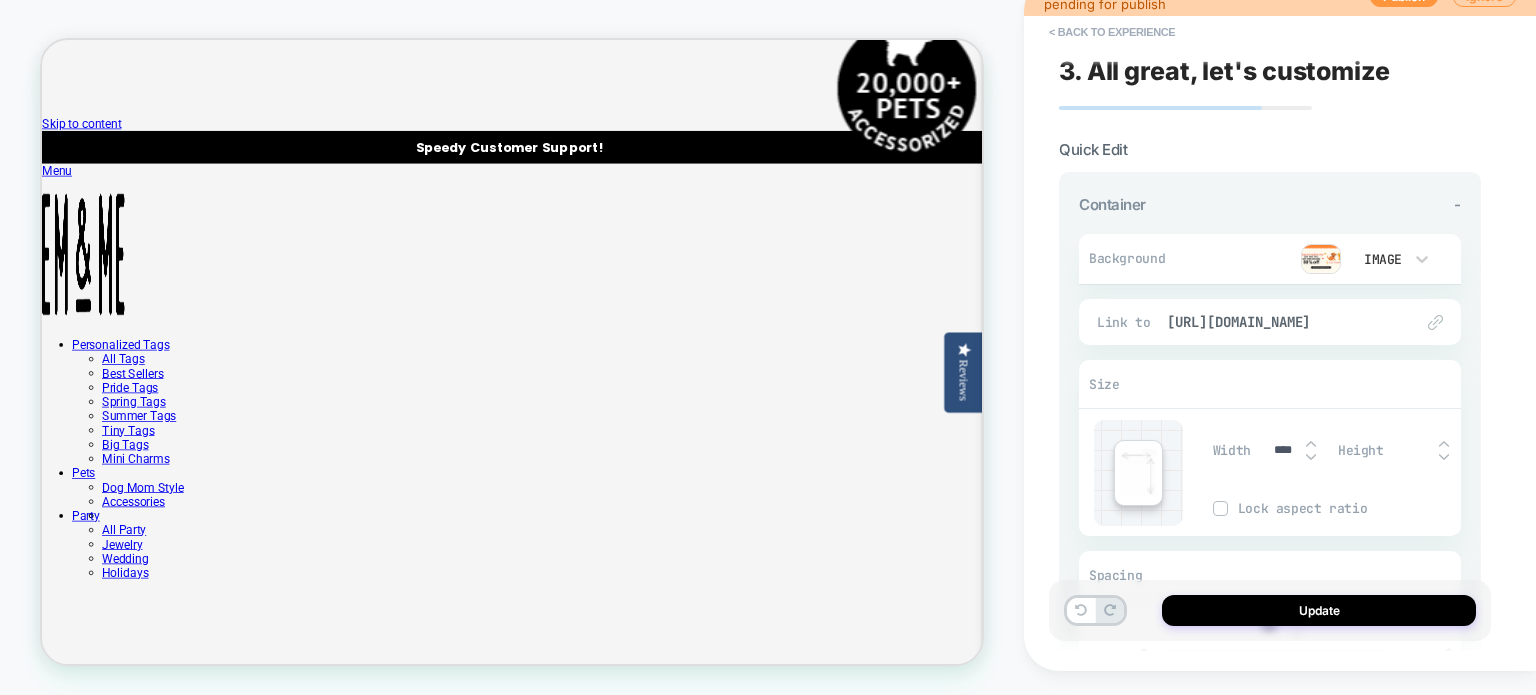 click at bounding box center (1444, 457) 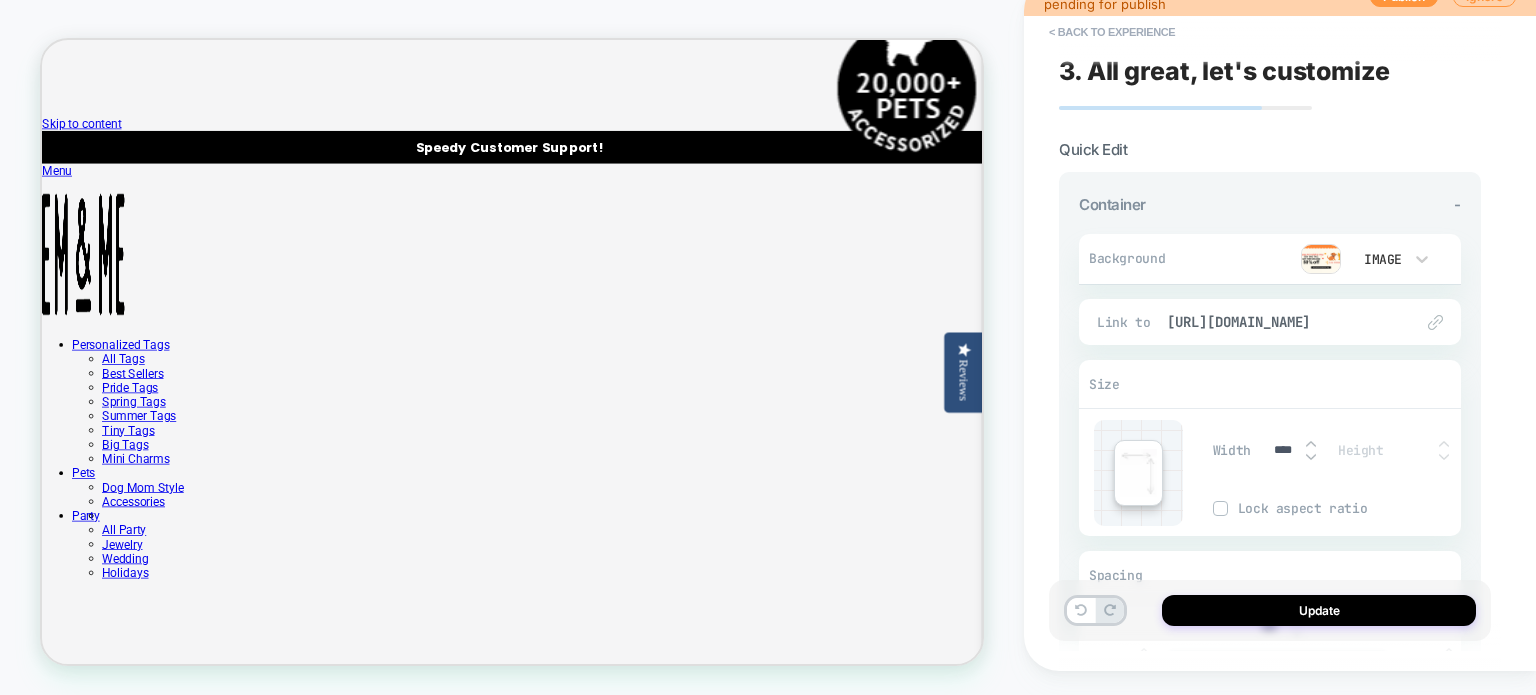 click at bounding box center [1444, 444] 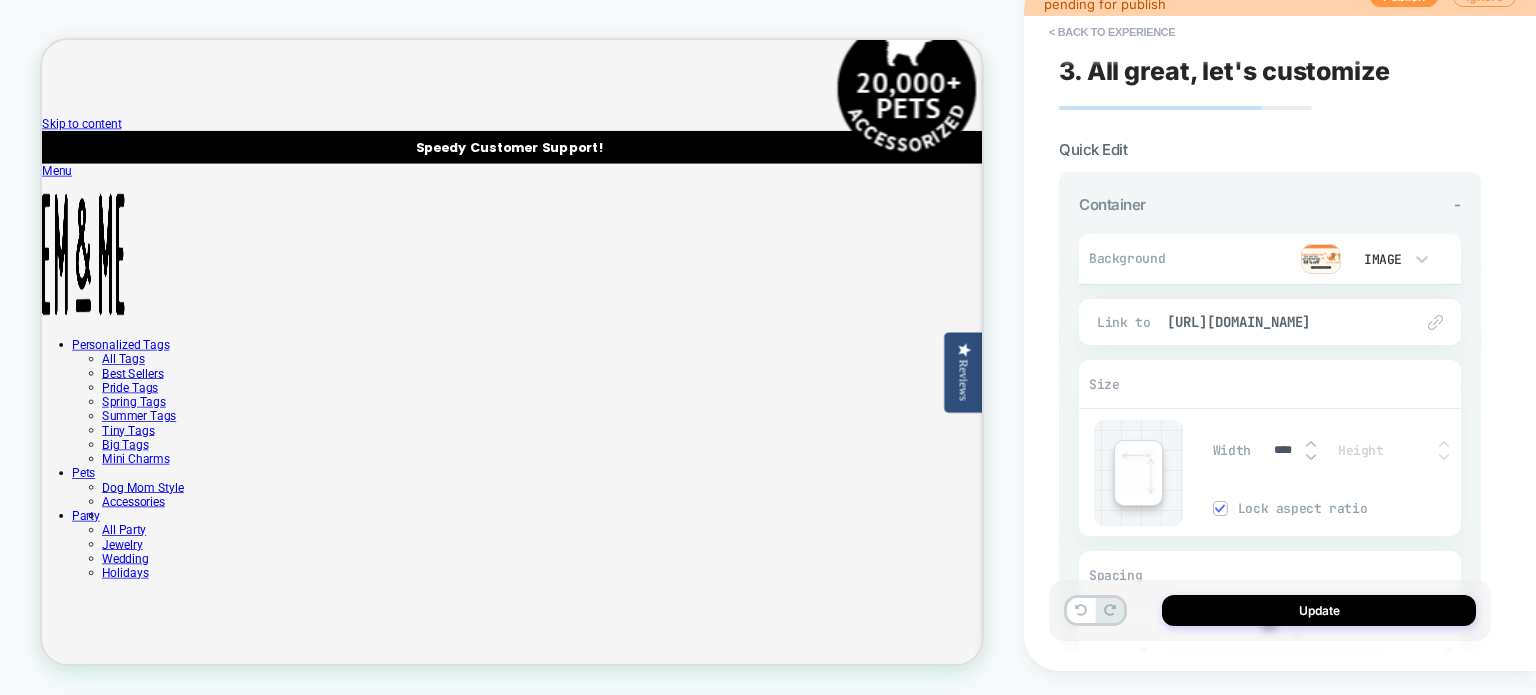 click at bounding box center (1444, 450) 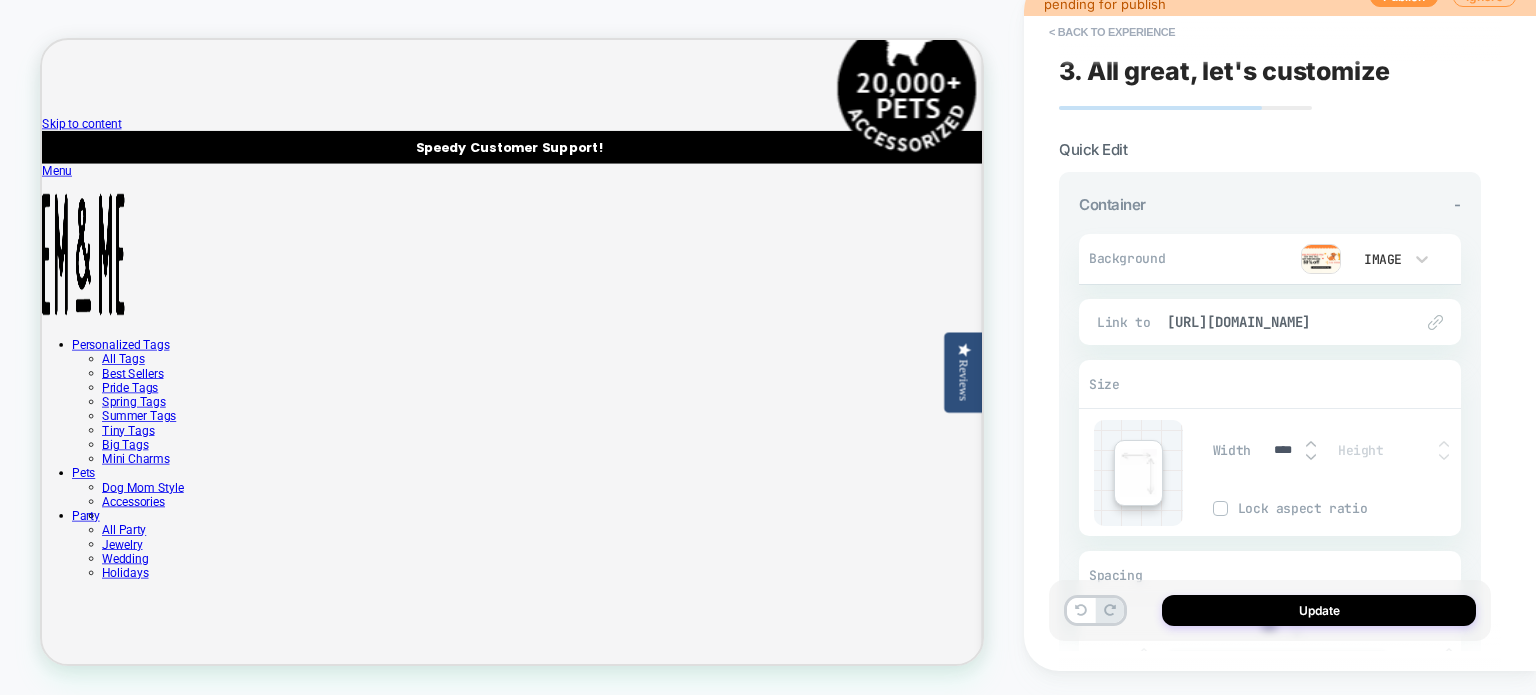 scroll, scrollTop: 329, scrollLeft: 0, axis: vertical 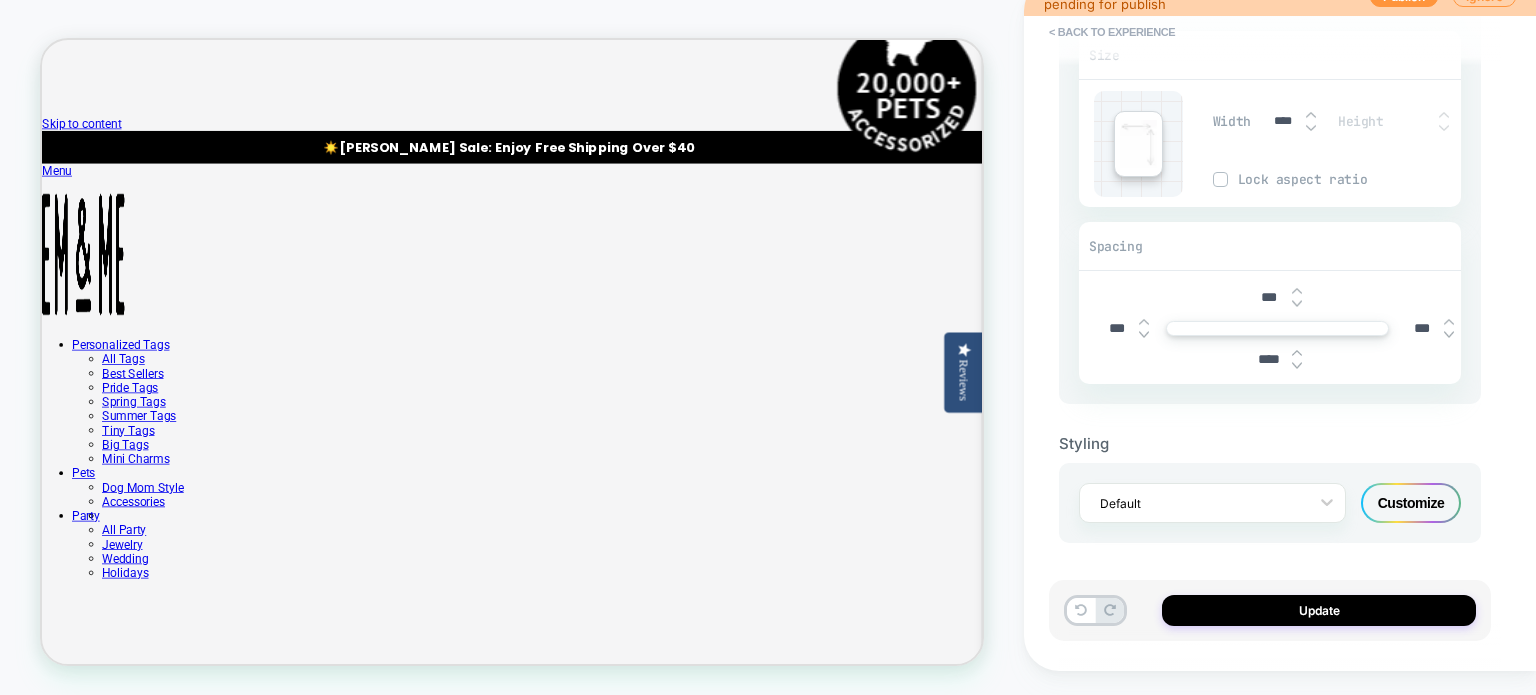 click at bounding box center [1297, 366] 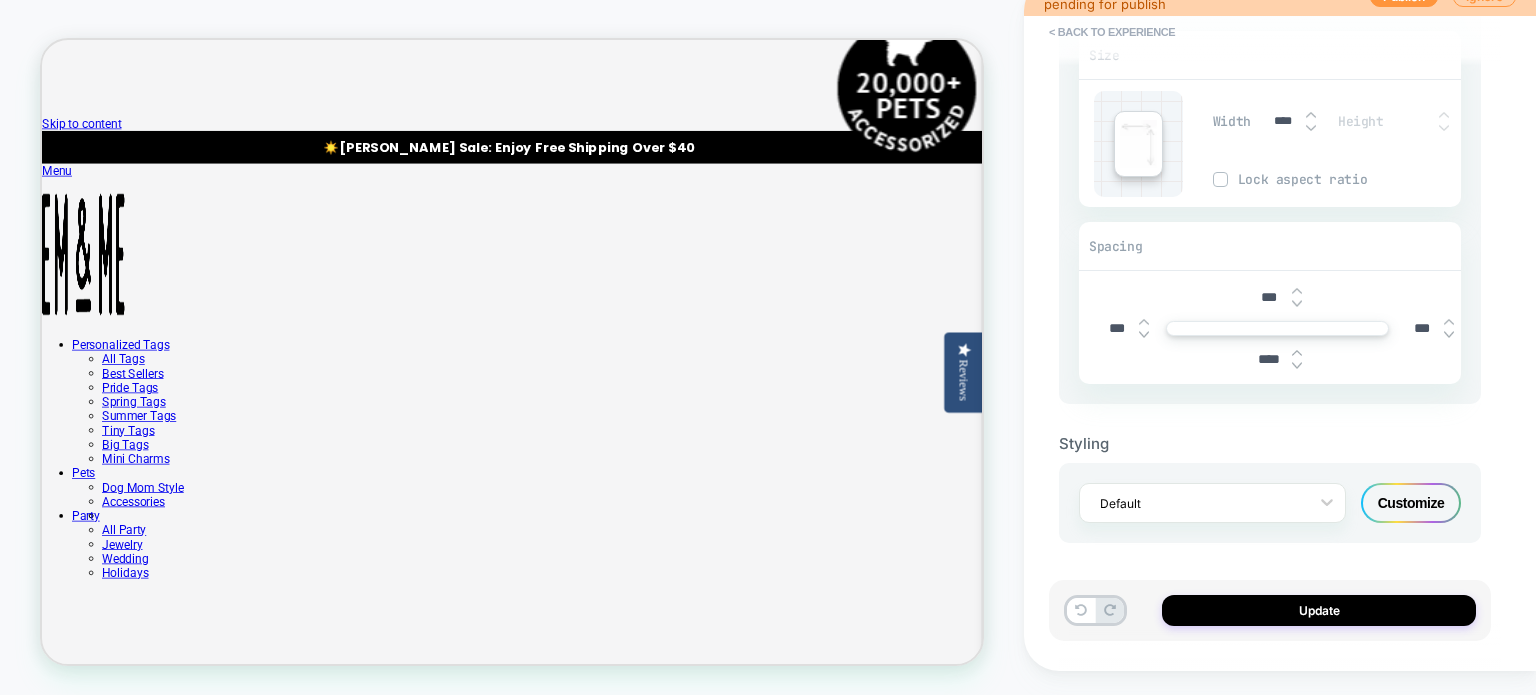 click at bounding box center (1297, 353) 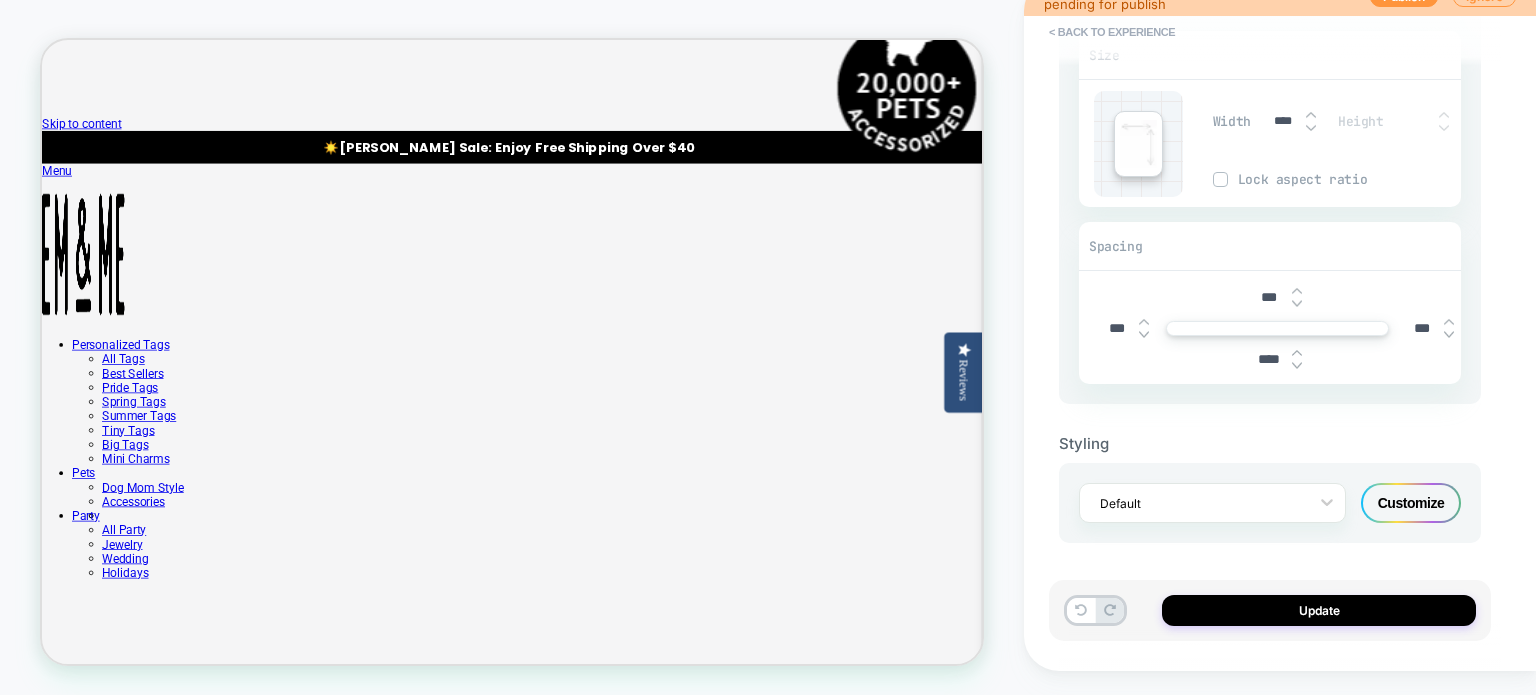 click at bounding box center (1297, 353) 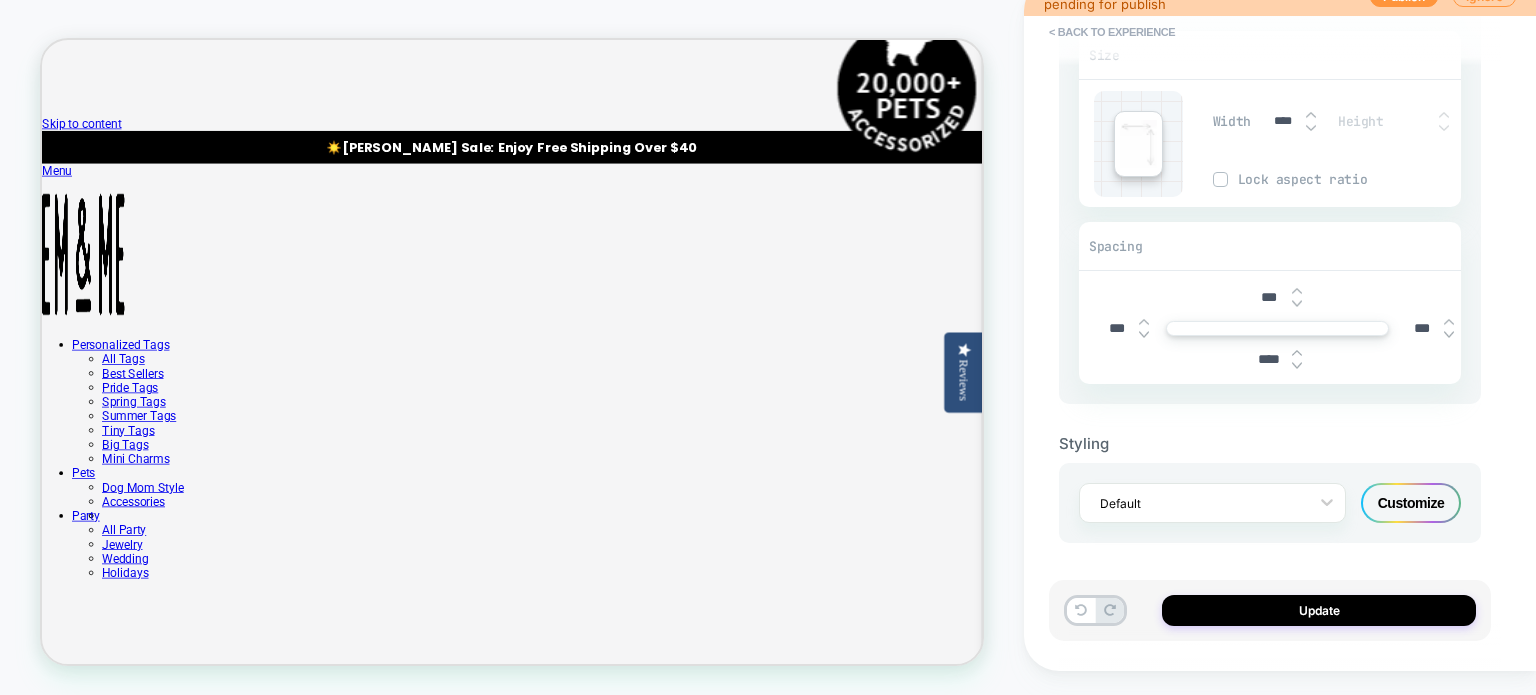 click on "Customize" at bounding box center [1411, 503] 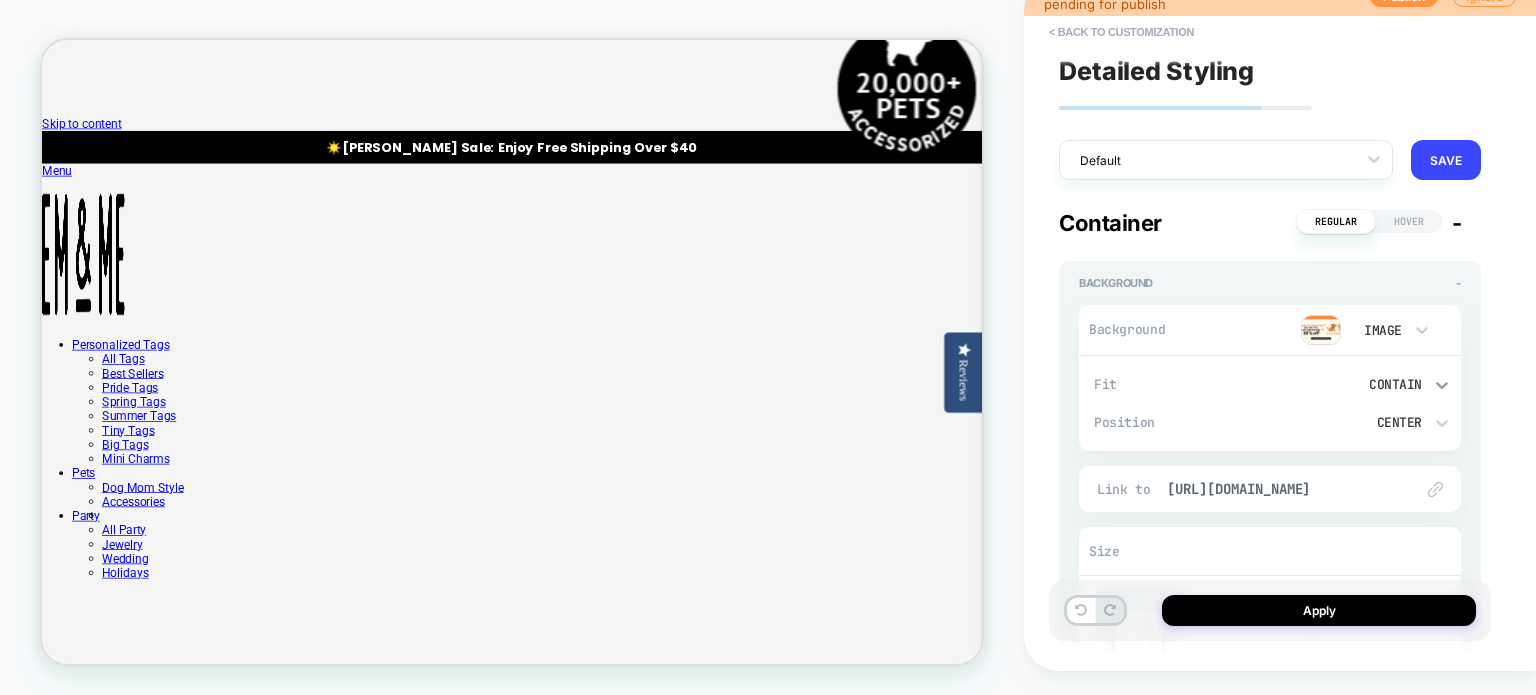 click 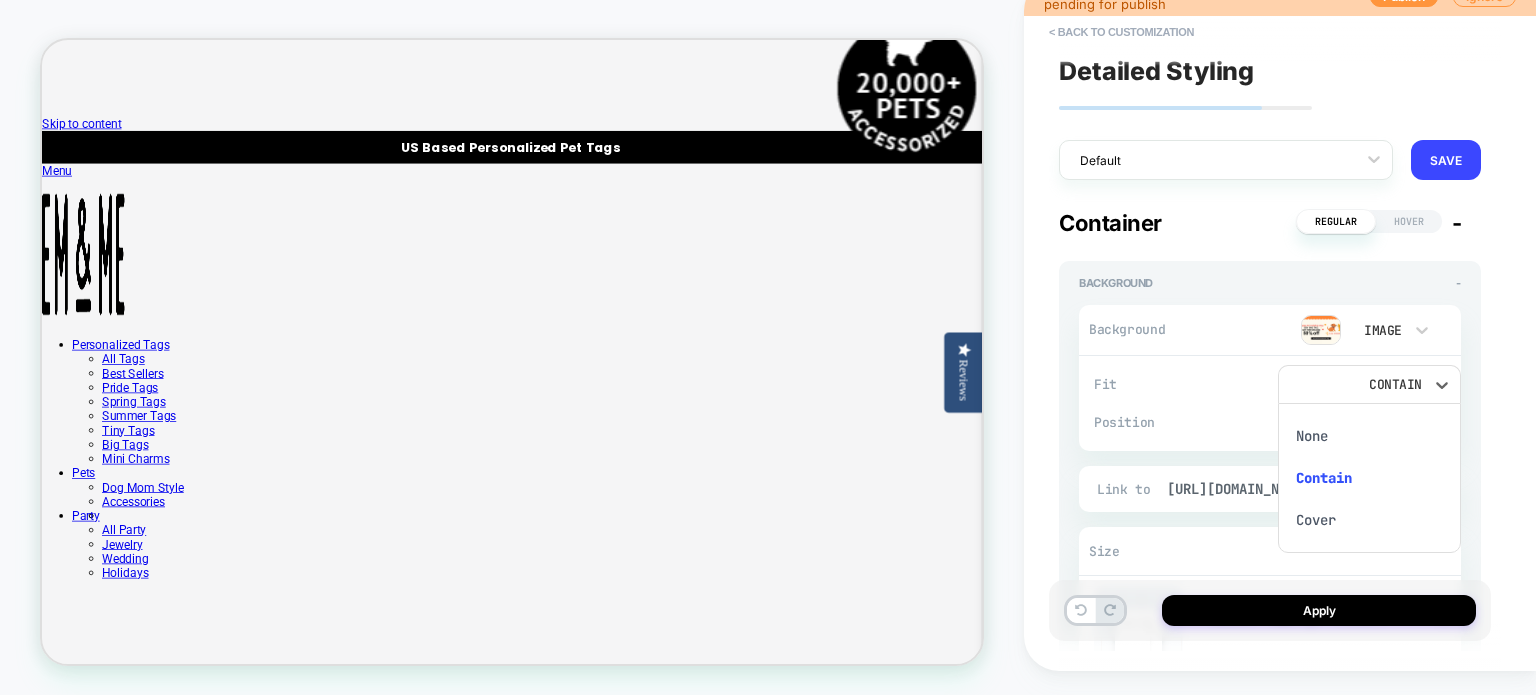 click on "Cover" at bounding box center (1370, 520) 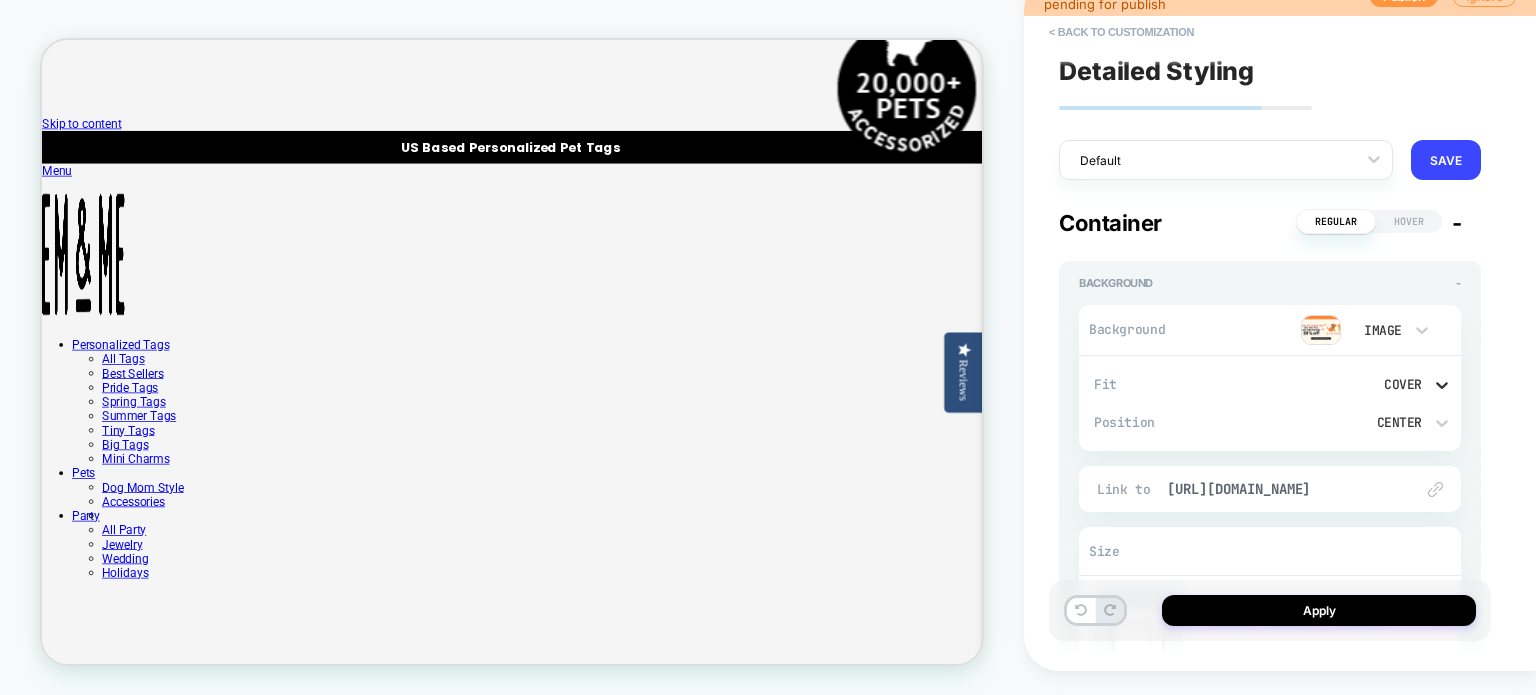 click 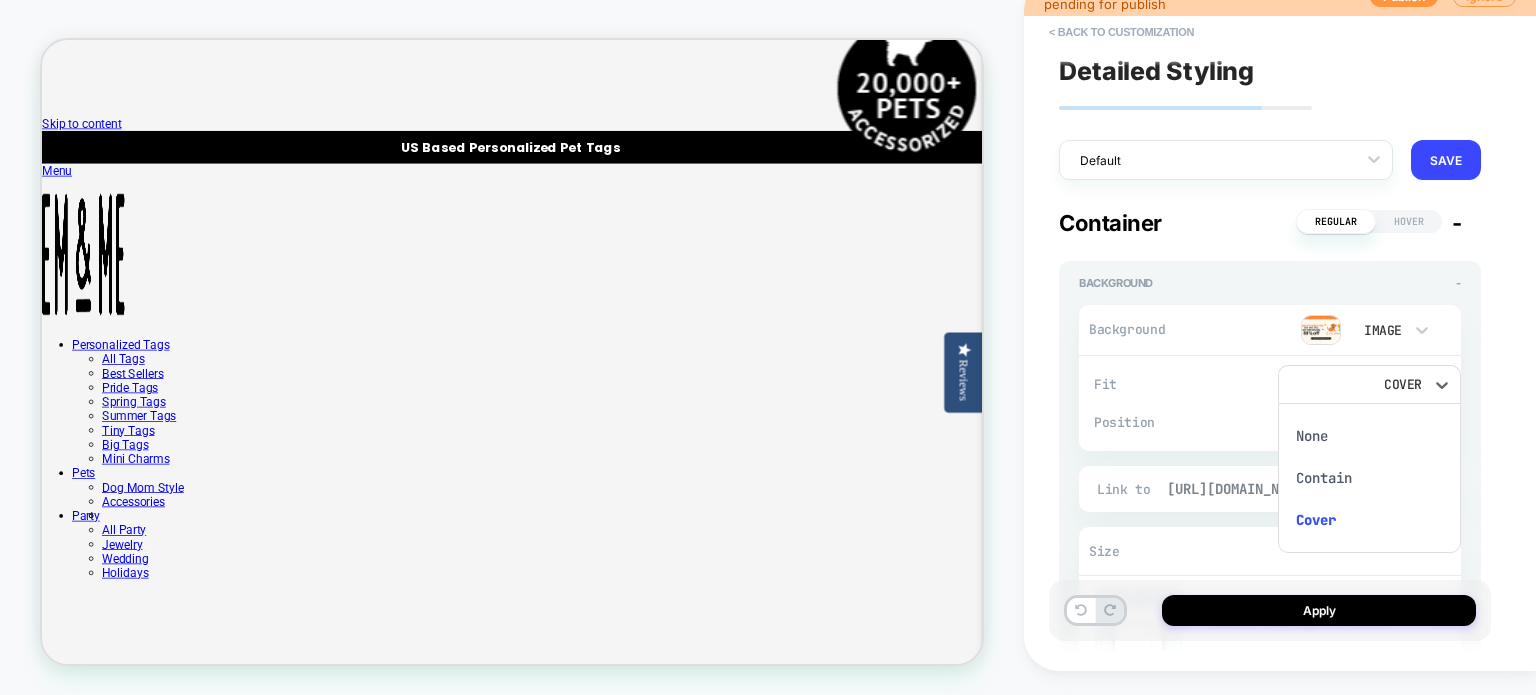 click on "Contain" at bounding box center (1370, 478) 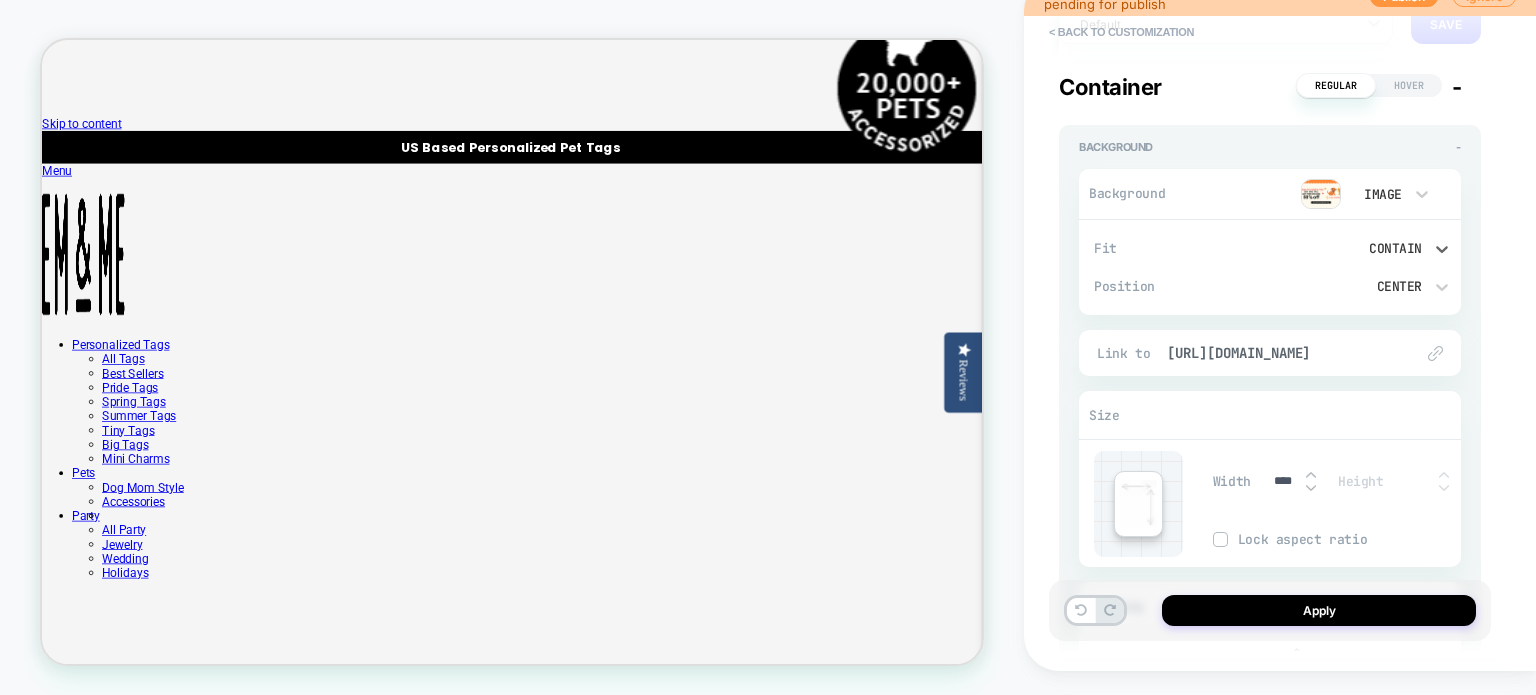scroll, scrollTop: 0, scrollLeft: 0, axis: both 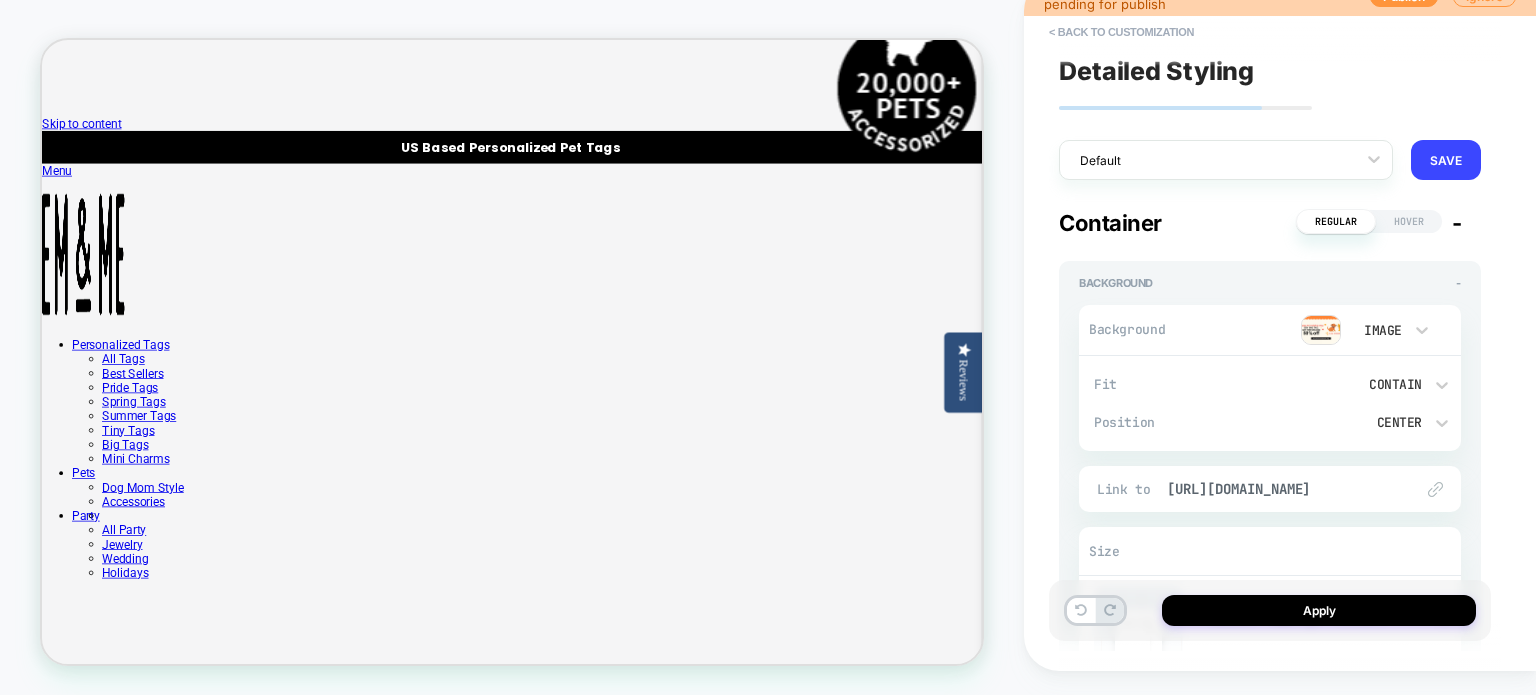 click on "Hover" at bounding box center [1409, 221] 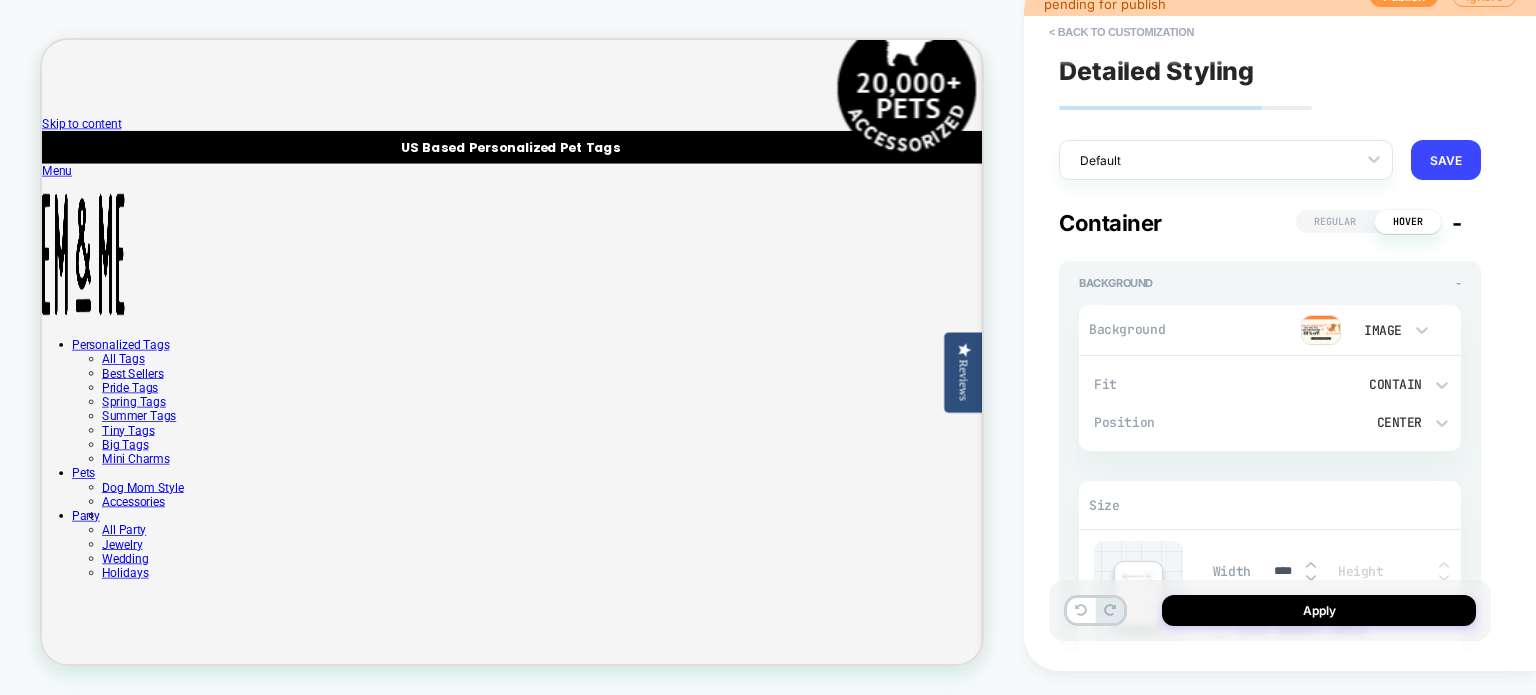 click on "Regular" at bounding box center (1335, 221) 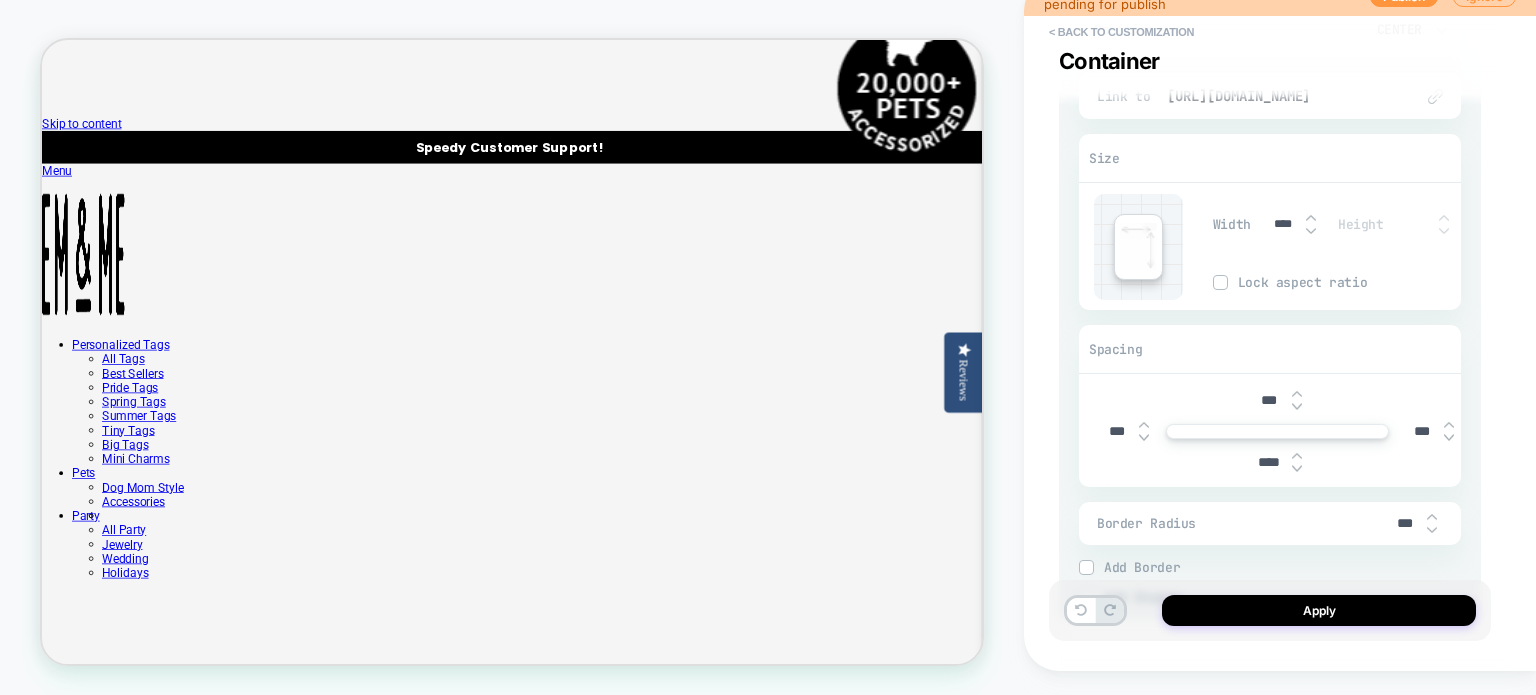scroll, scrollTop: 472, scrollLeft: 0, axis: vertical 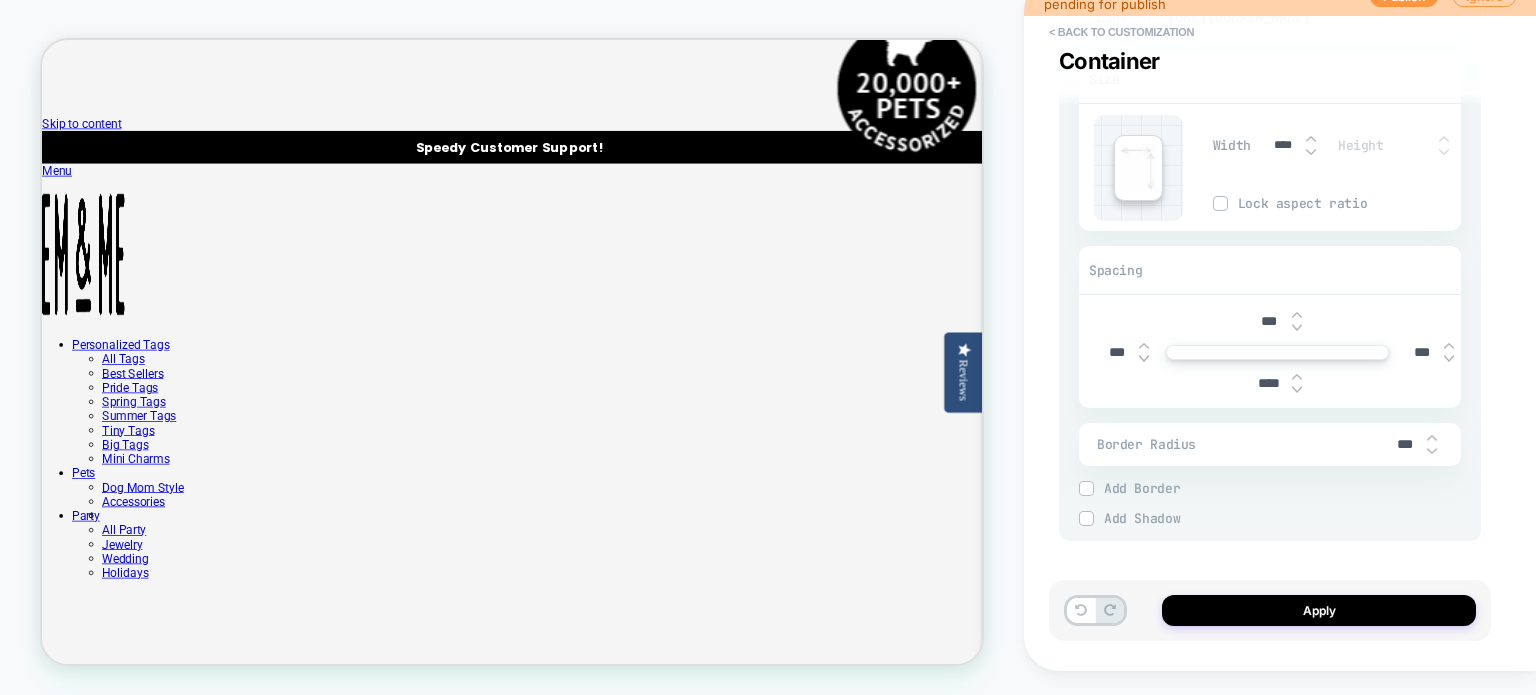 click at bounding box center (1297, 390) 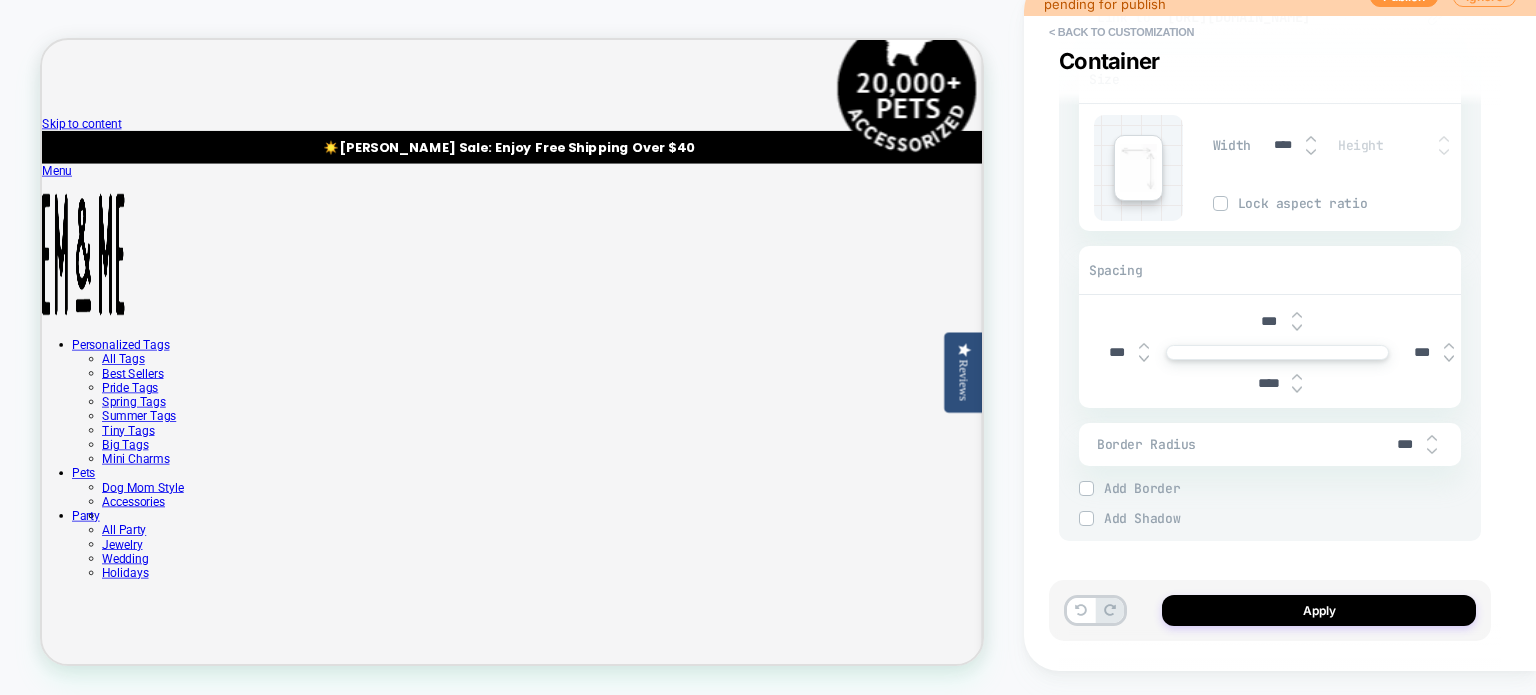 click at bounding box center [1297, 390] 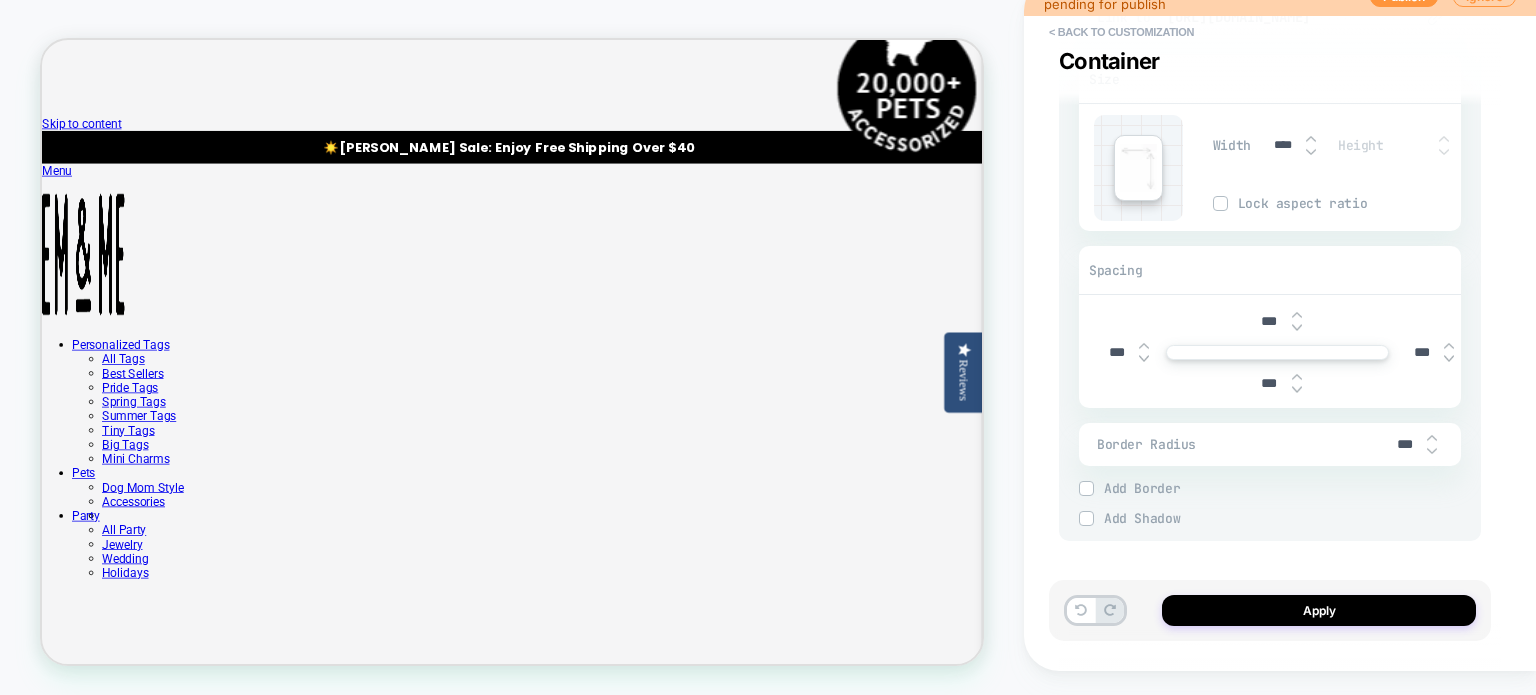 click at bounding box center [1297, 390] 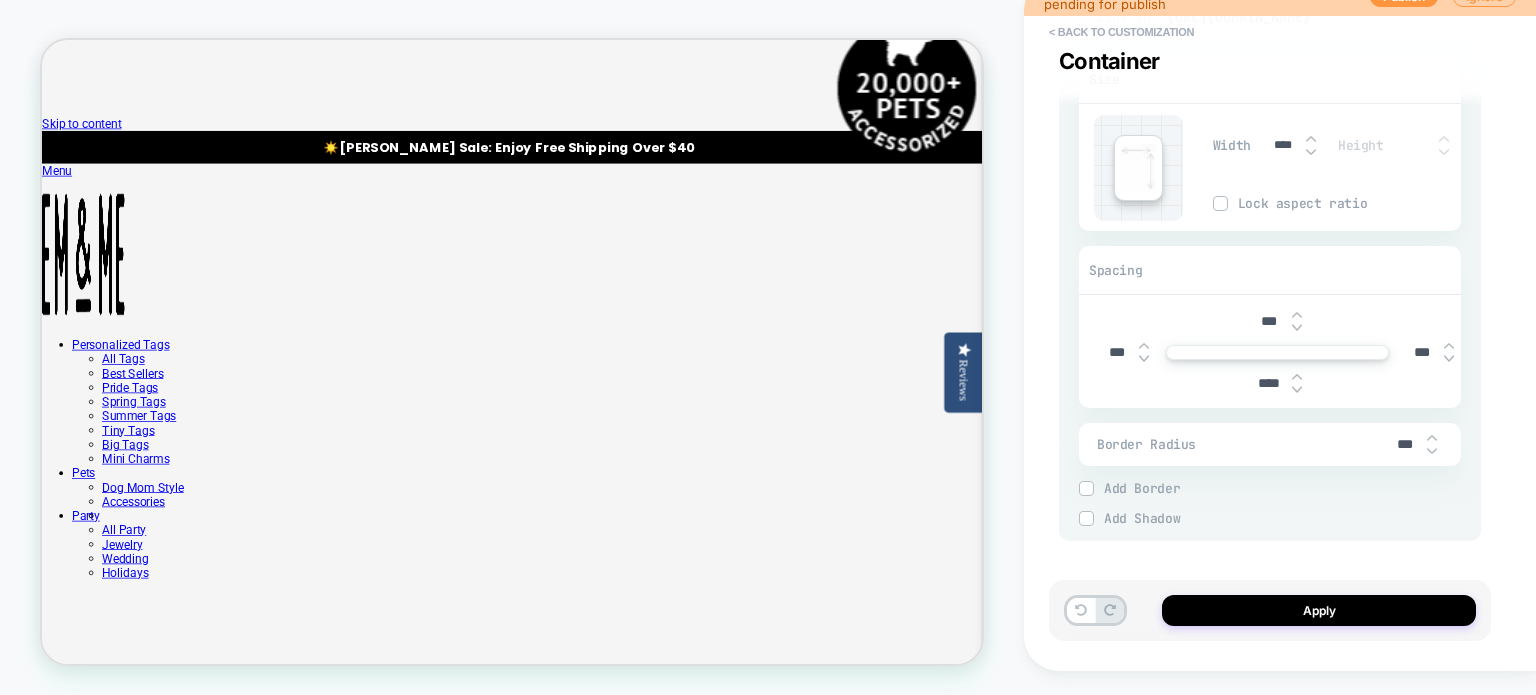 click on "****" at bounding box center [1278, 383] 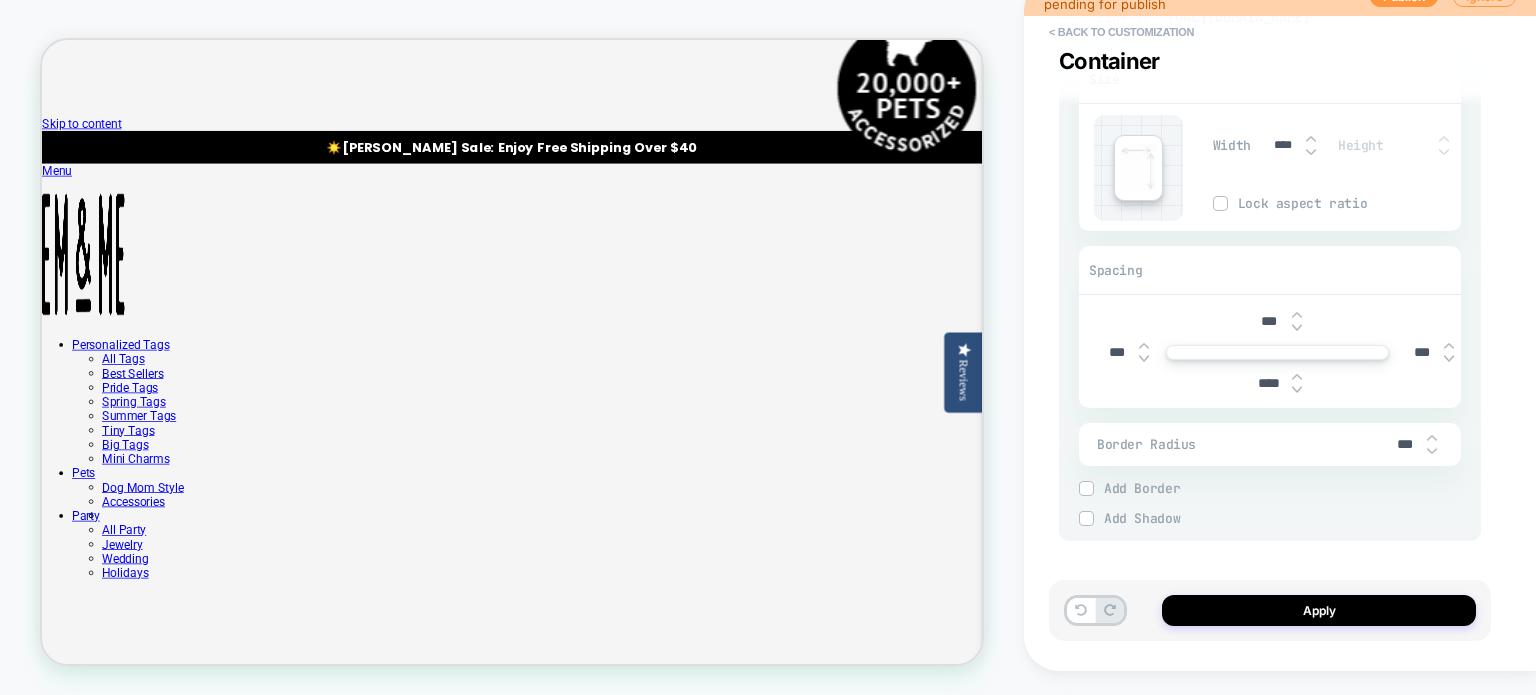 click on "****" at bounding box center (1278, 383) 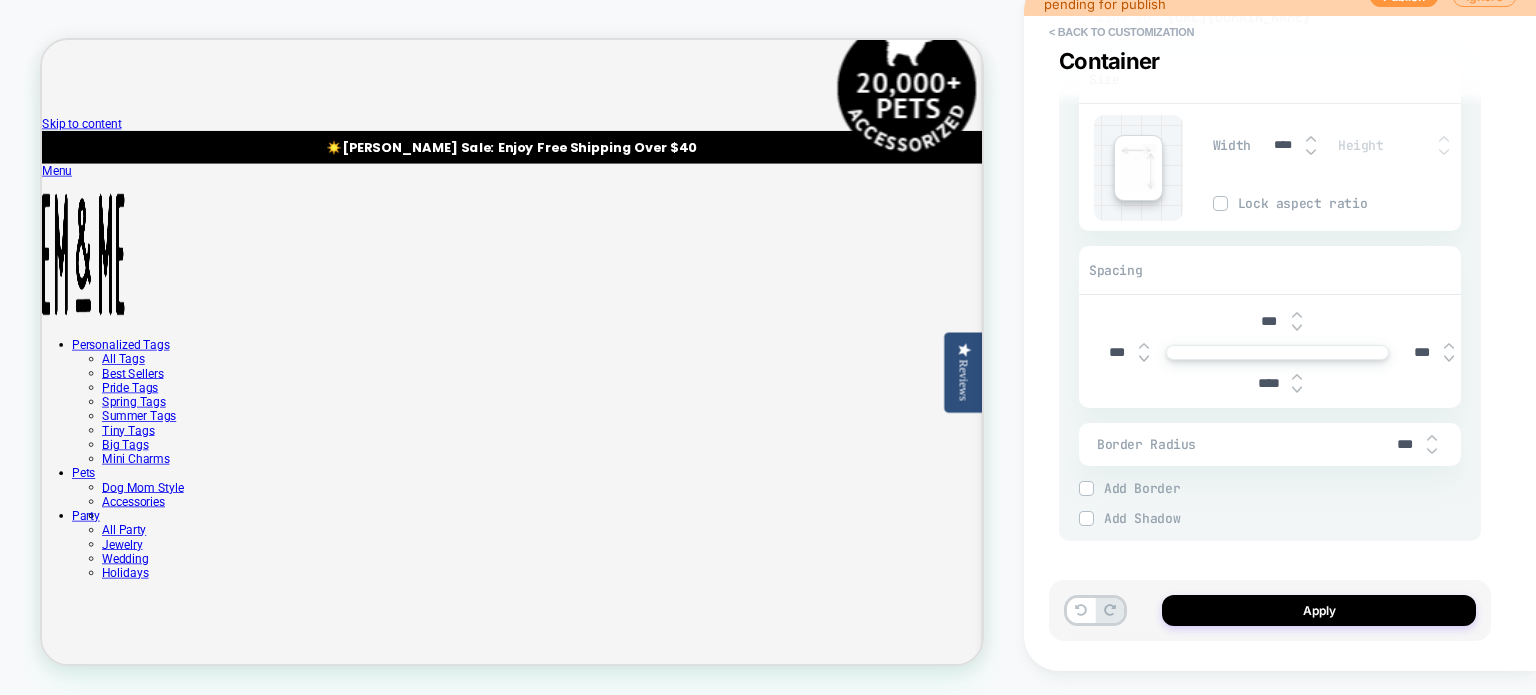 click at bounding box center [1297, 377] 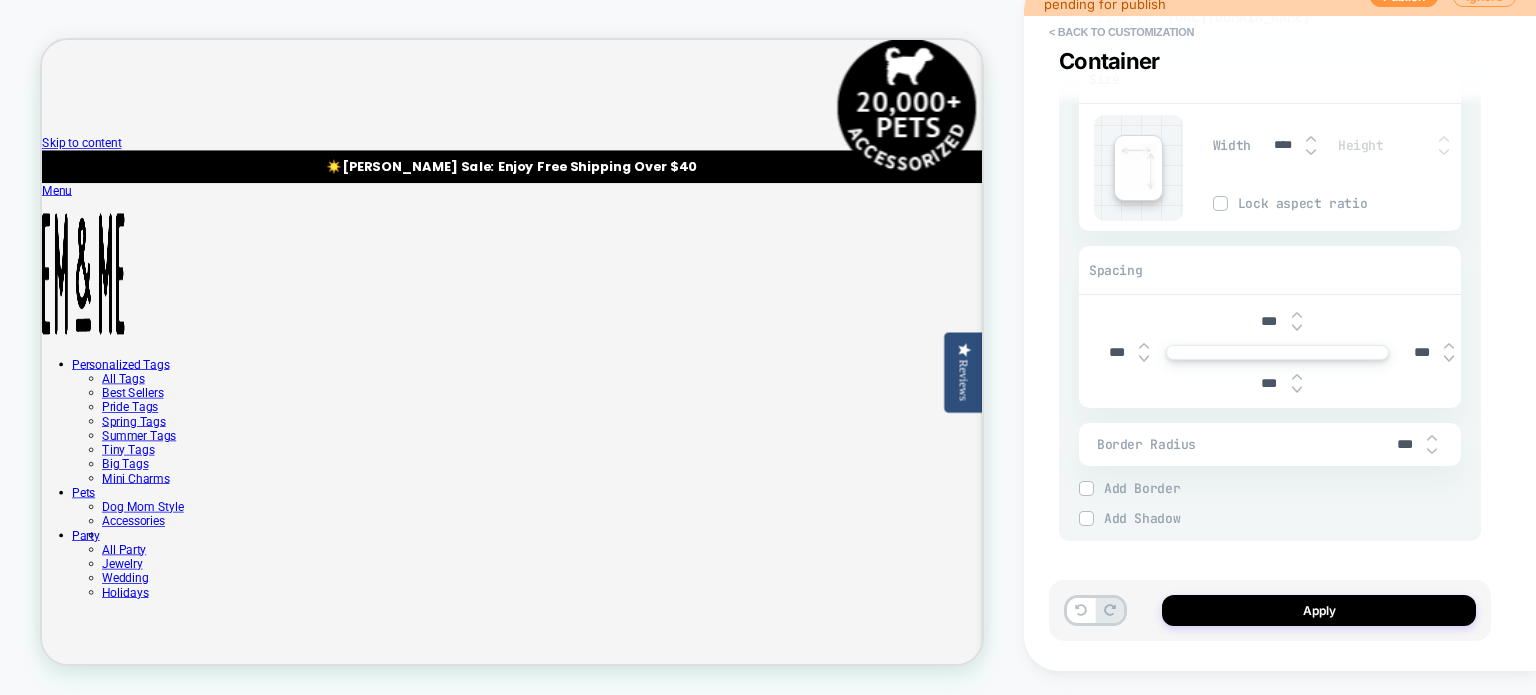 scroll, scrollTop: 0, scrollLeft: 0, axis: both 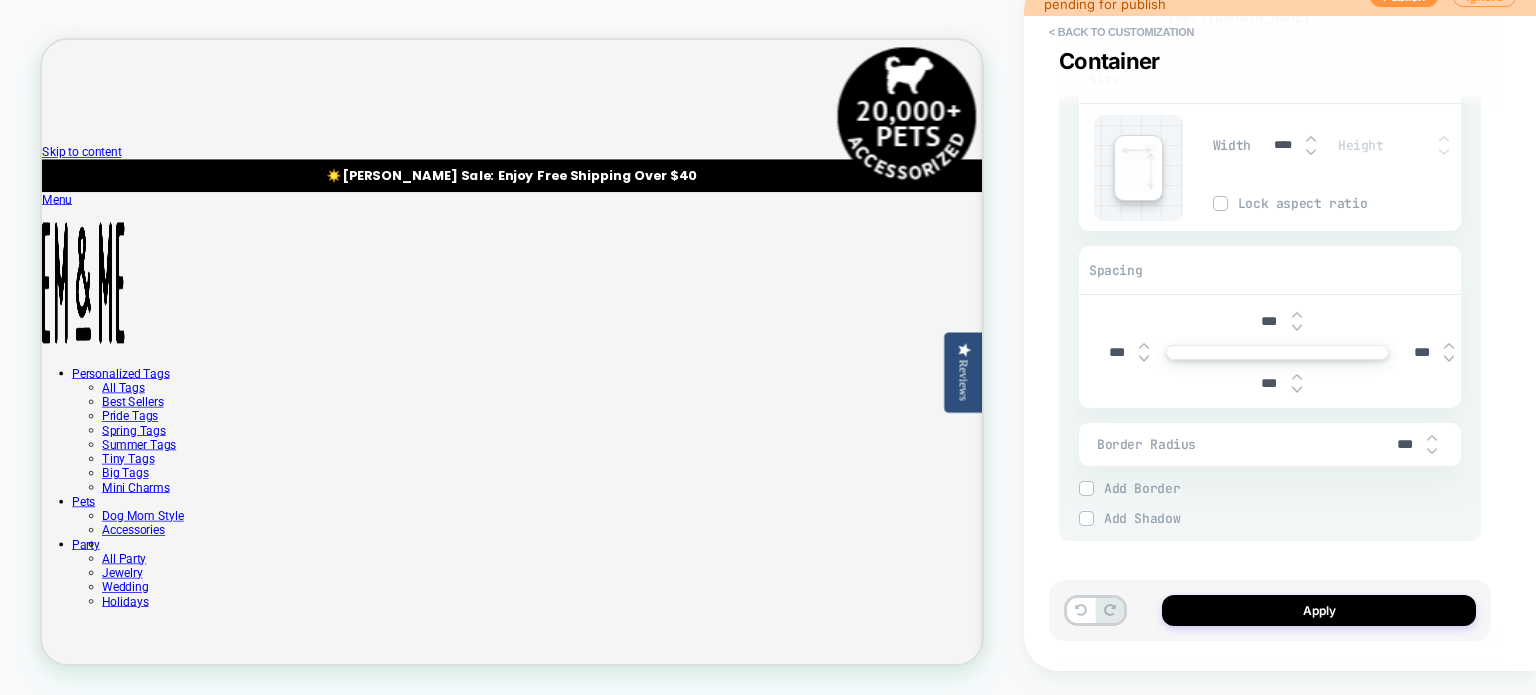click on "***" at bounding box center [1269, 383] 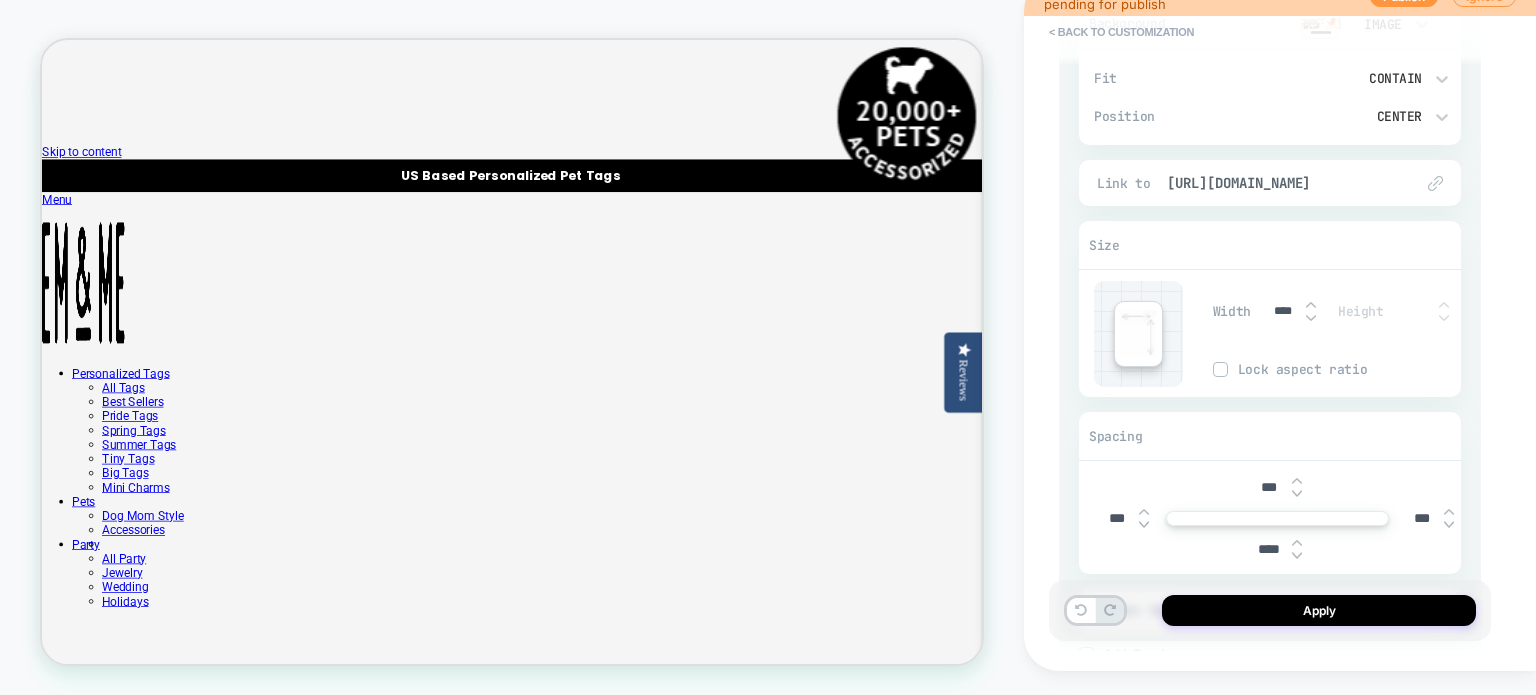 scroll, scrollTop: 0, scrollLeft: 0, axis: both 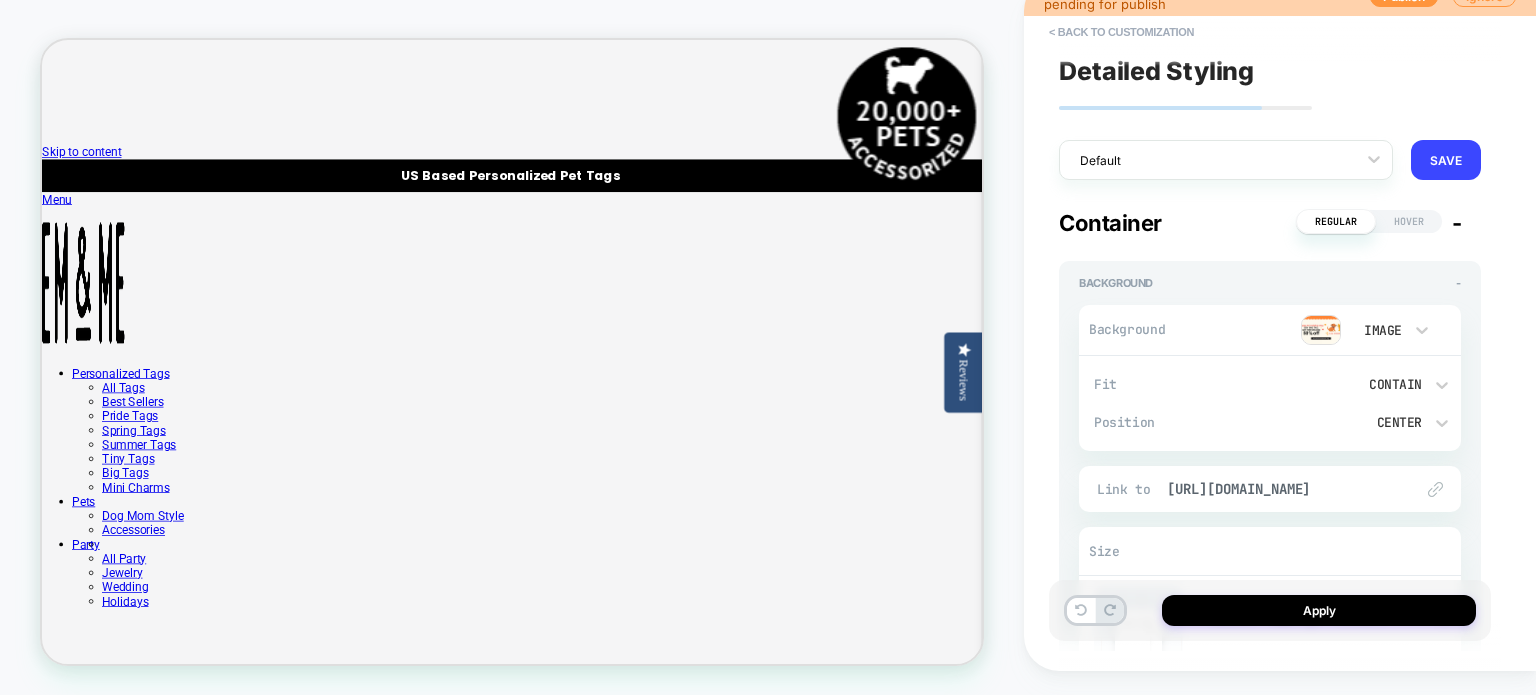 type on "****" 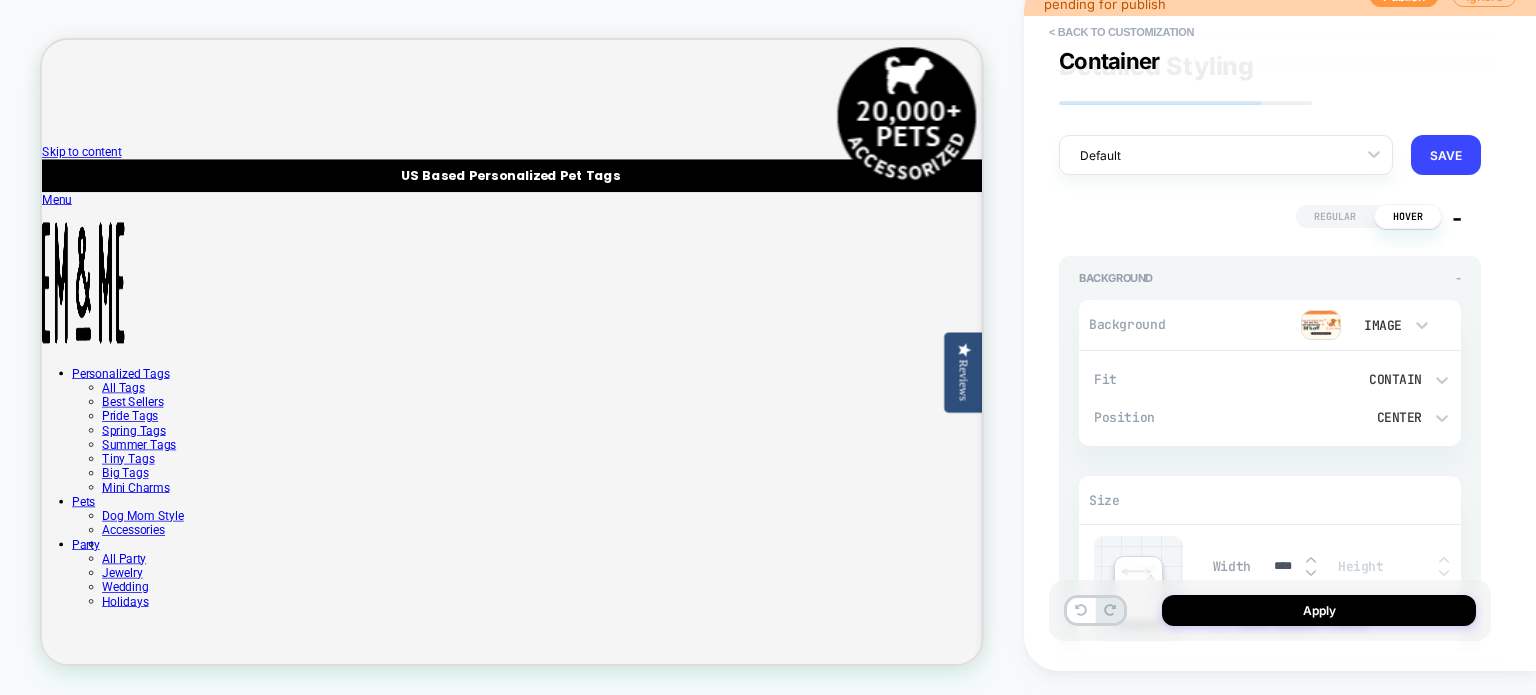 scroll, scrollTop: 0, scrollLeft: 0, axis: both 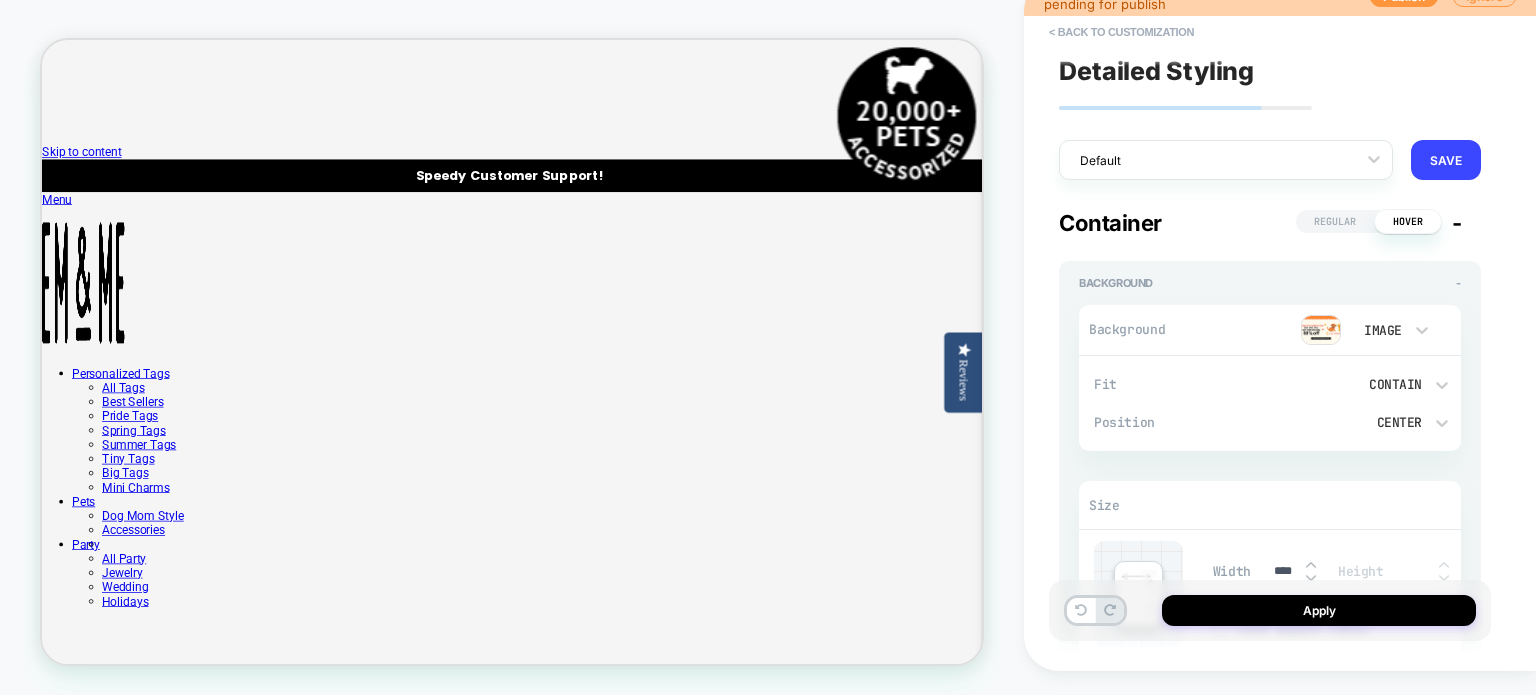 click on "Regular" at bounding box center [1335, 221] 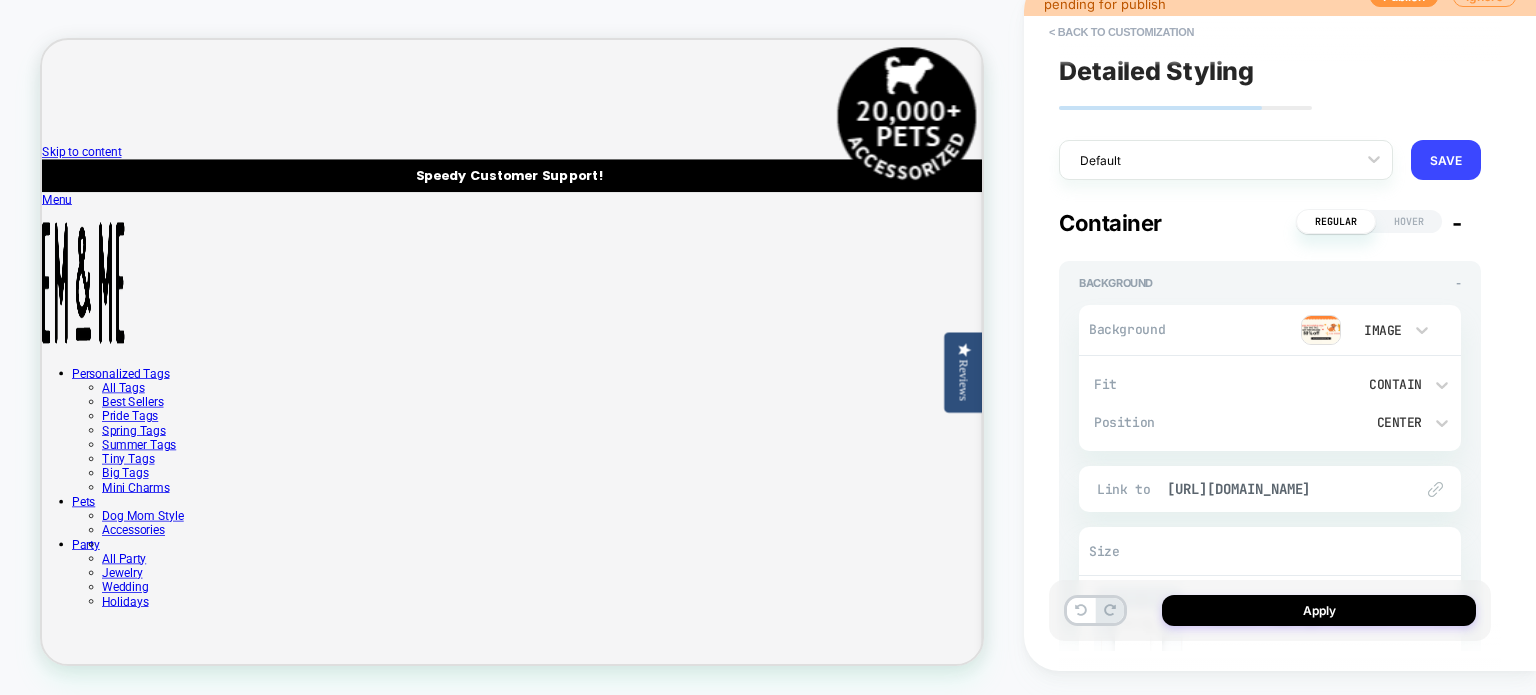 click on "Regular" at bounding box center [1336, 221] 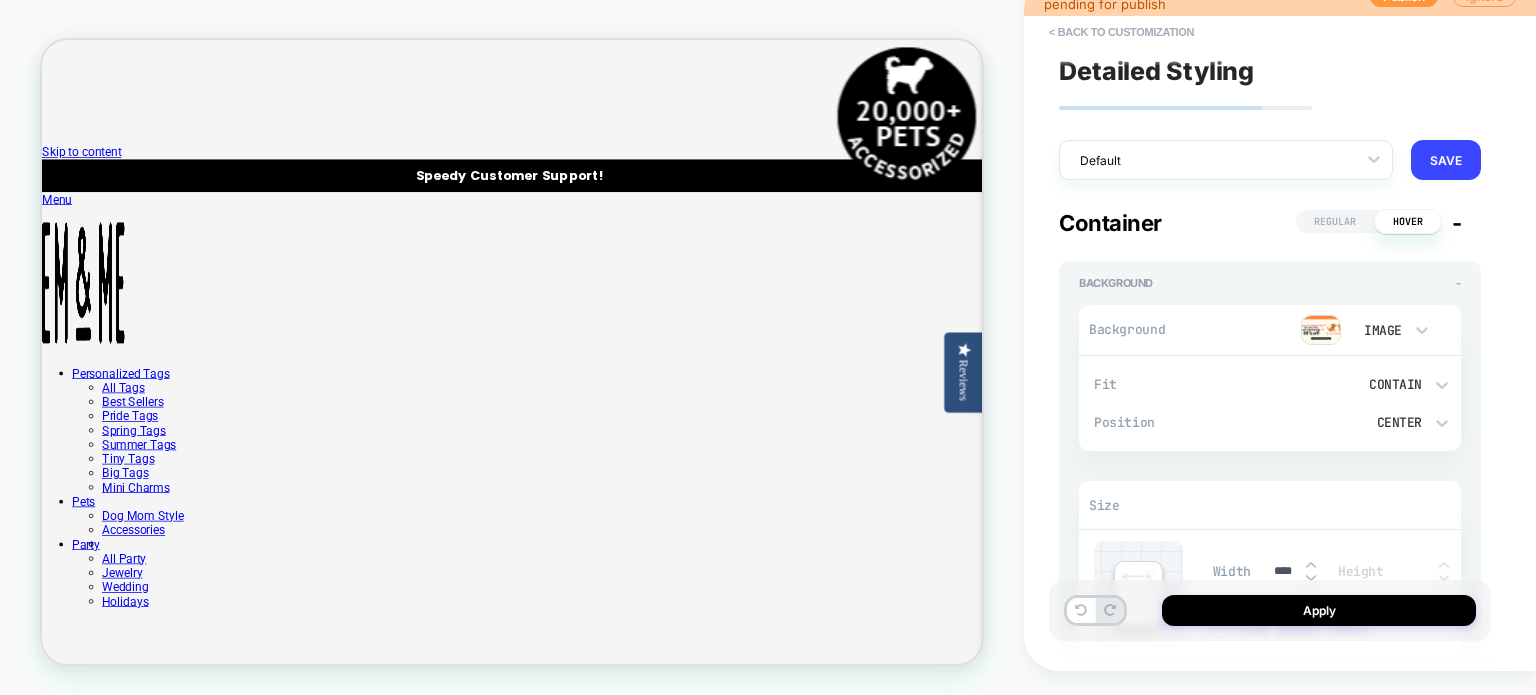 click on "Container Regular Hover - Background - Background Image Fit Contain Position Center Fit Cover Position Center Opening Image Add Auto Play Media Controls Mute Audio Loop Size Width **** Height Lock aspect ratio Border Radius *** Border *** Border Style Solid Add Border Add Shadow X *** Y *** Spread *** Blur *** Add Shadow" at bounding box center [1270, 507] 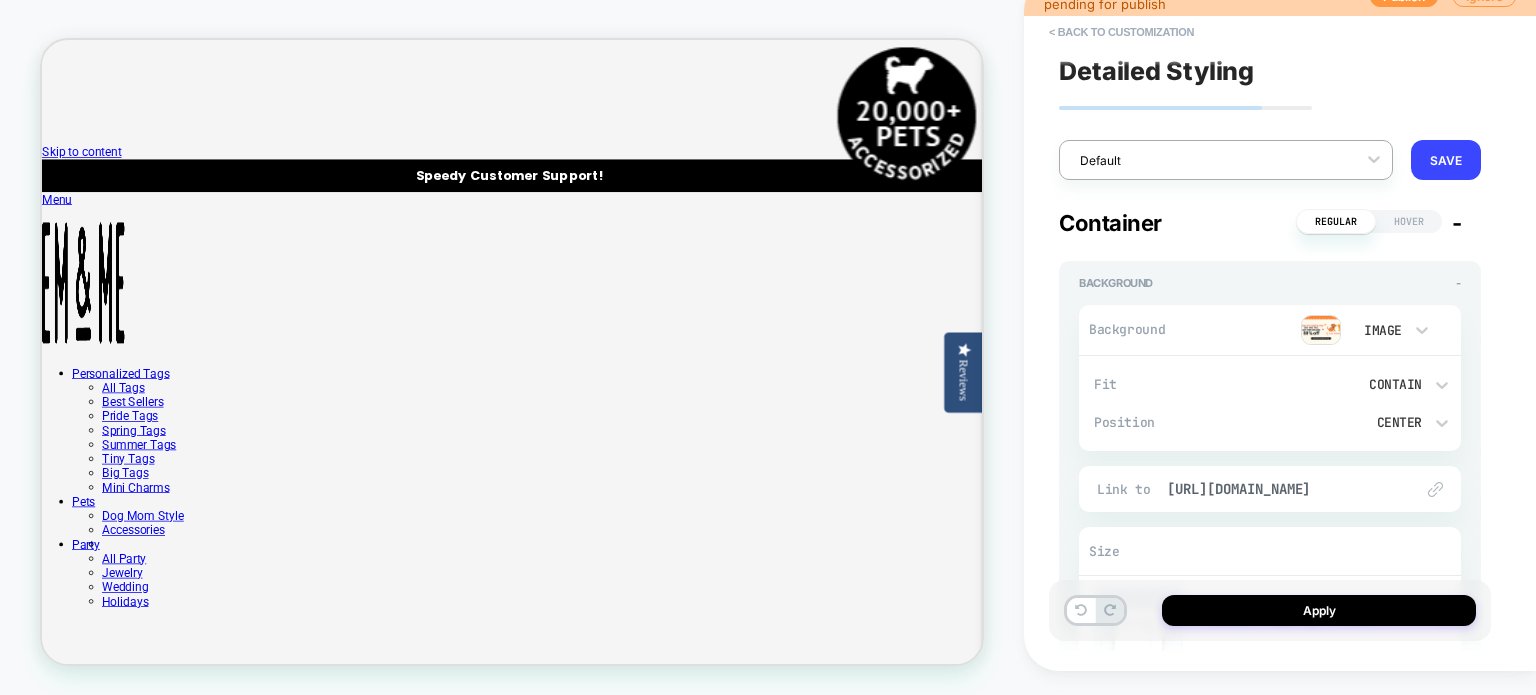 click on "Default" at bounding box center (1213, 160) 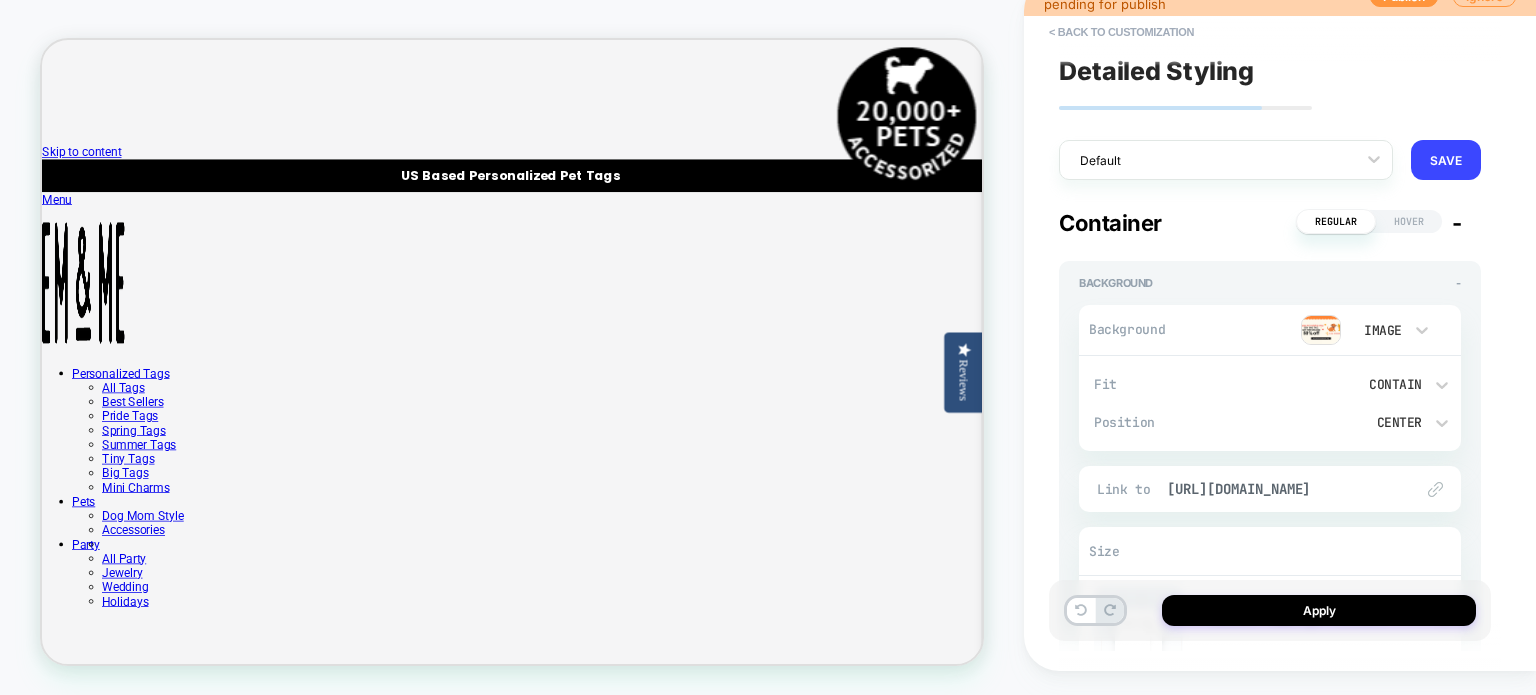 drag, startPoint x: 1216, startPoint y: 103, endPoint x: 1237, endPoint y: 107, distance: 21.377558 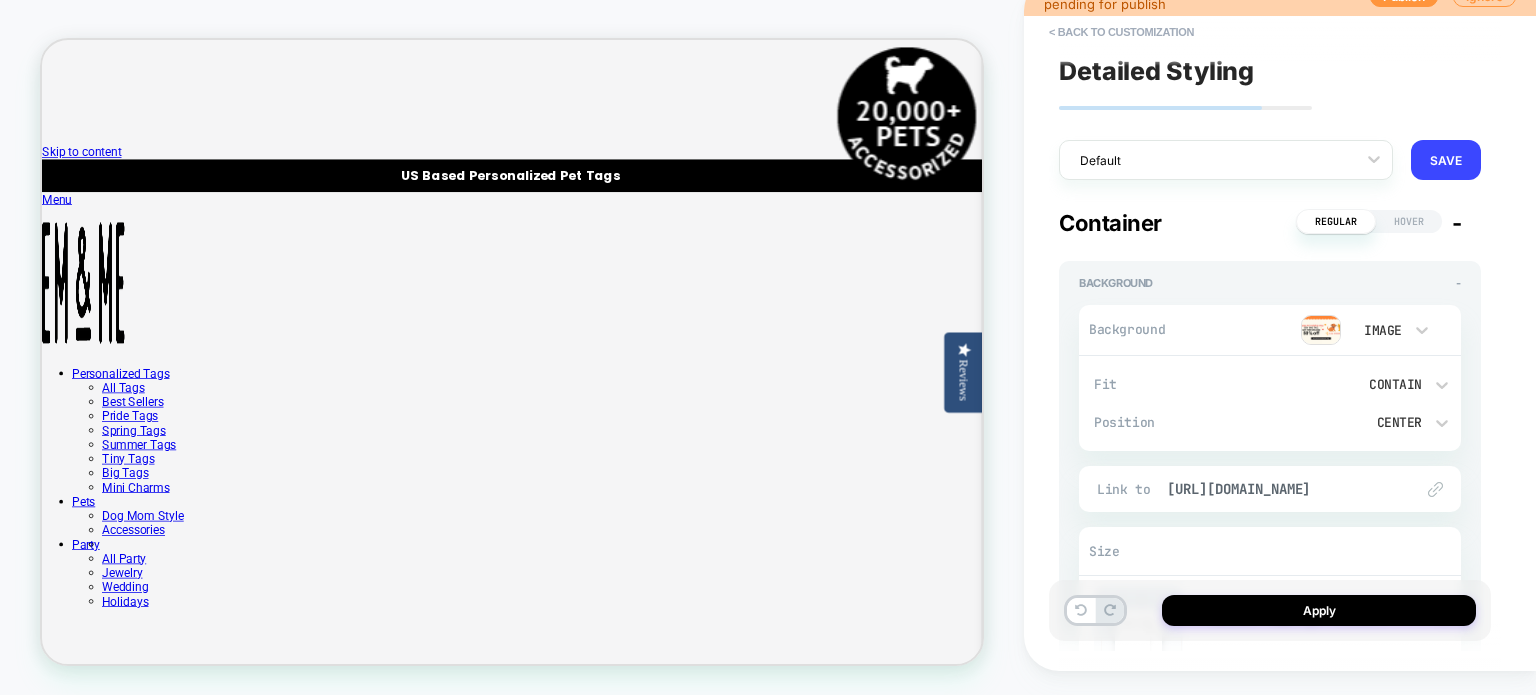 drag, startPoint x: 1254, startPoint y: 105, endPoint x: 1308, endPoint y: 115, distance: 54.91812 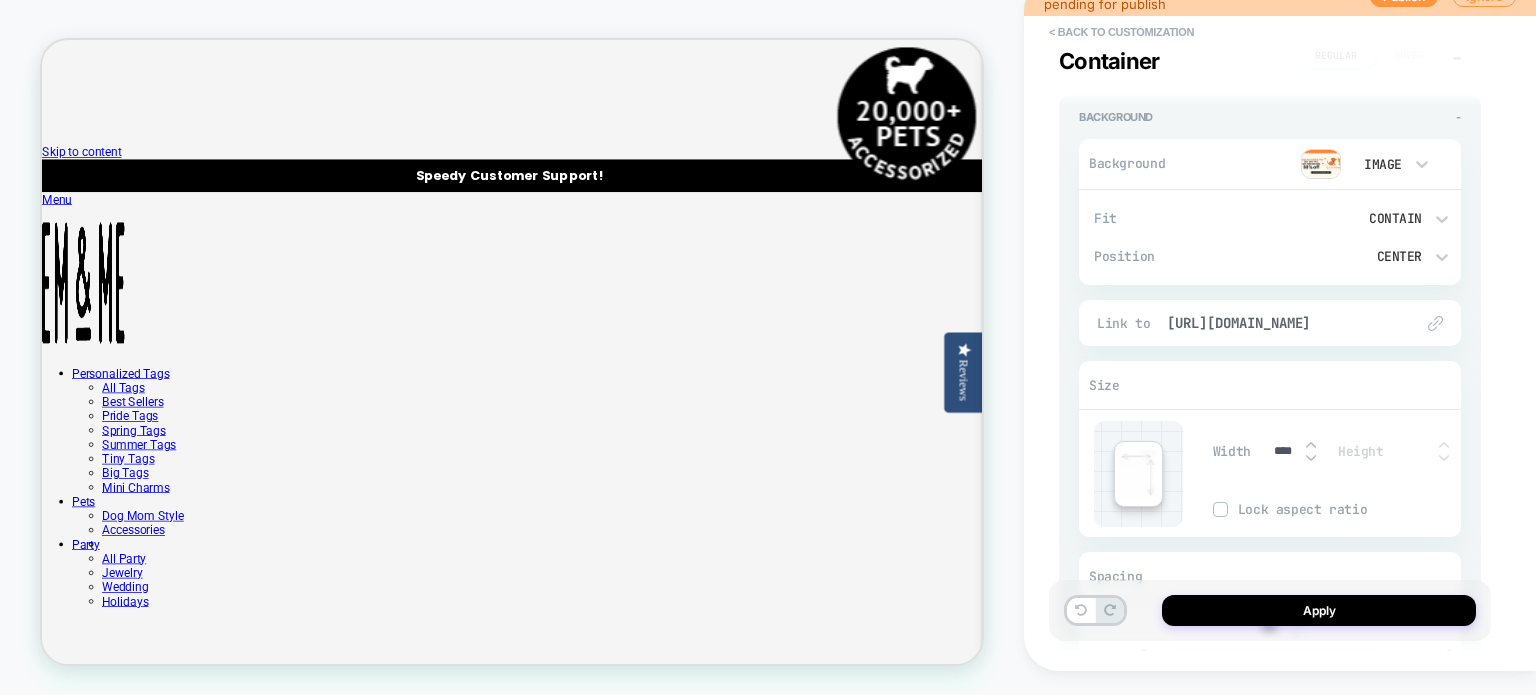 scroll, scrollTop: 472, scrollLeft: 0, axis: vertical 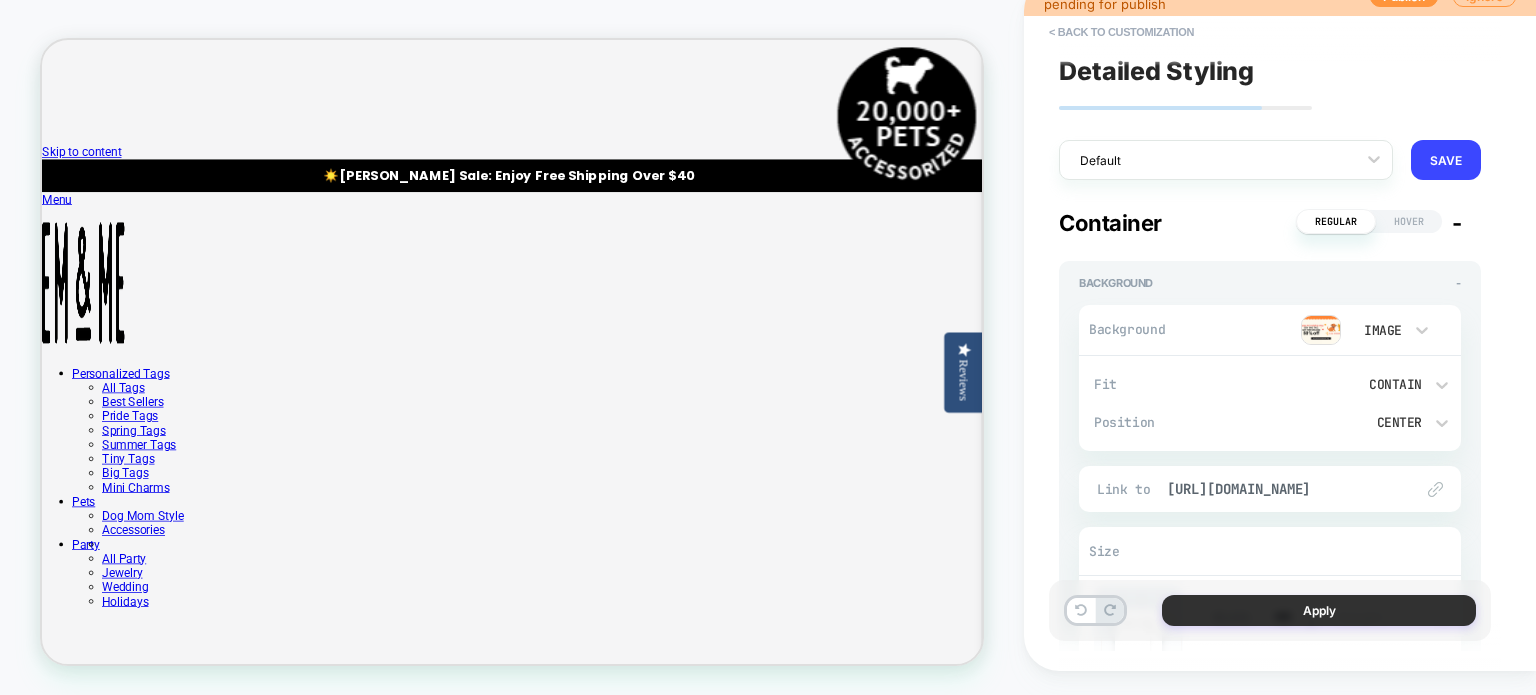 click on "Apply" at bounding box center (1319, 610) 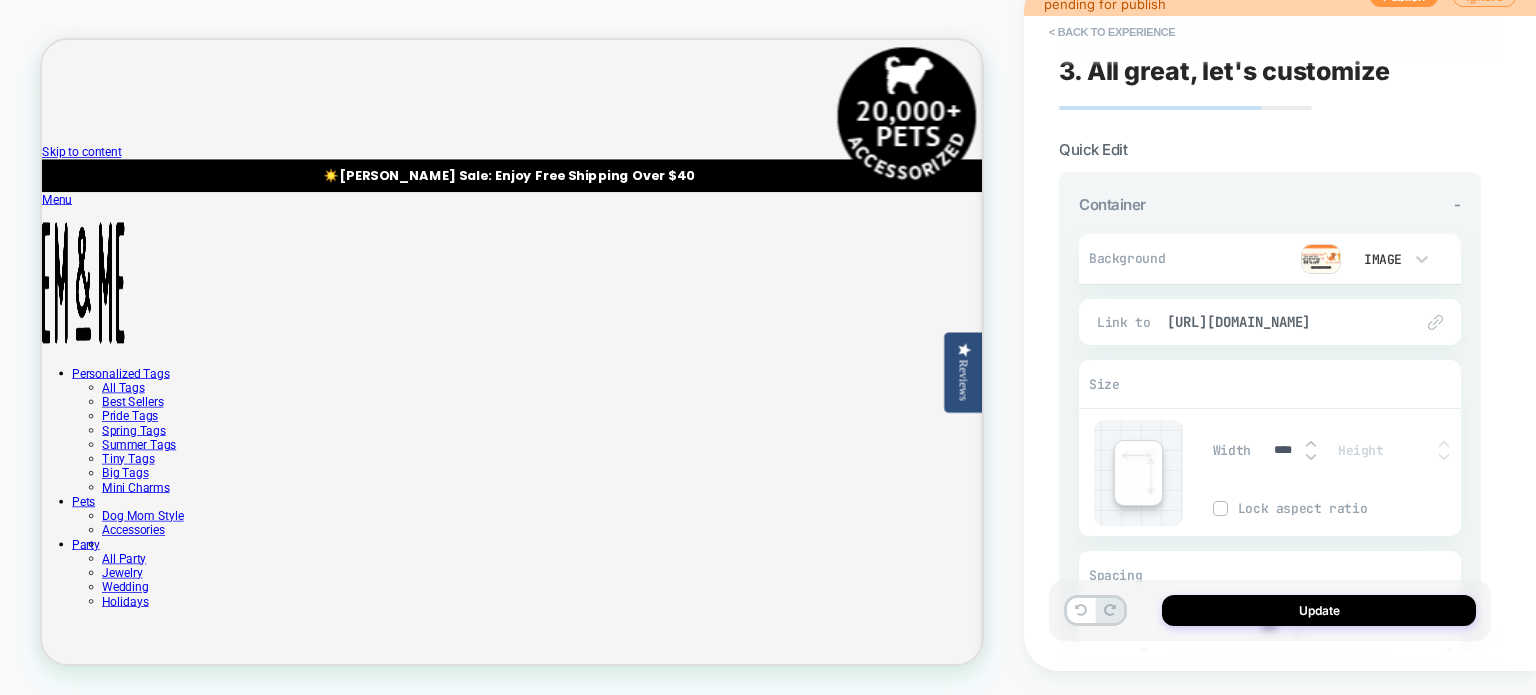 click on "Update" at bounding box center [1319, 610] 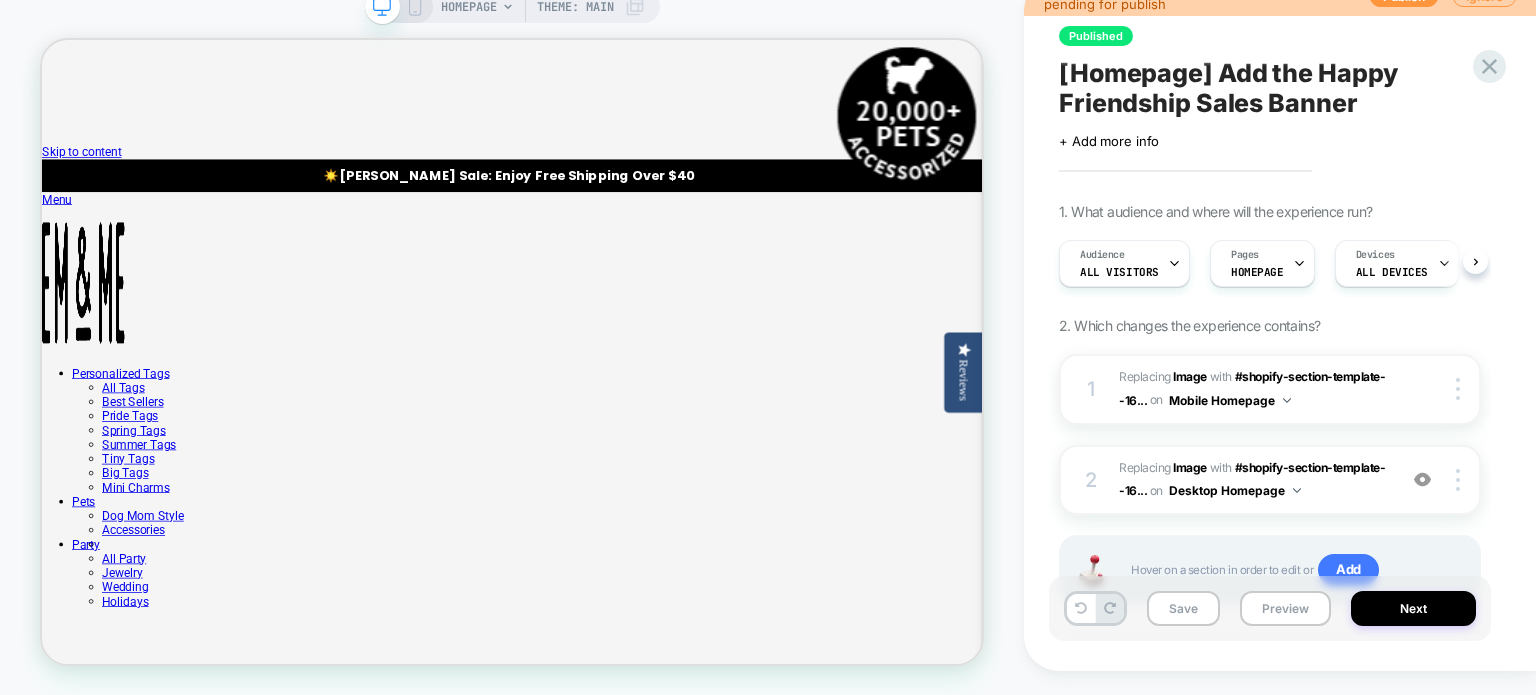 scroll, scrollTop: 0, scrollLeft: 0, axis: both 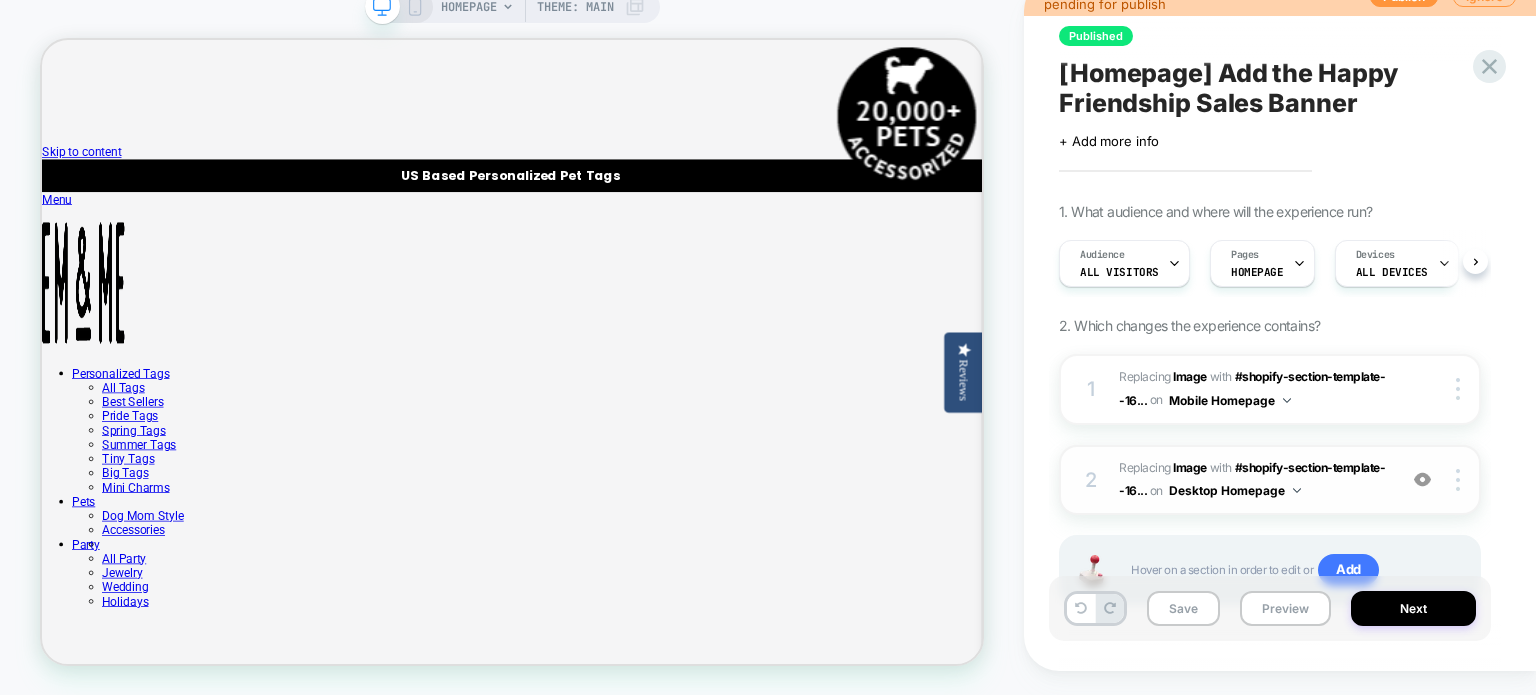 click on "#_loomi_addon_1710211086550 Replacing   Image   WITH #shopify-section-template--16... #shopify-section-template--16725283733730__slideshow   on Desktop Homepage" at bounding box center [1252, 480] 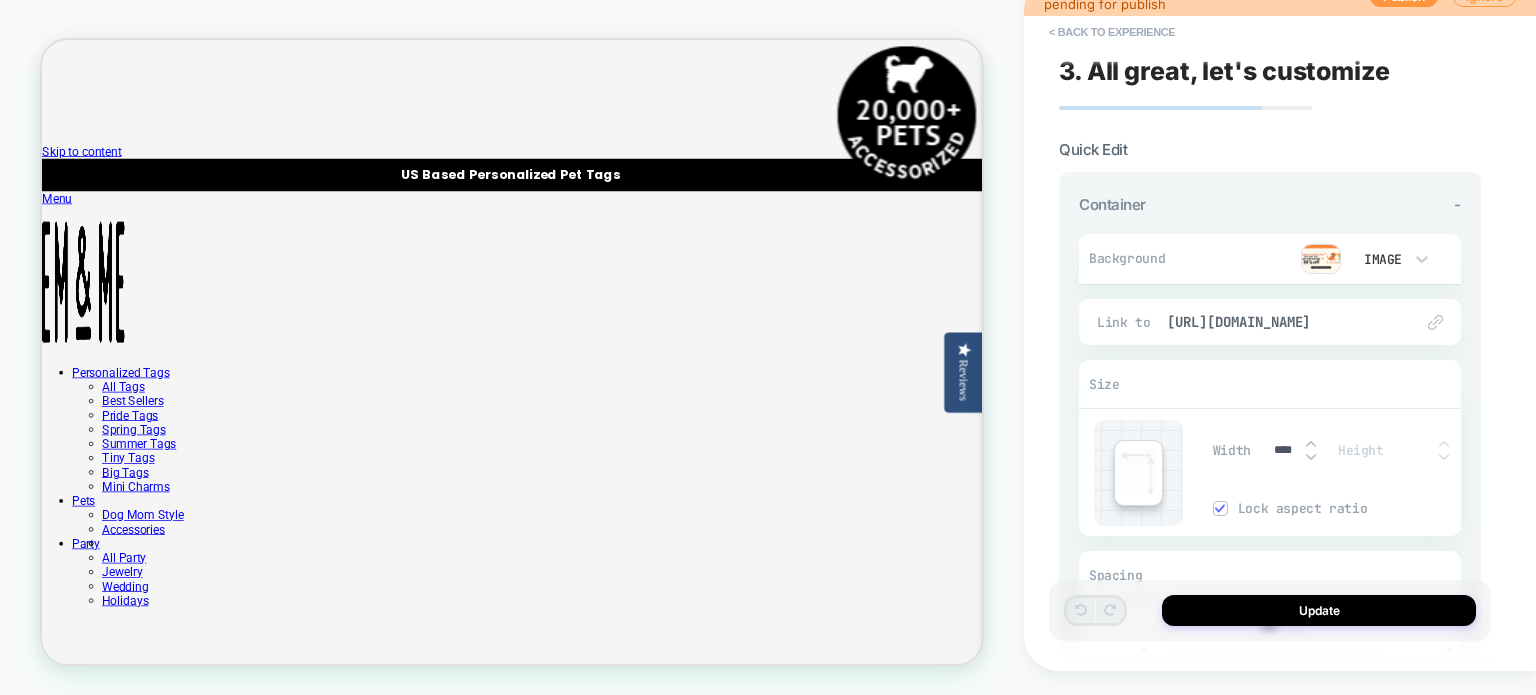 scroll, scrollTop: 38, scrollLeft: 0, axis: vertical 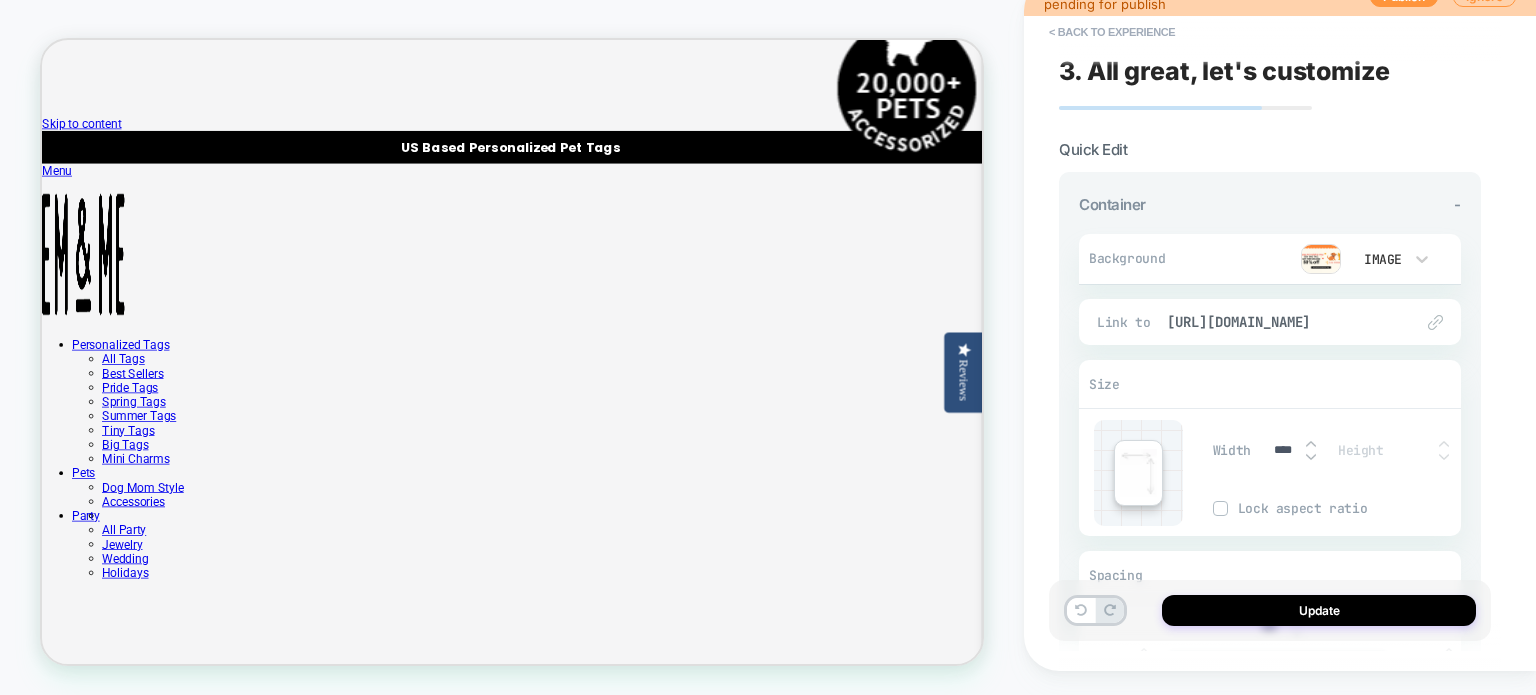 click on "****" at bounding box center (1292, 450) 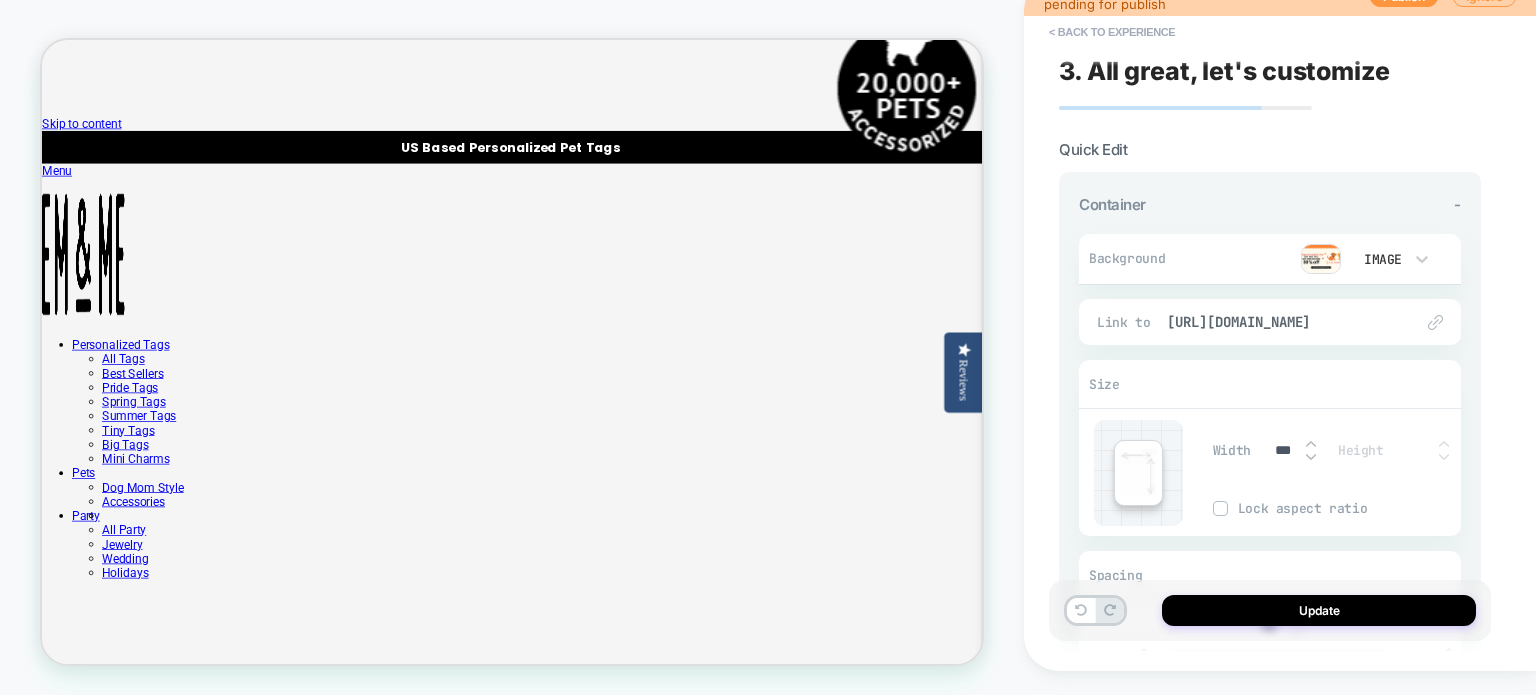 click at bounding box center [1311, 457] 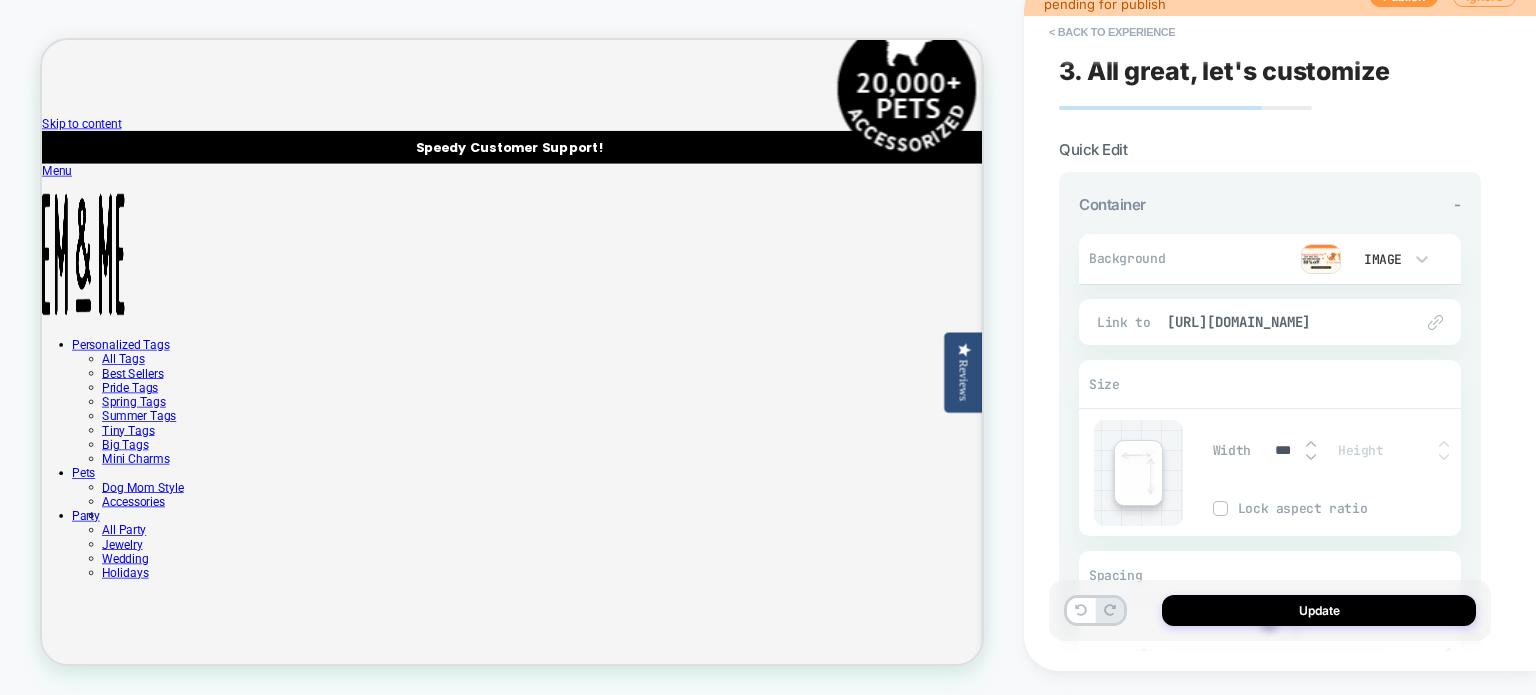 click on "Width *** Height Lock aspect ratio" at bounding box center [1337, 473] 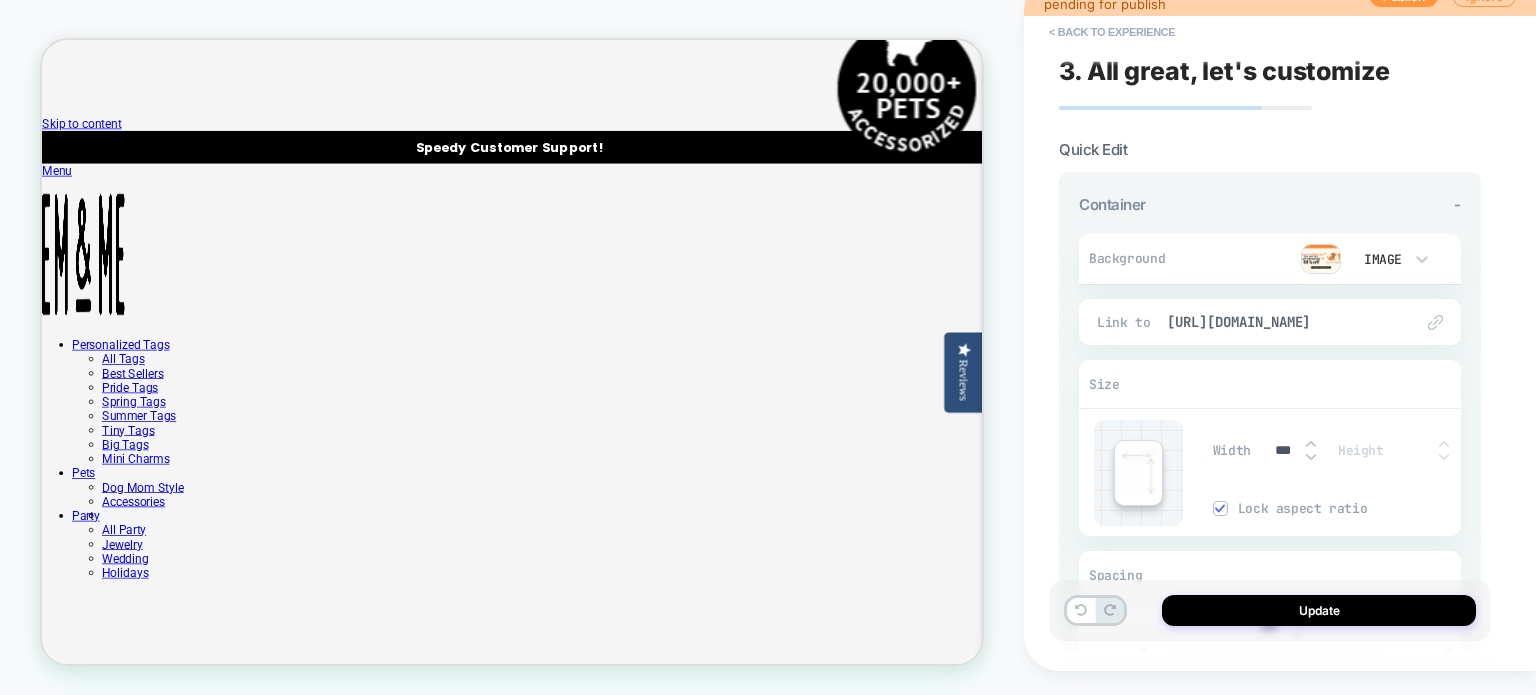 click at bounding box center (1220, 508) 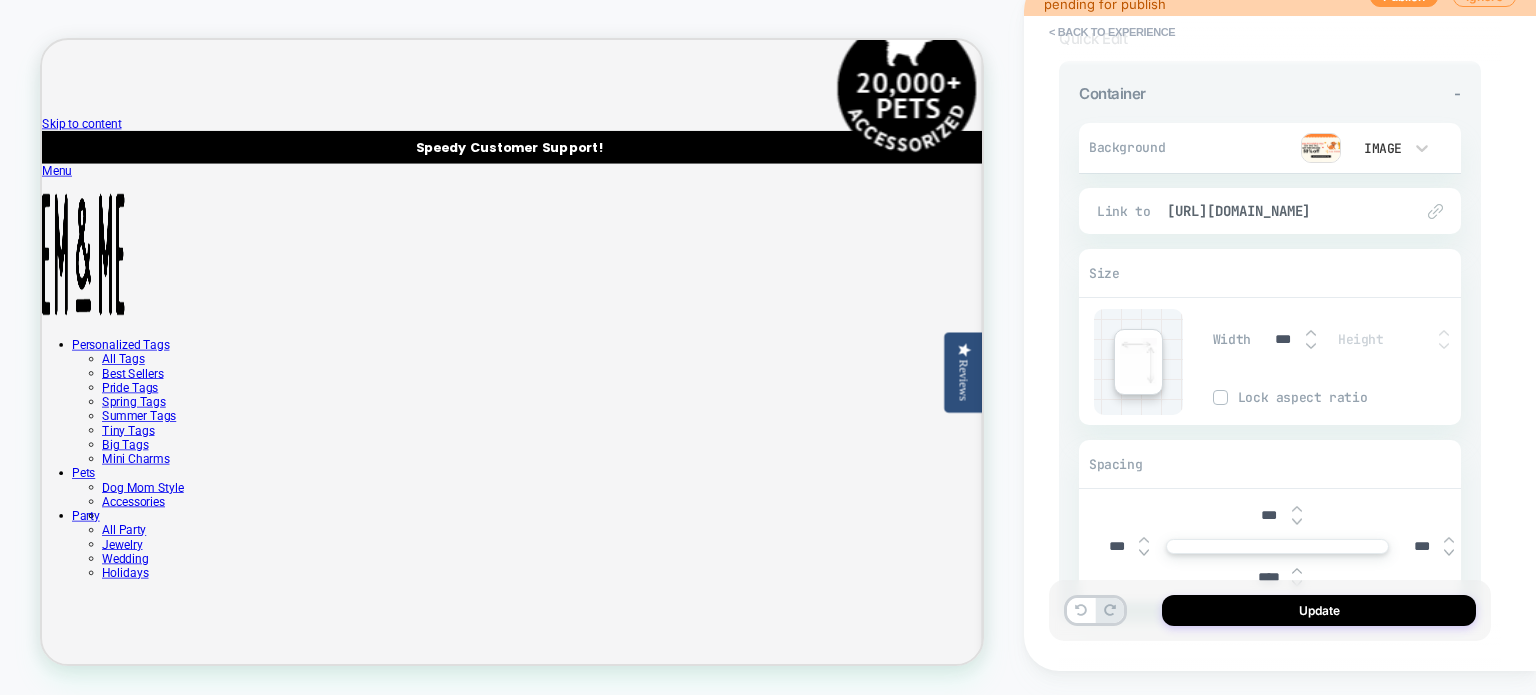 scroll, scrollTop: 329, scrollLeft: 0, axis: vertical 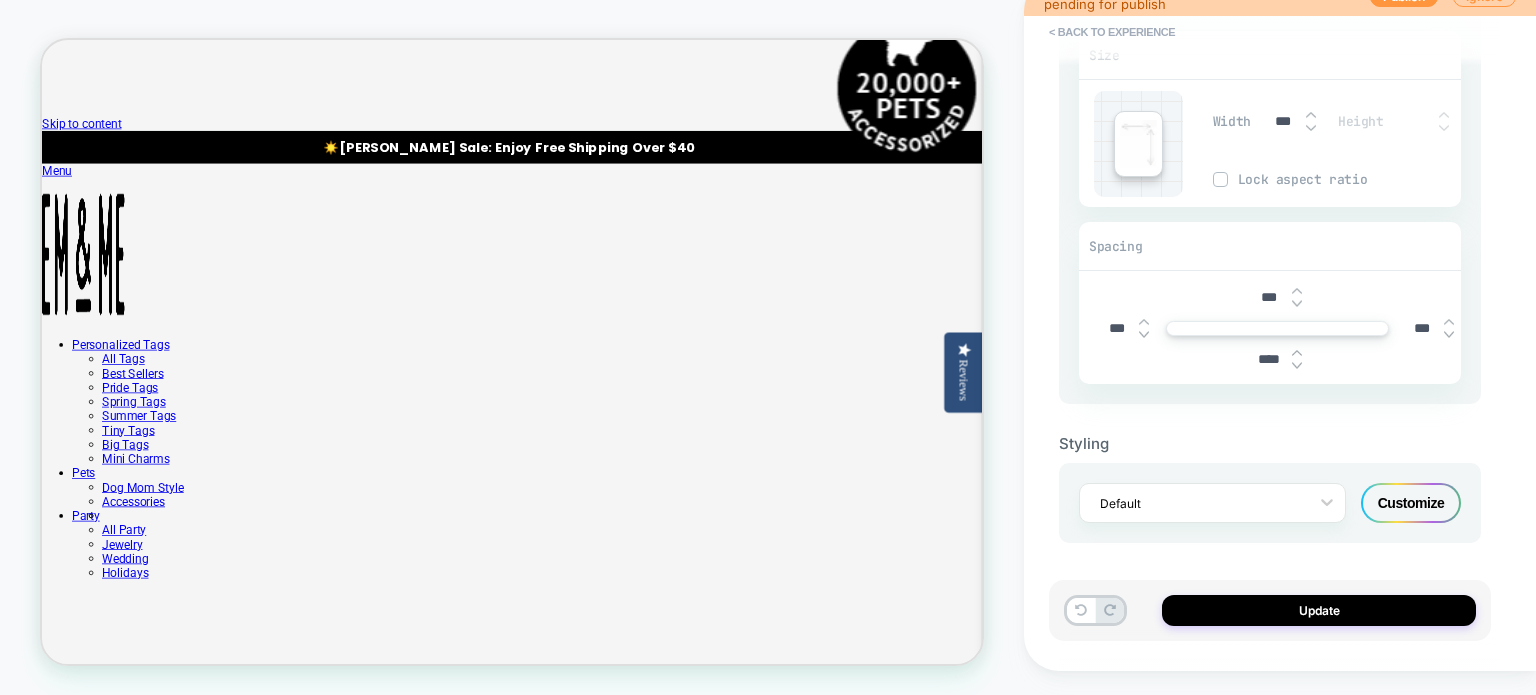 click on "Default Customize" at bounding box center [1270, 503] 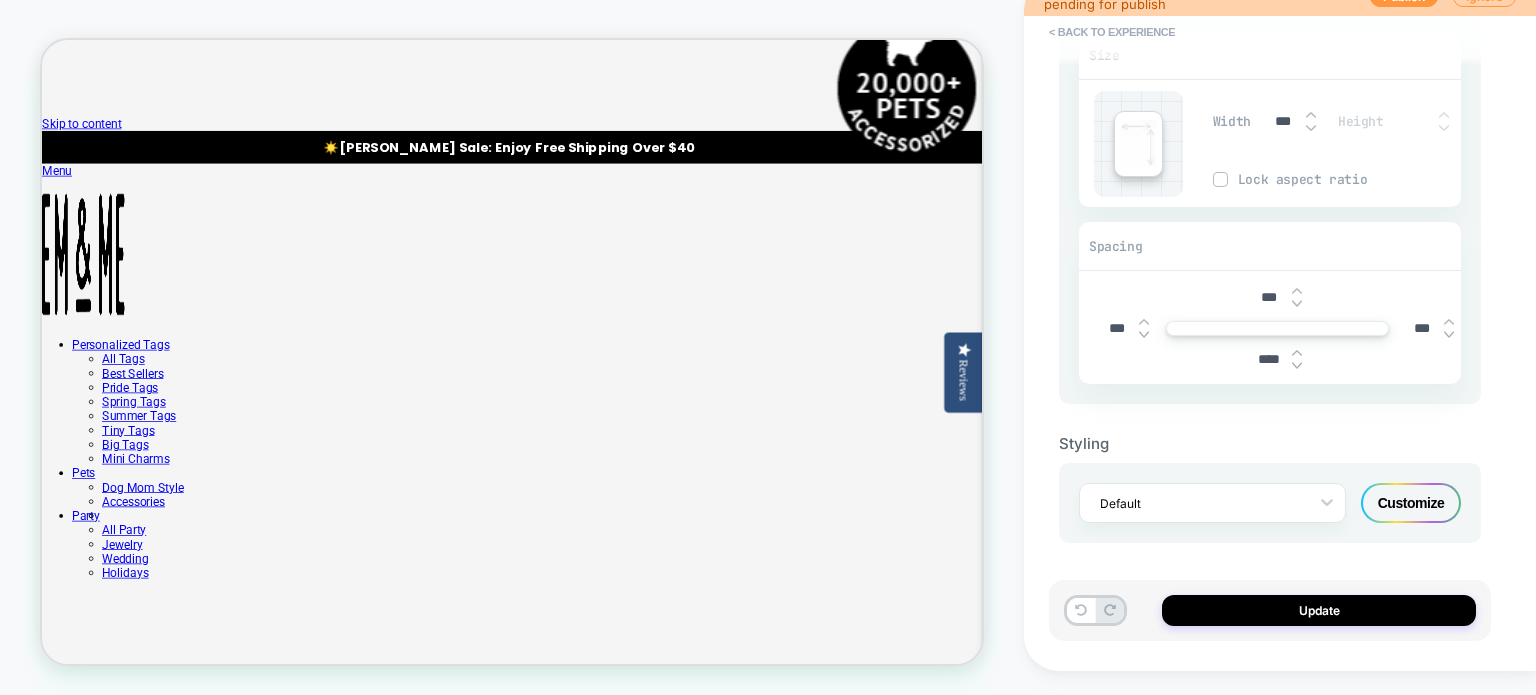 click on "Customize" at bounding box center (1411, 503) 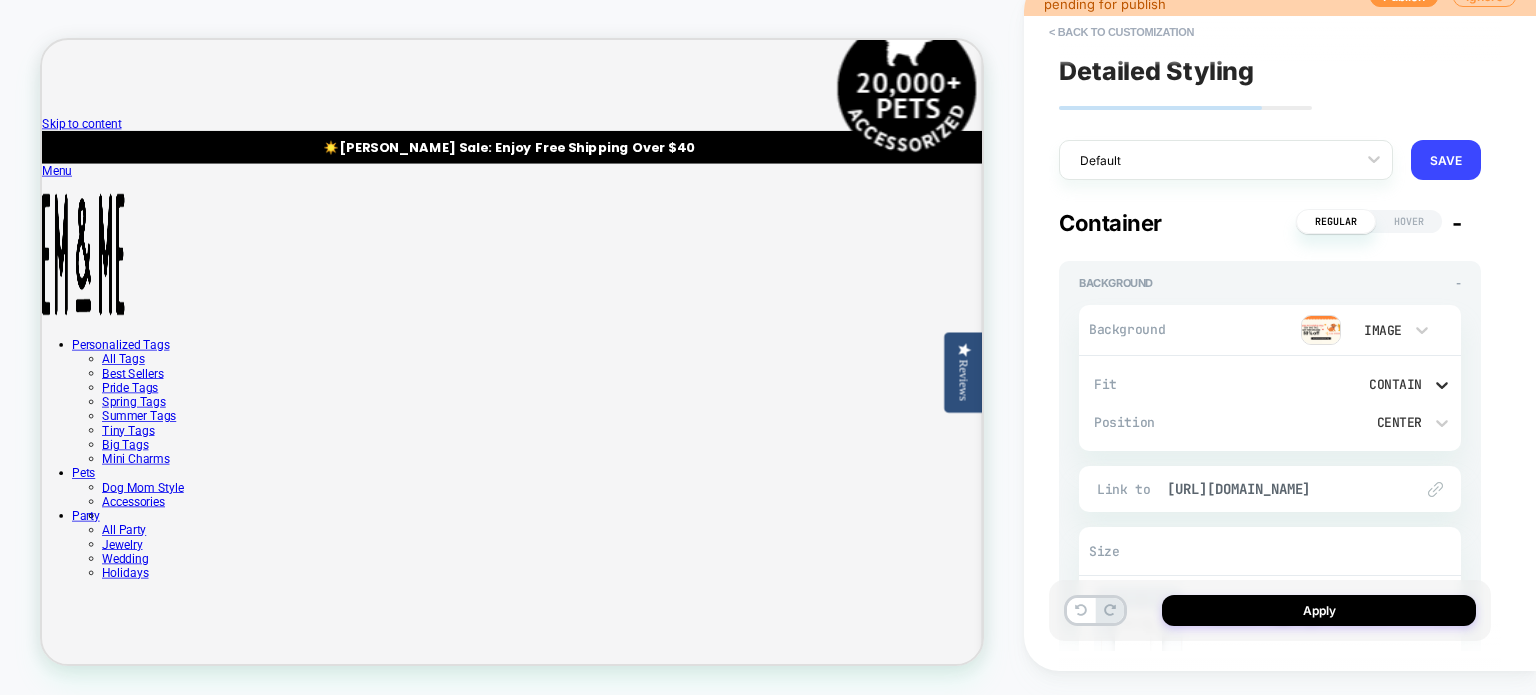 click 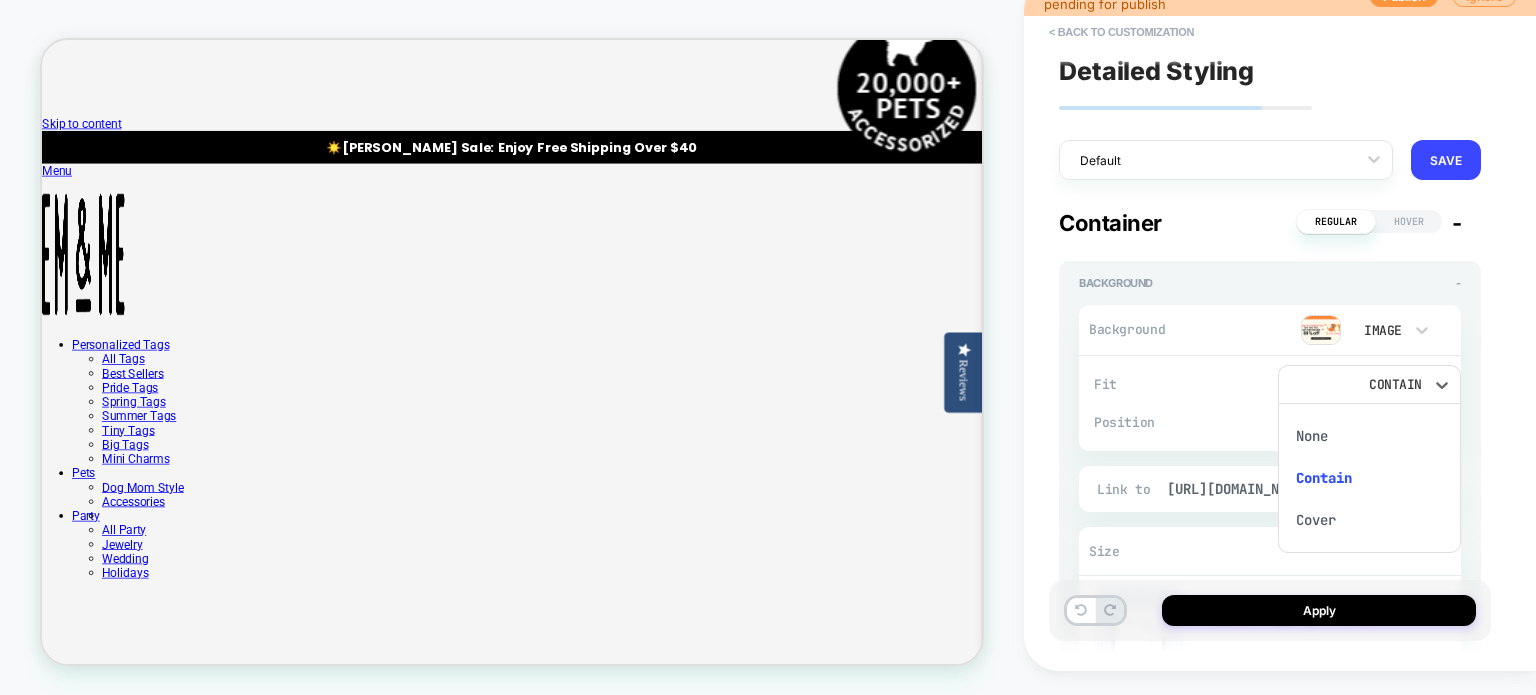click on "Cover" at bounding box center (1370, 520) 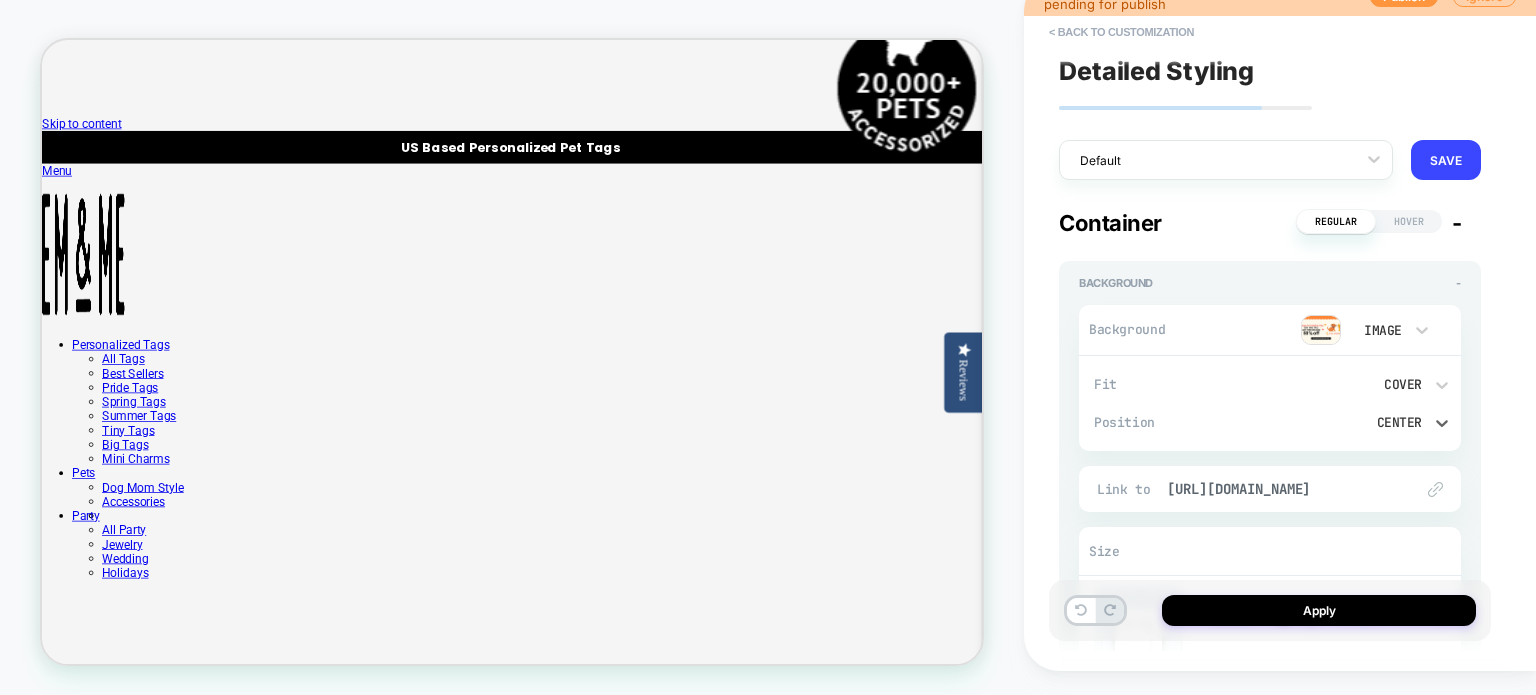 click on "Center" at bounding box center (1360, 422) 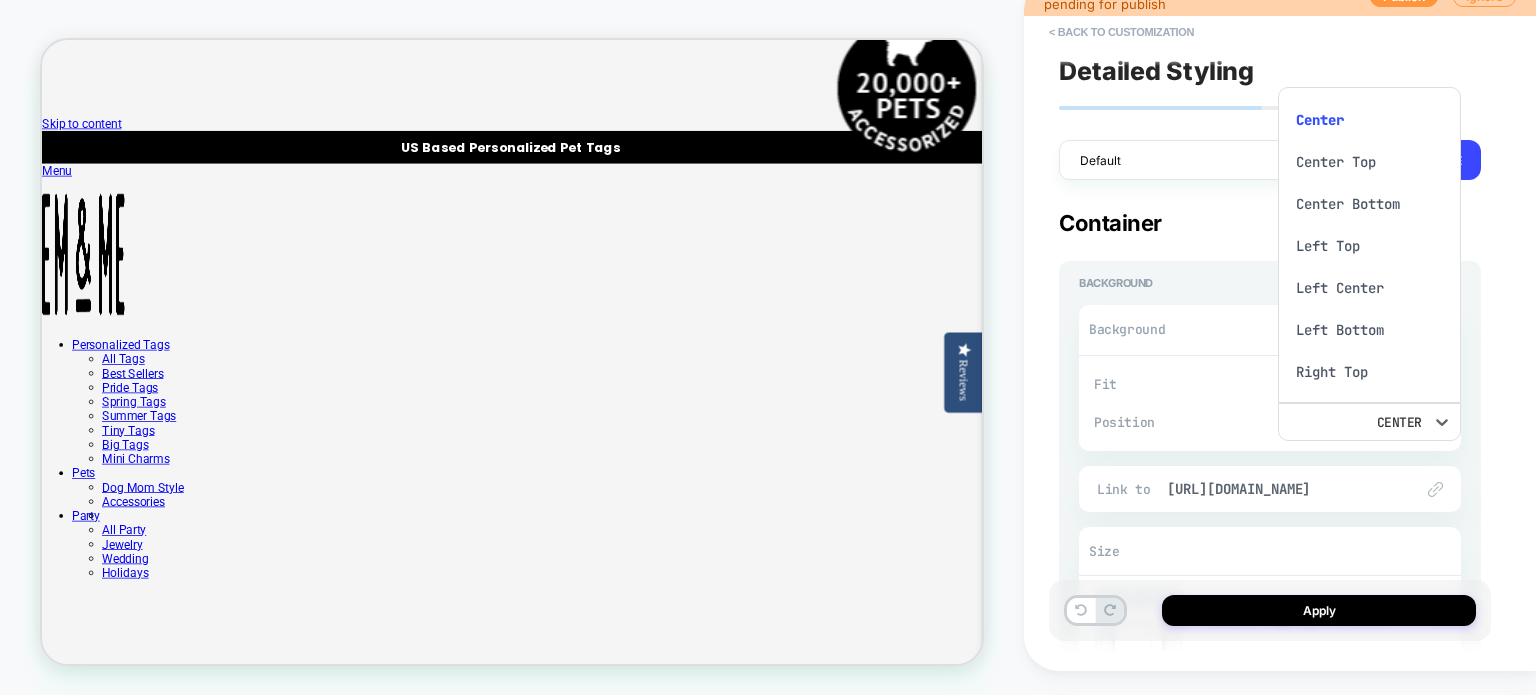 scroll, scrollTop: 14, scrollLeft: 0, axis: vertical 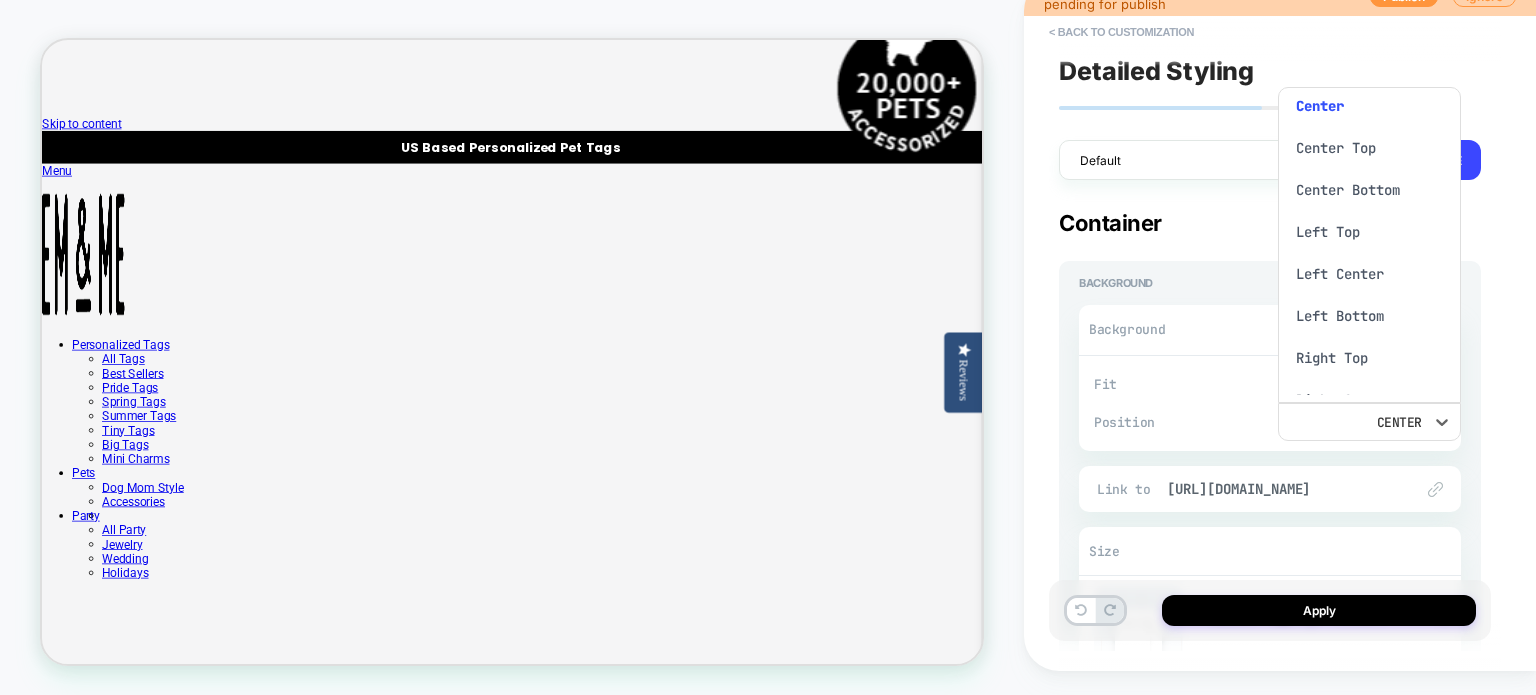 click at bounding box center [768, 347] 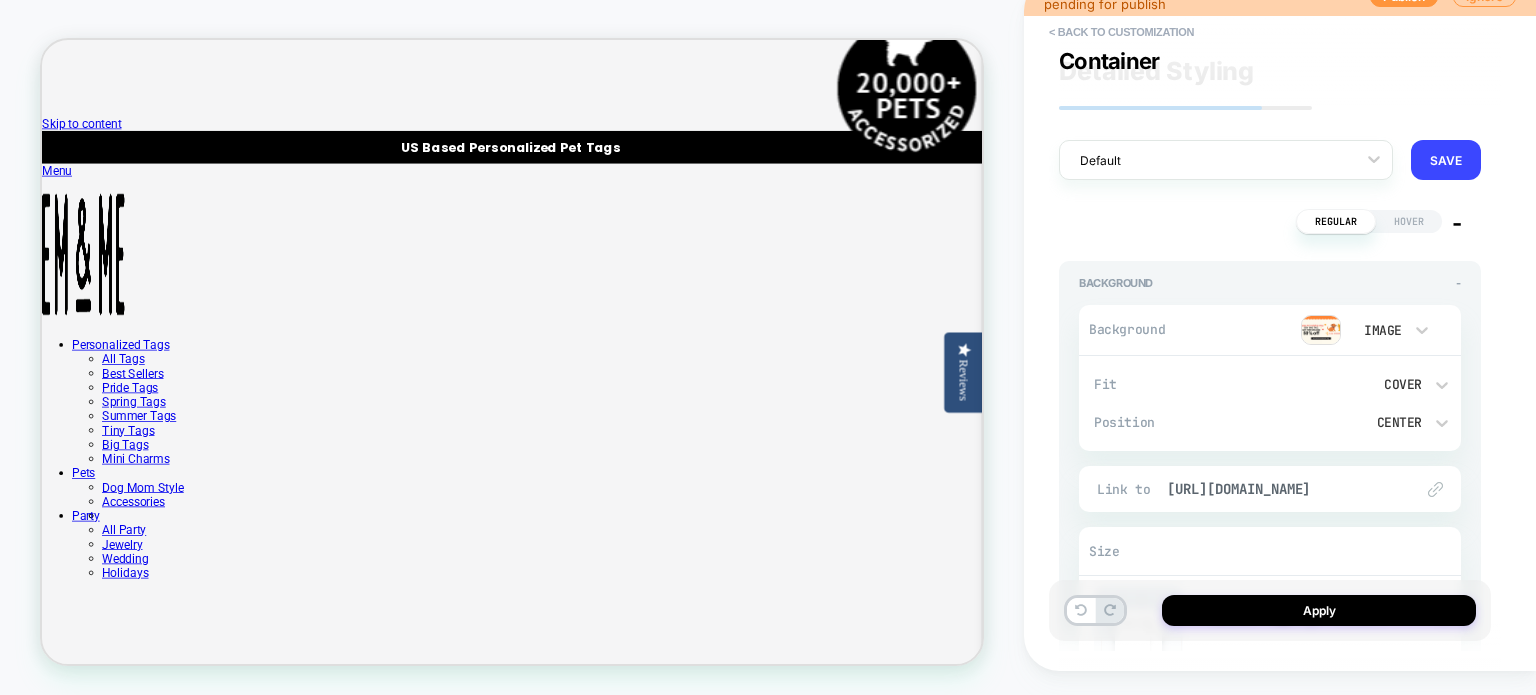 scroll, scrollTop: 166, scrollLeft: 0, axis: vertical 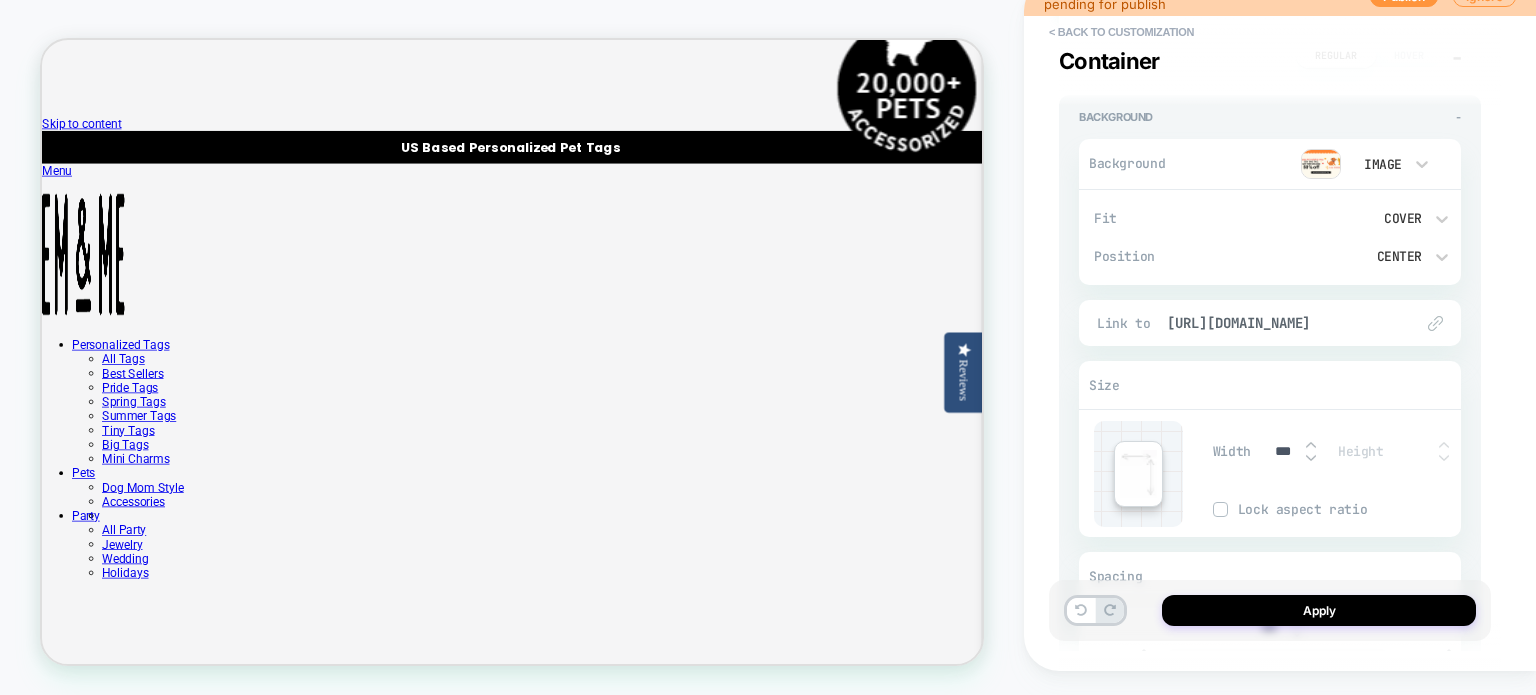 click at bounding box center (1311, 445) 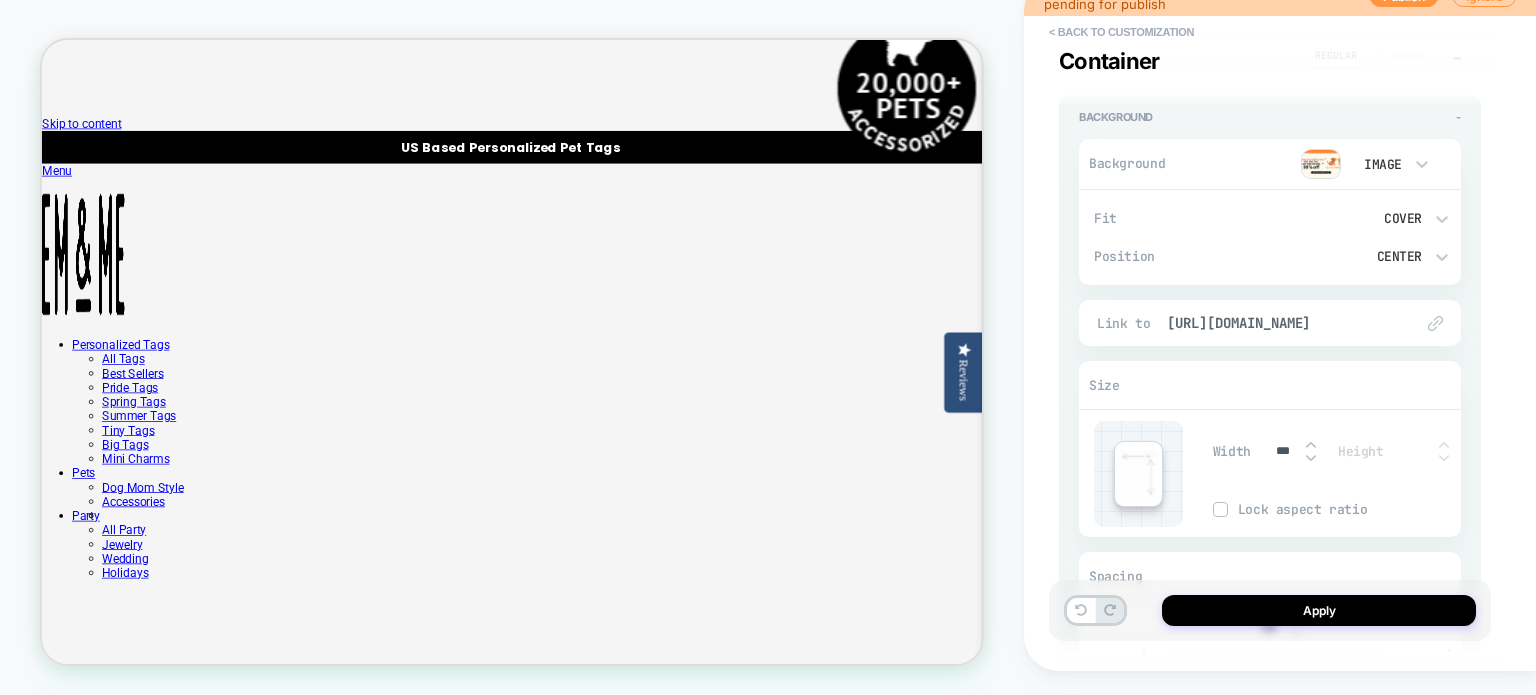 click at bounding box center (1311, 445) 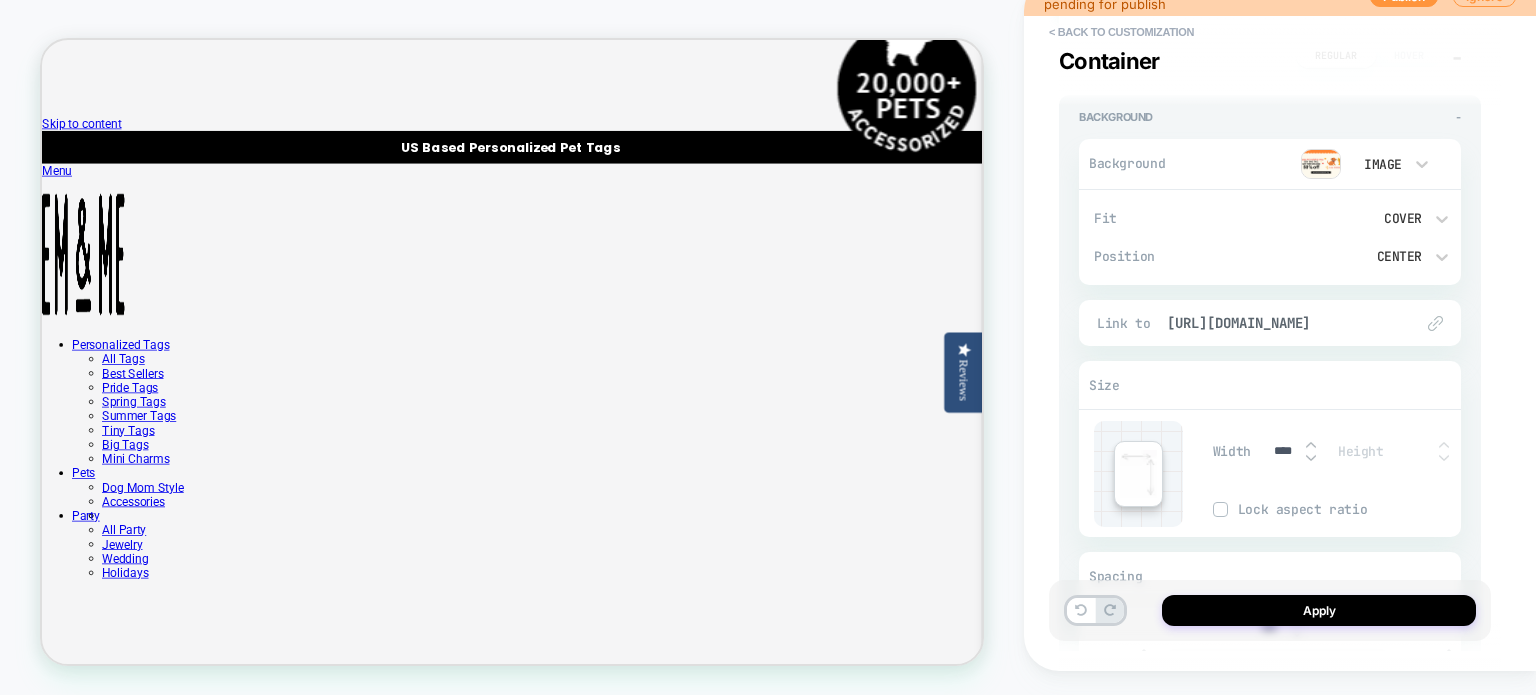 click at bounding box center [1311, 445] 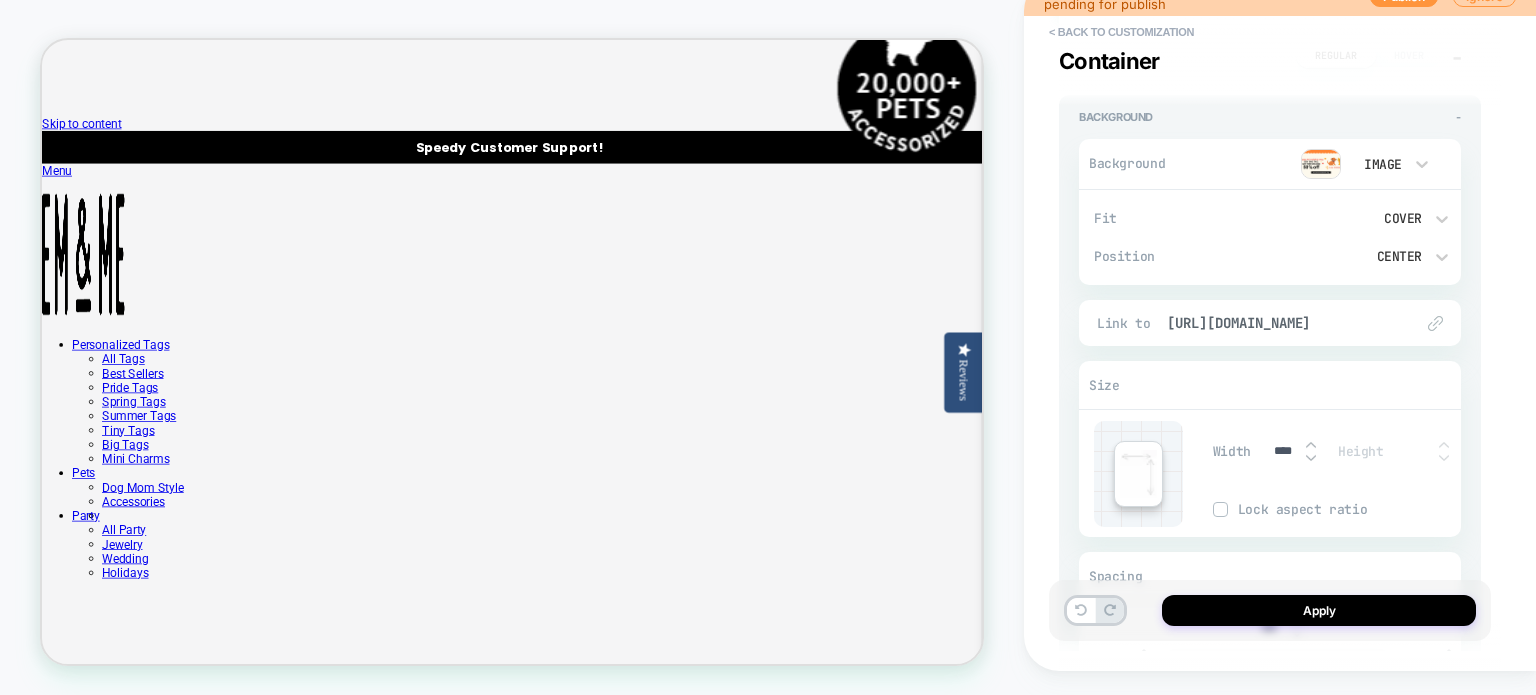 click on "****" at bounding box center [1292, 451] 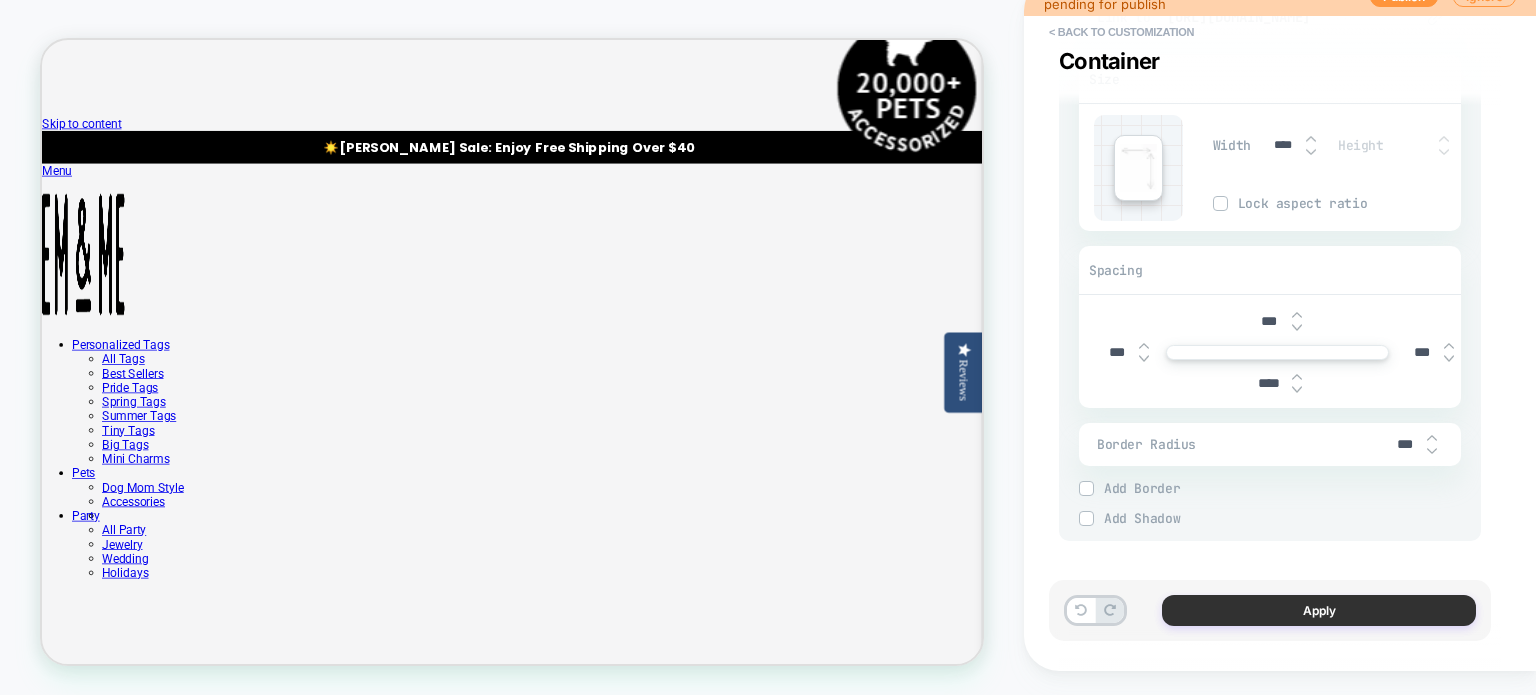 click on "Apply" at bounding box center [1319, 610] 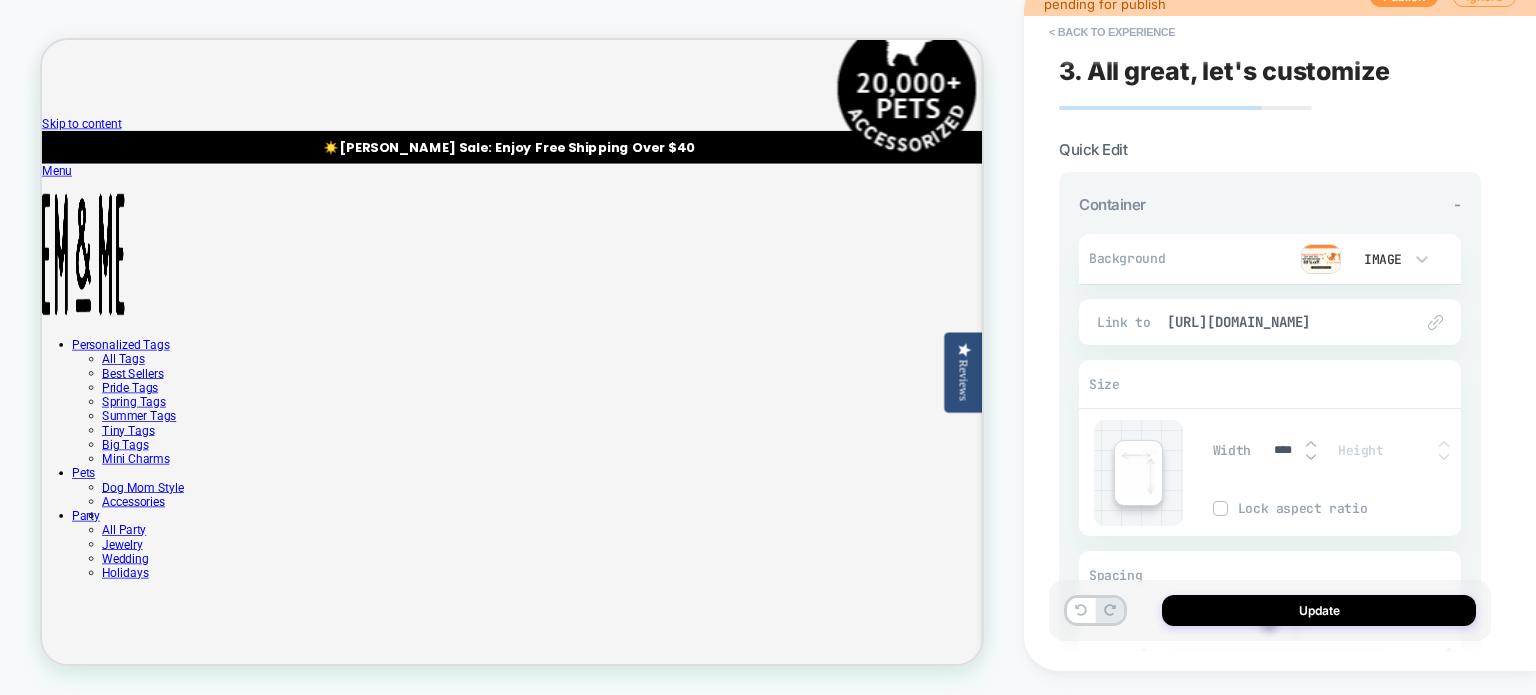 click at bounding box center [1311, 457] 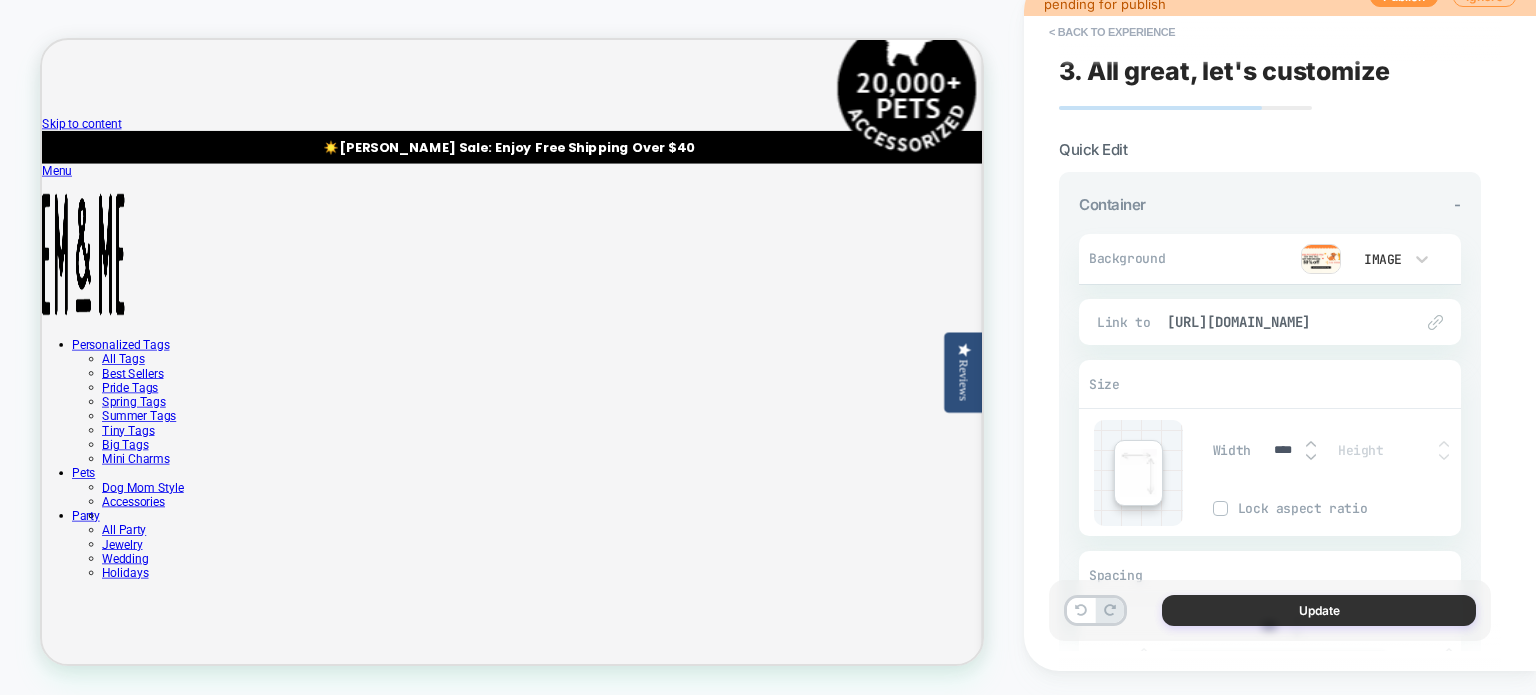 click on "Update" at bounding box center (1319, 610) 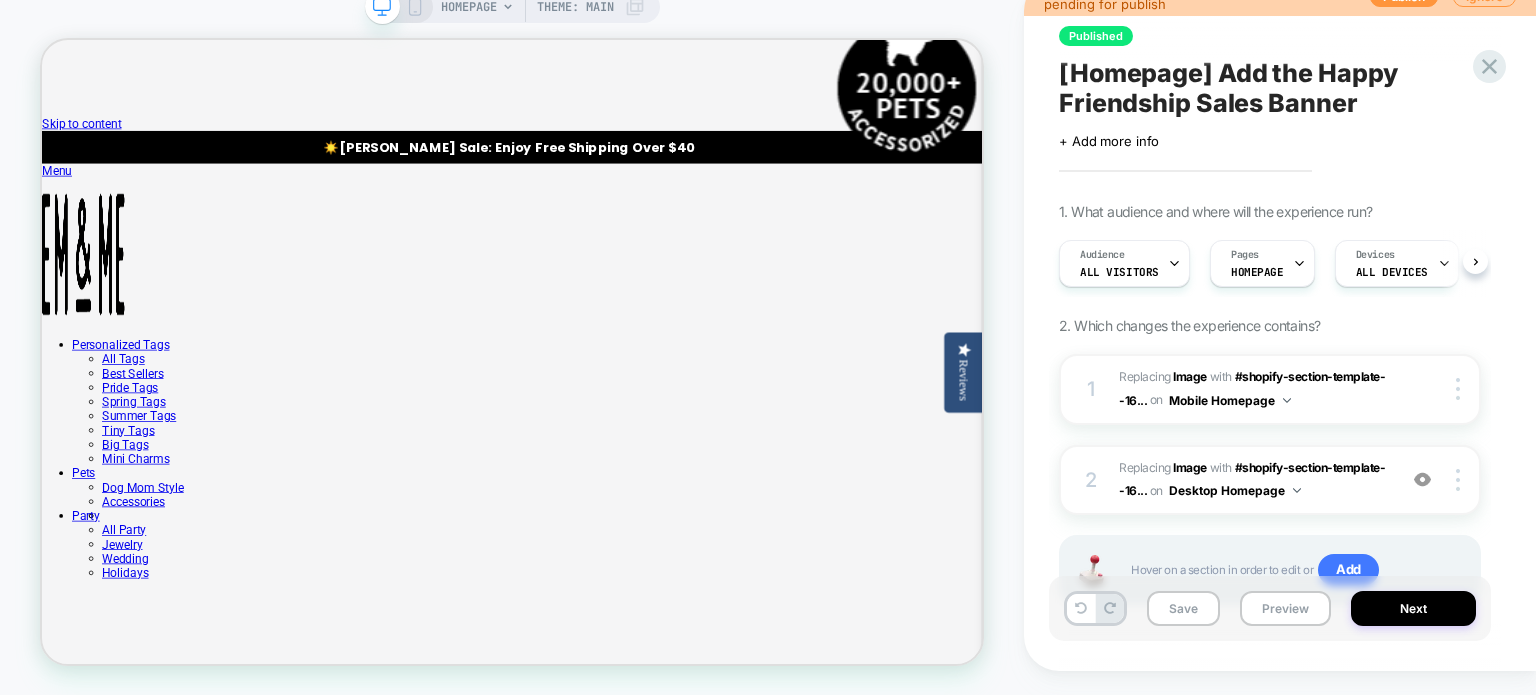 scroll, scrollTop: 0, scrollLeft: 0, axis: both 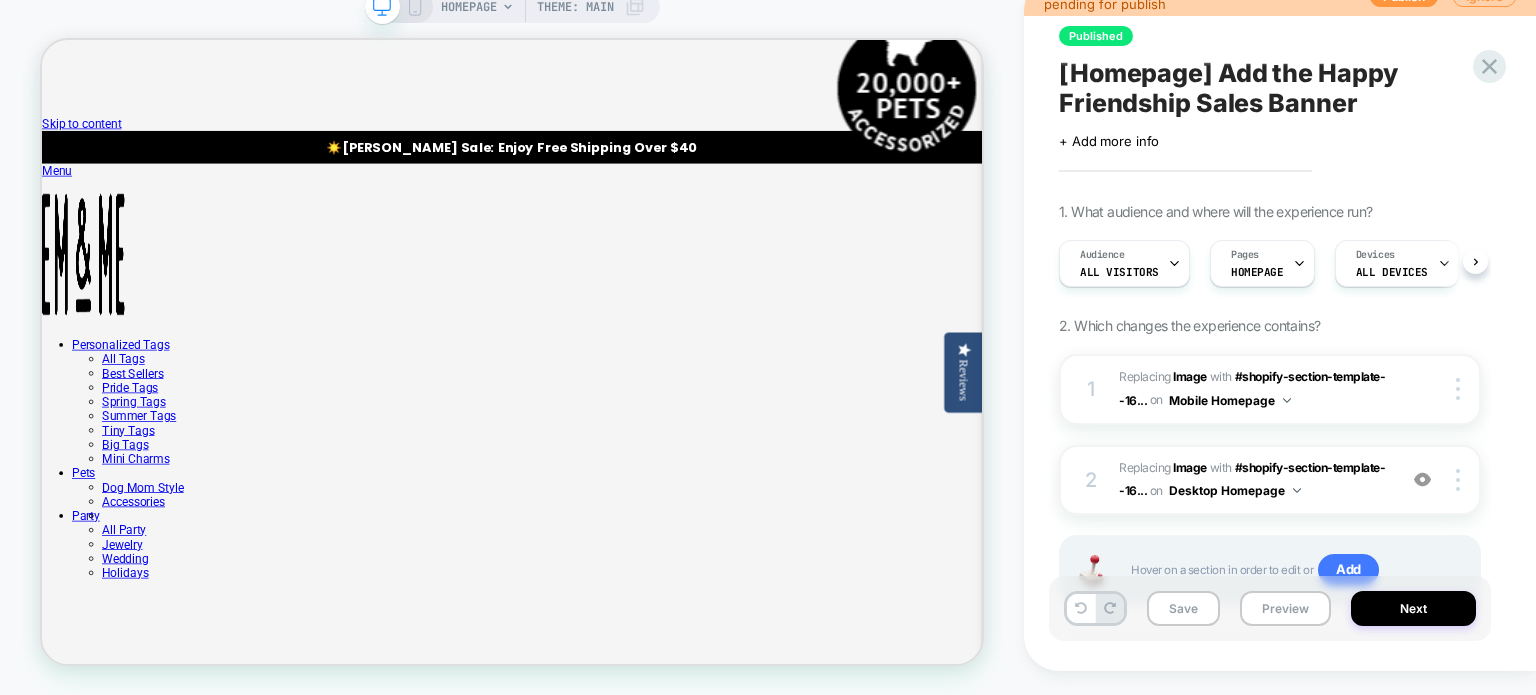 click on "#_loomi_addon_1710211086550 Replacing   Image   WITH #shopify-section-template--16... #shopify-section-template--16725283733730__slideshow   on Desktop Homepage" at bounding box center [1252, 480] 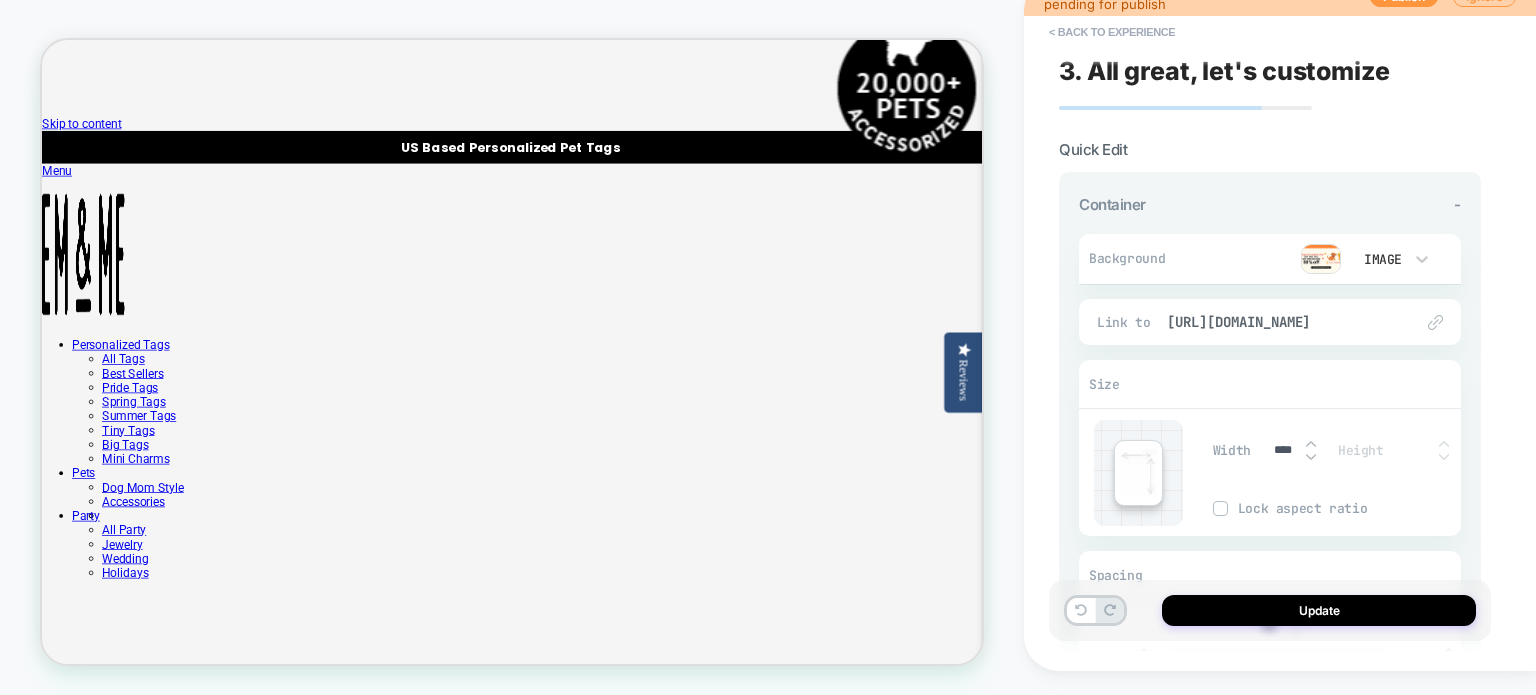 drag, startPoint x: 1533, startPoint y: 330, endPoint x: 1535, endPoint y: -41, distance: 371.0054 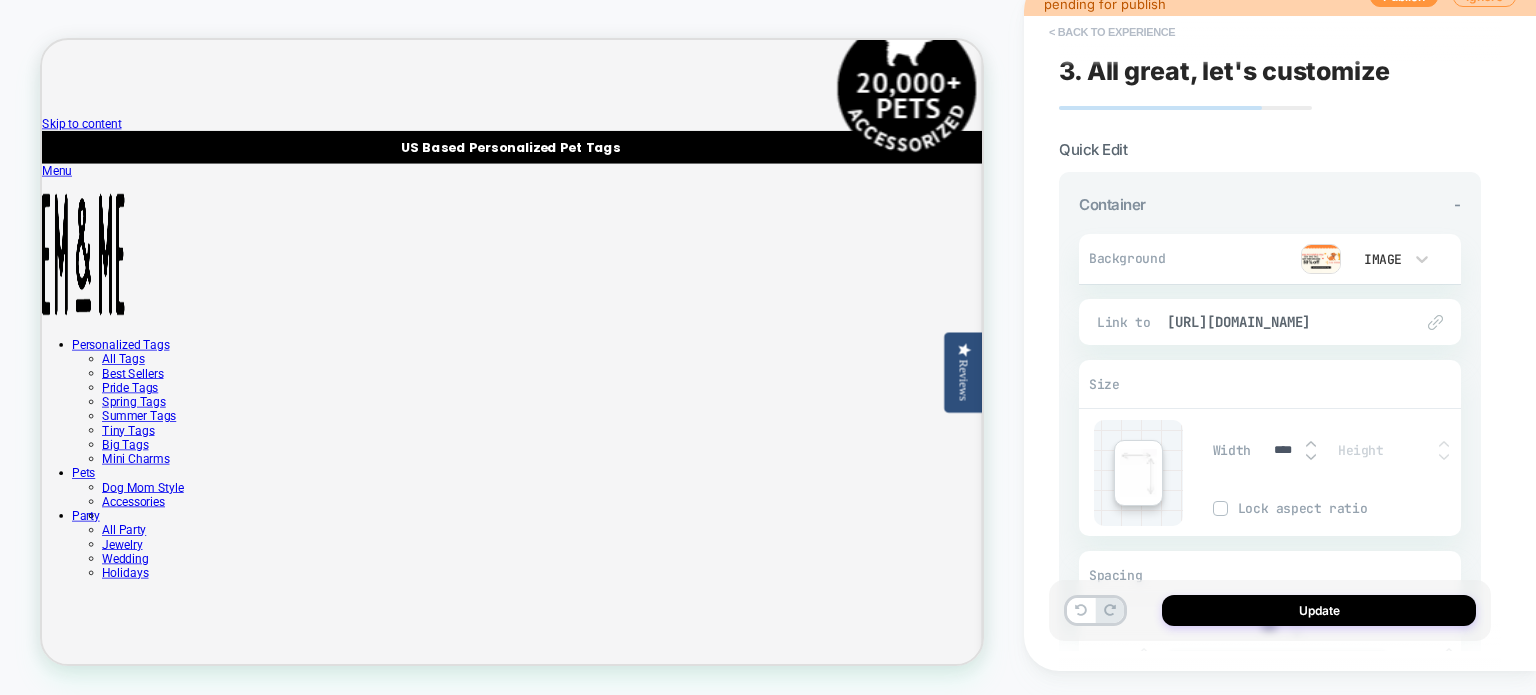 click on "< Back to experience" at bounding box center [1112, 32] 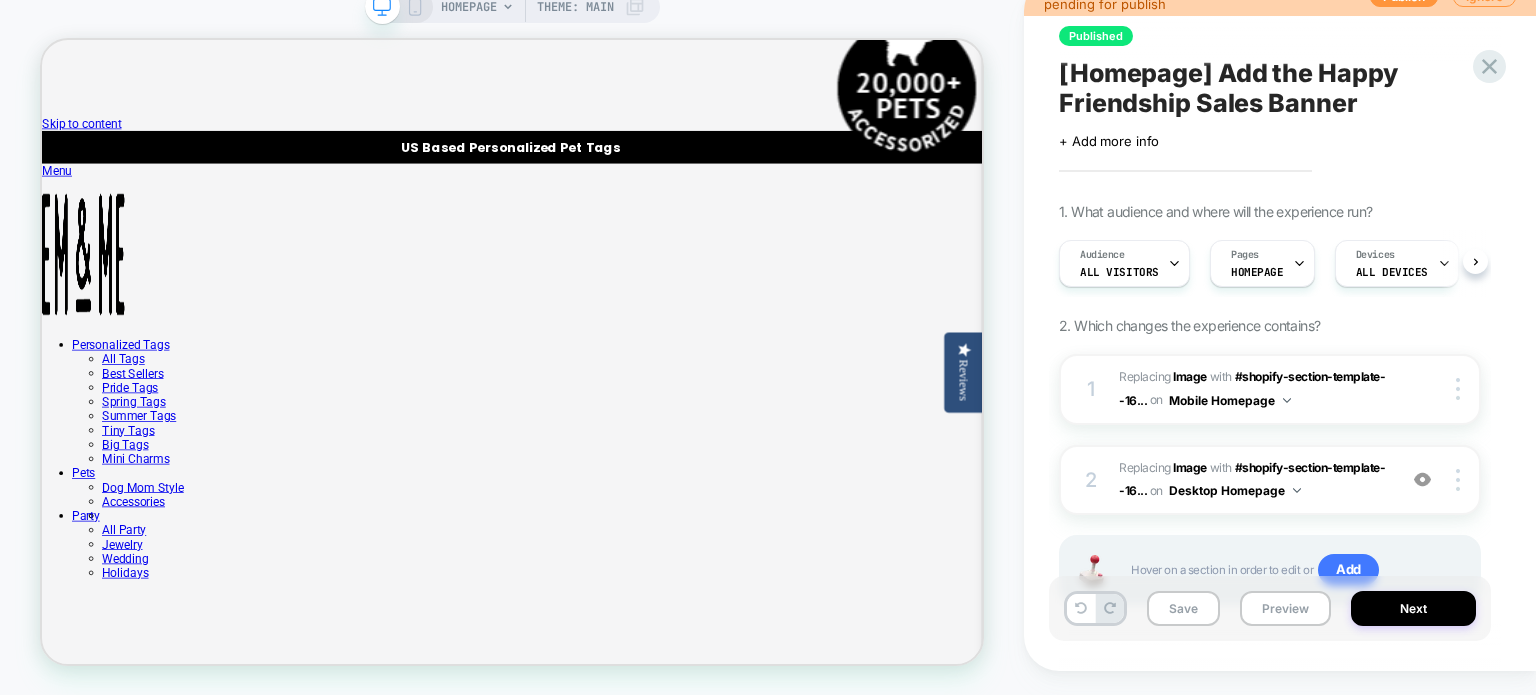 scroll, scrollTop: 0, scrollLeft: 0, axis: both 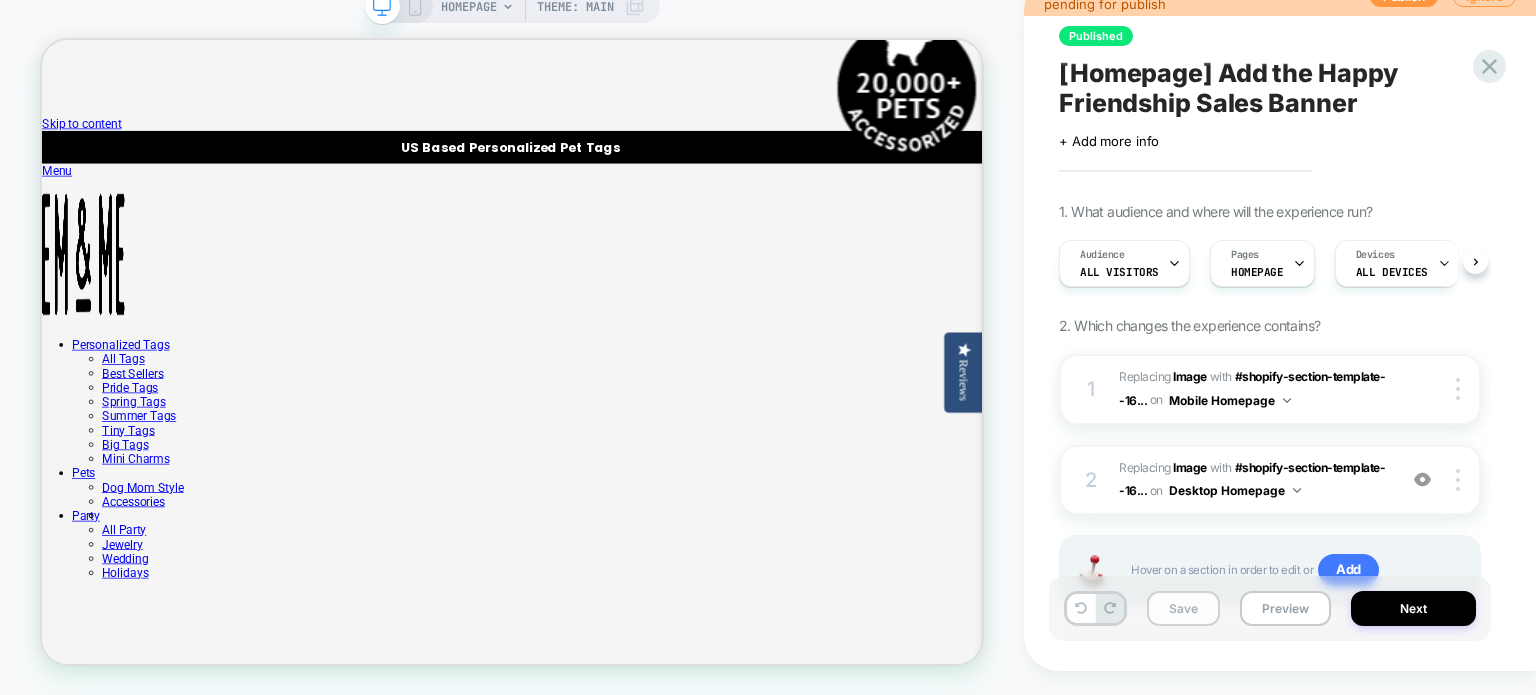 click on "Save" at bounding box center (1183, 608) 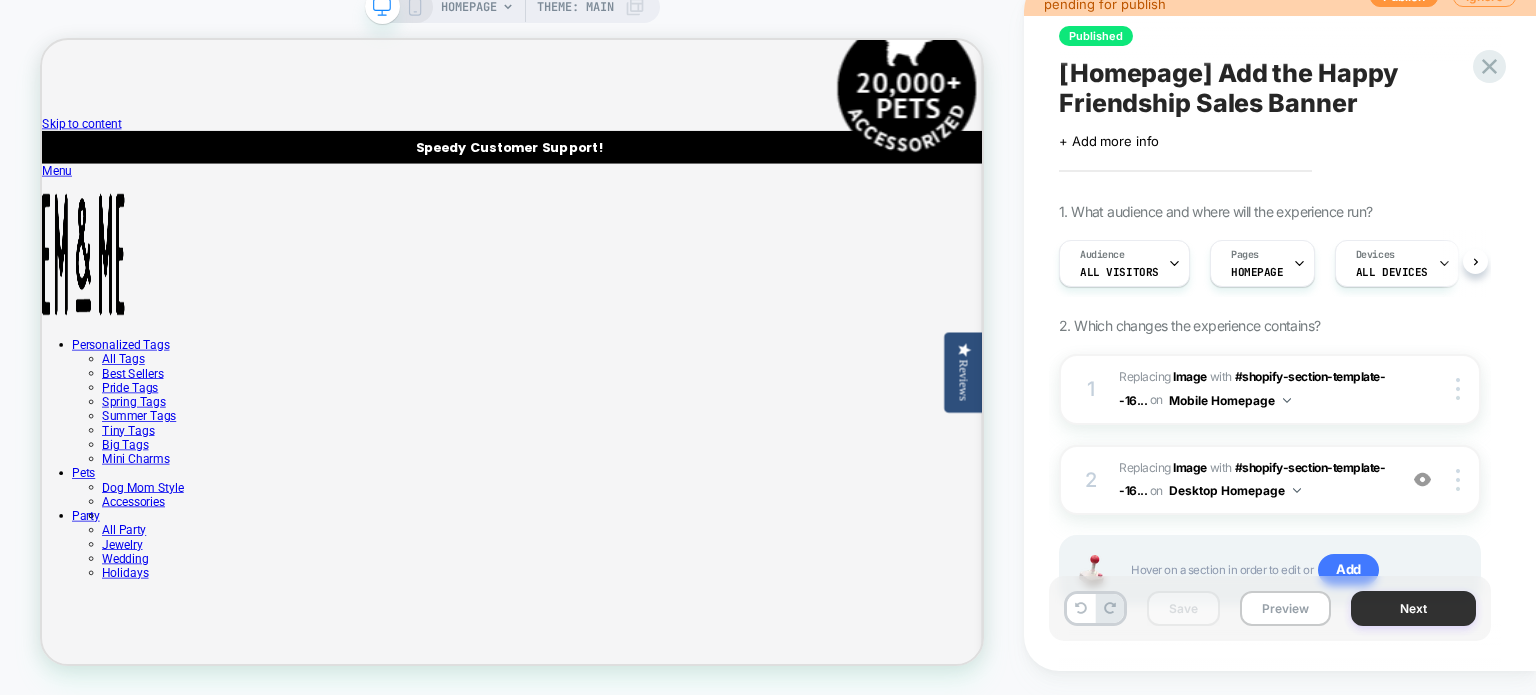 click on "Next" at bounding box center (1413, 608) 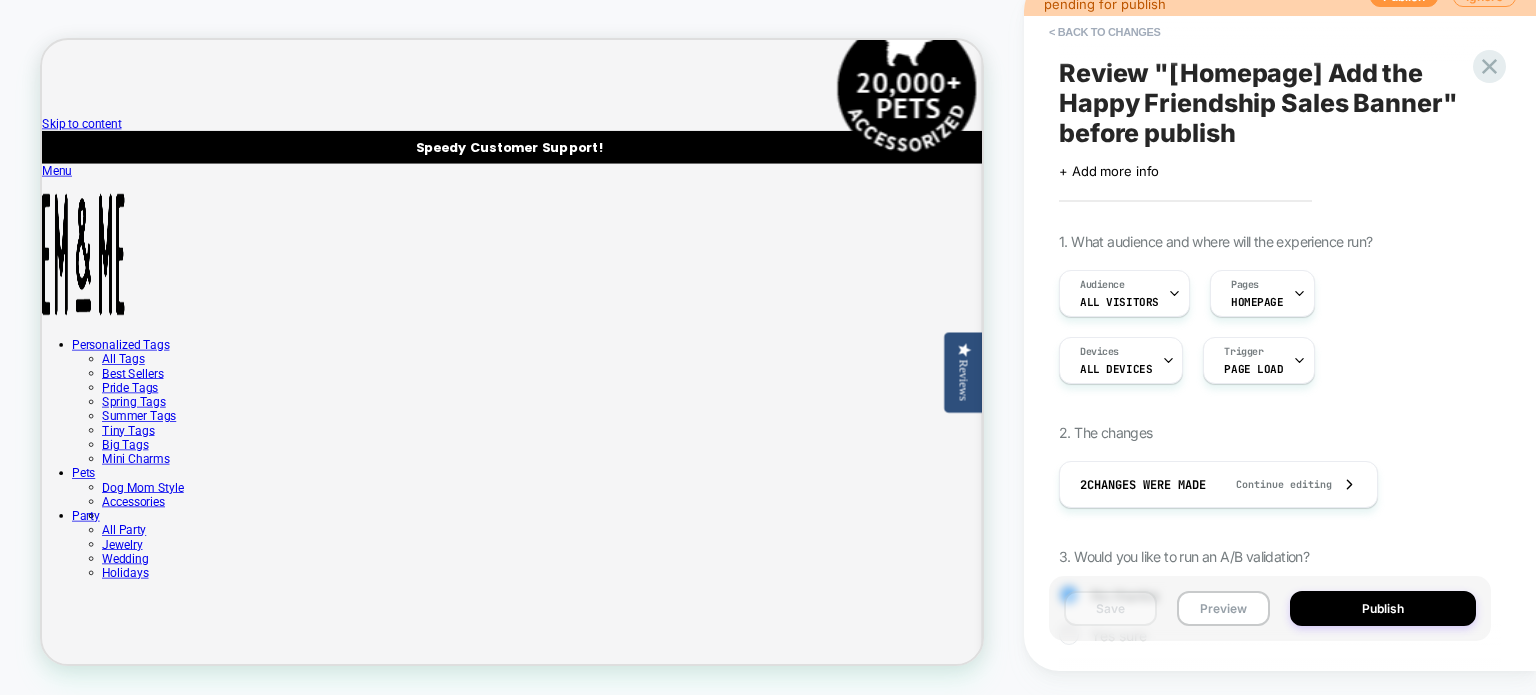 scroll, scrollTop: 240, scrollLeft: 0, axis: vertical 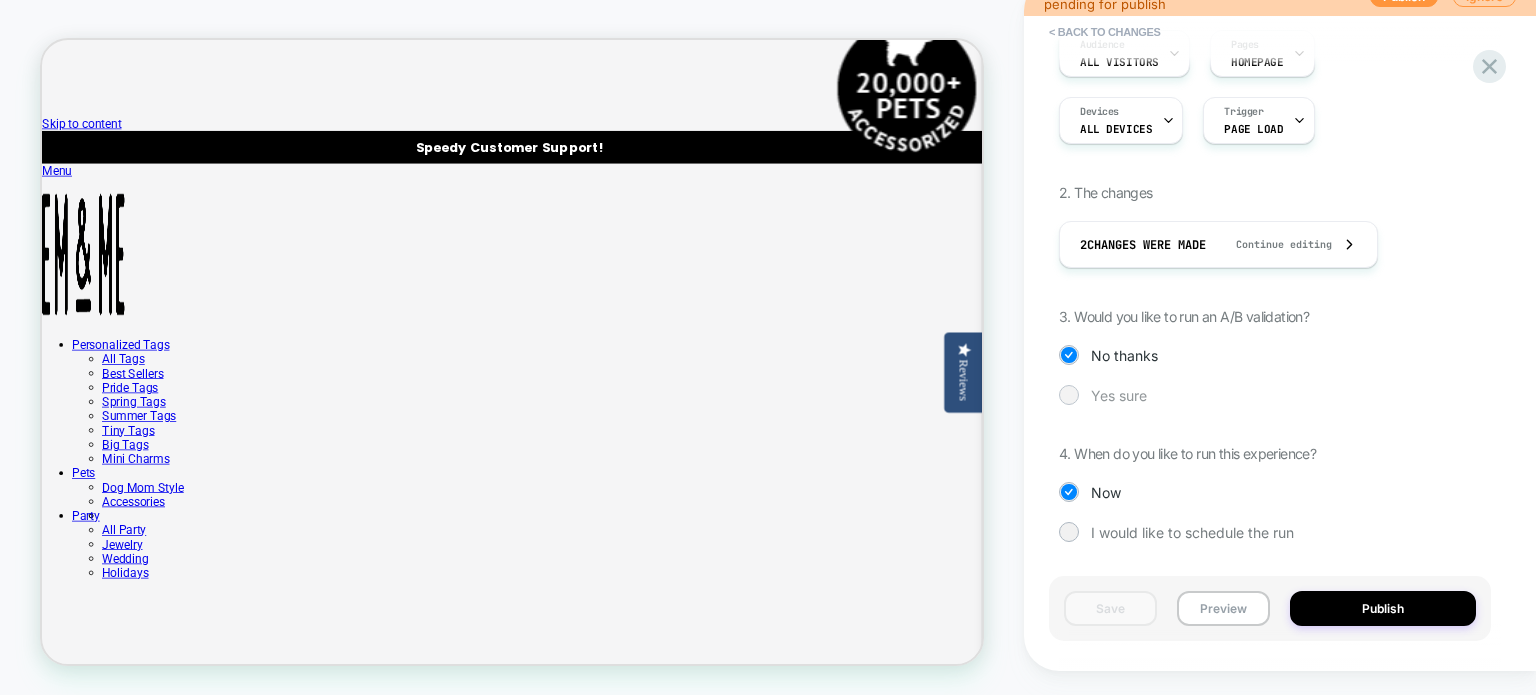 click at bounding box center [1068, 394] 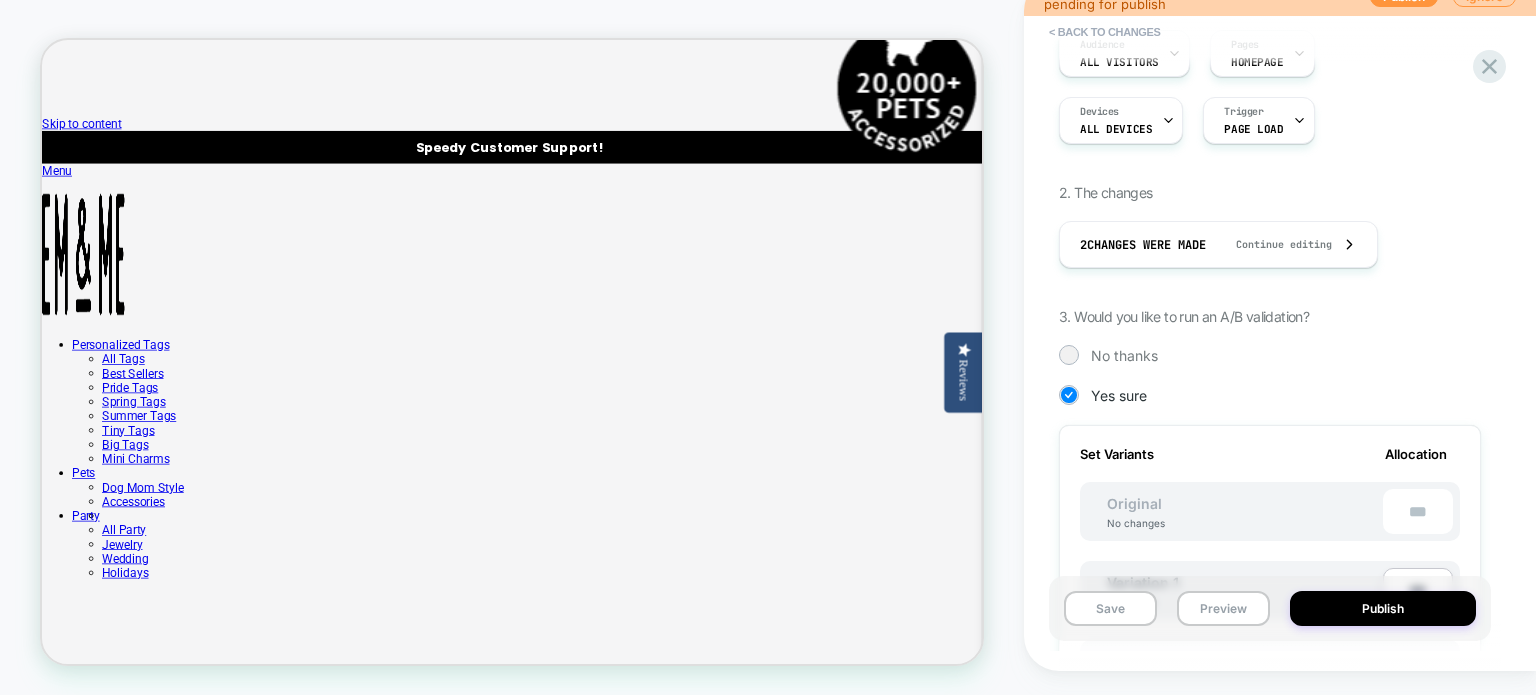 scroll, scrollTop: 782, scrollLeft: 0, axis: vertical 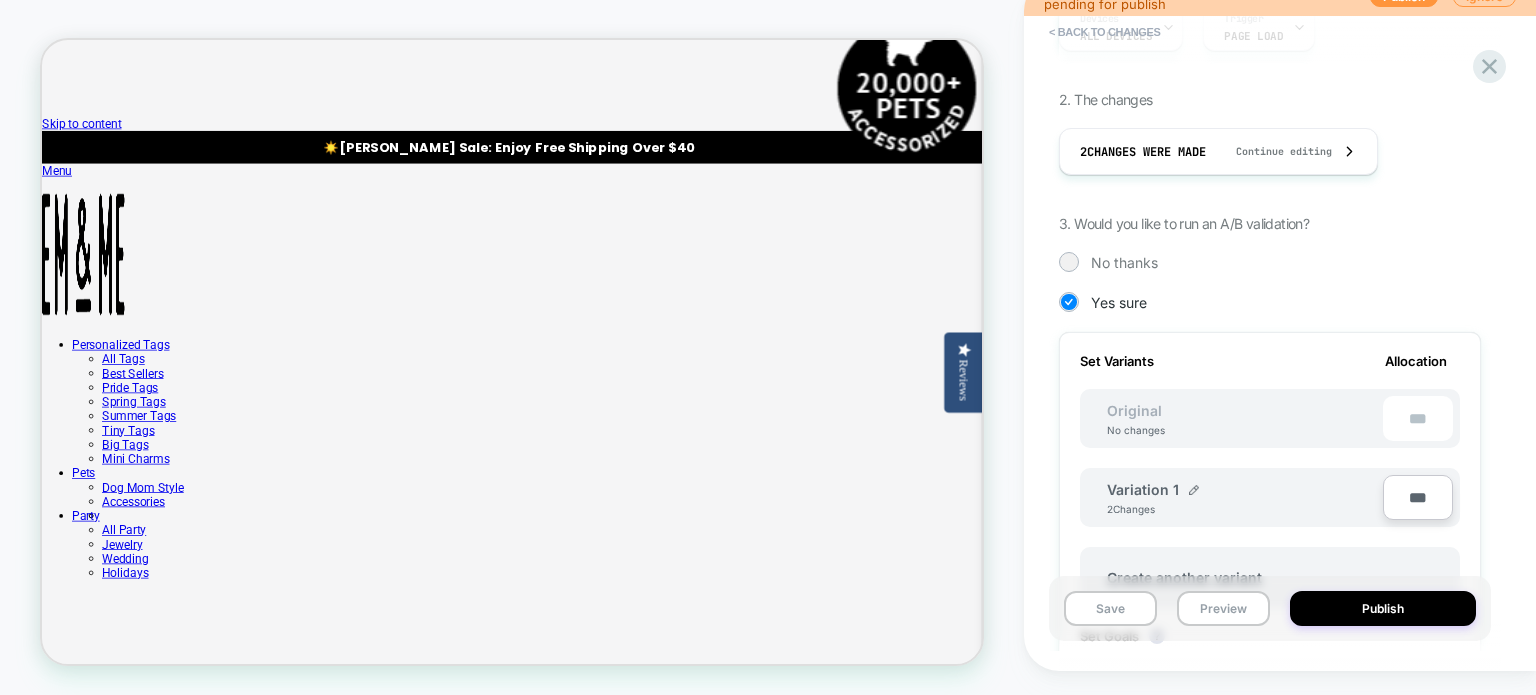 click on "***" at bounding box center [1418, 497] 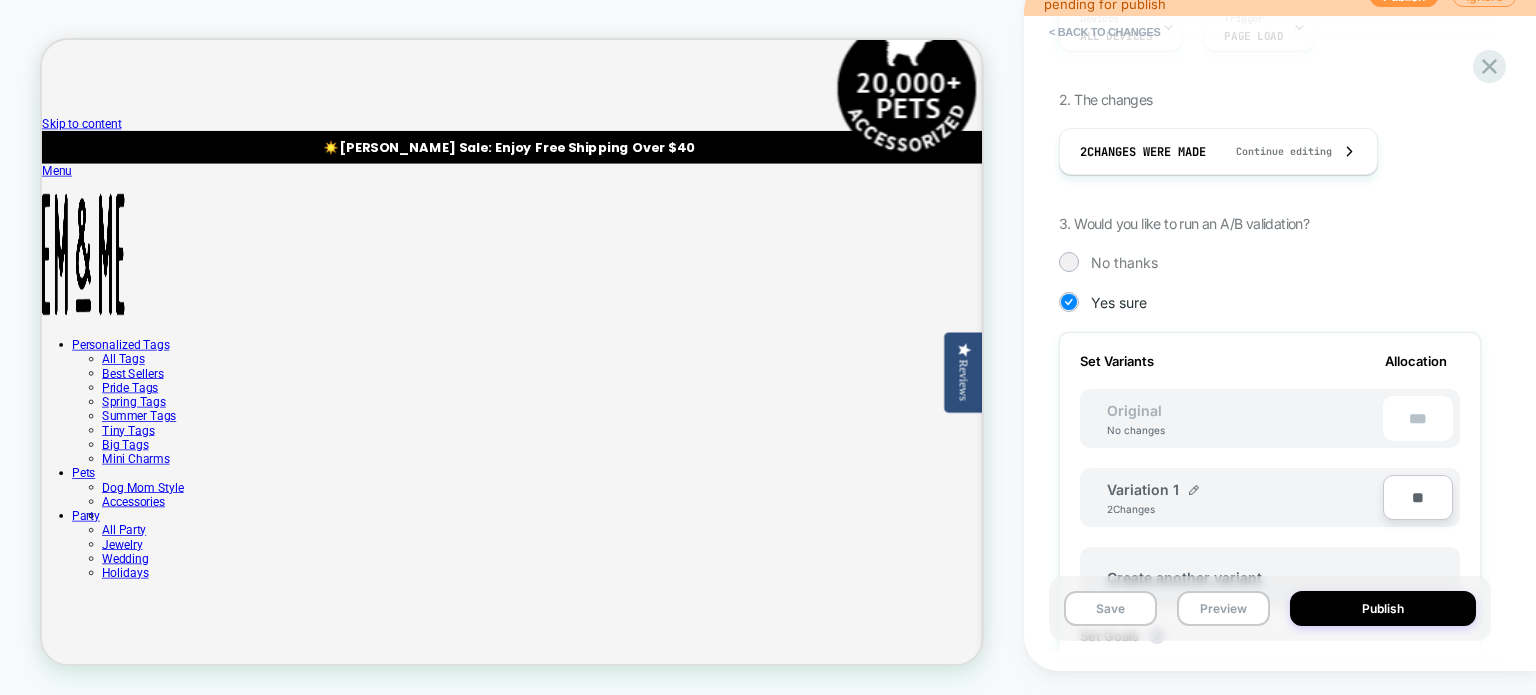 type on "***" 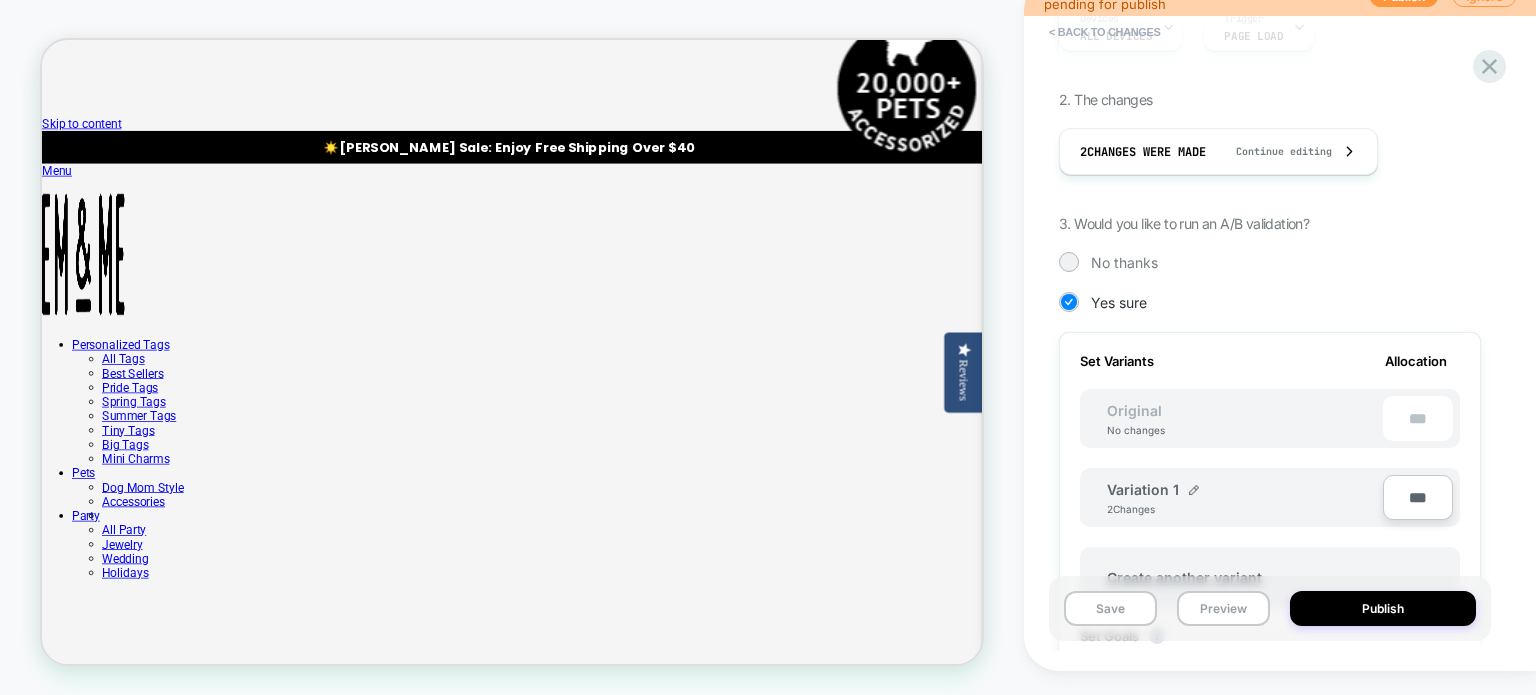 type on "***" 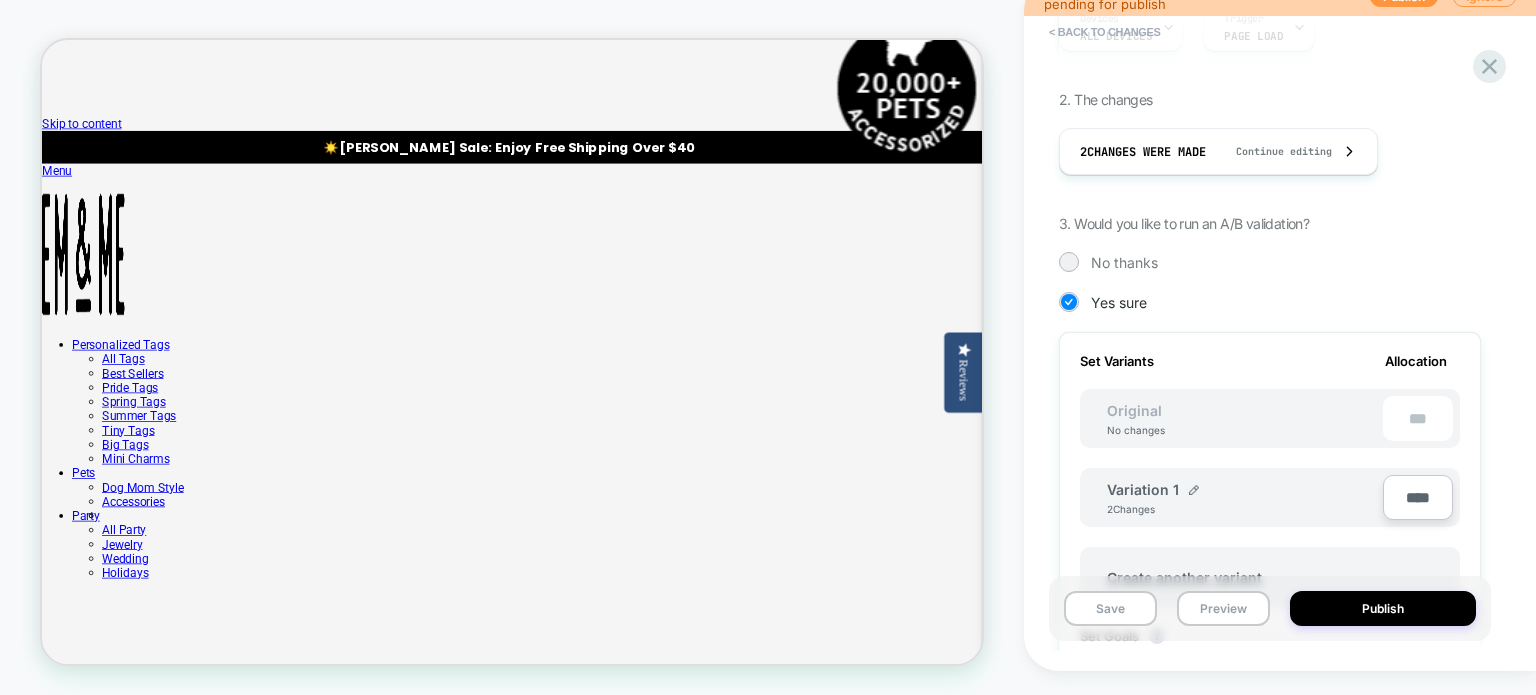 type on "**" 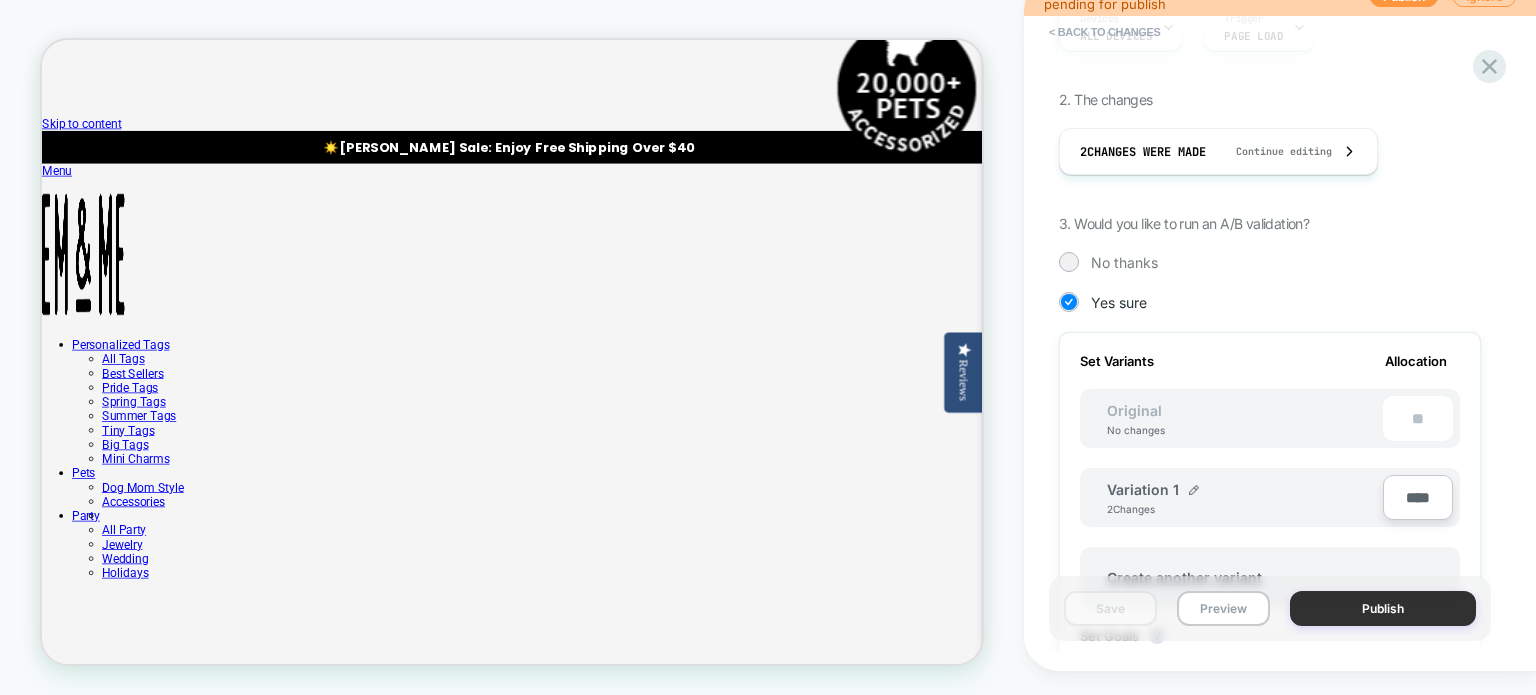 type on "****" 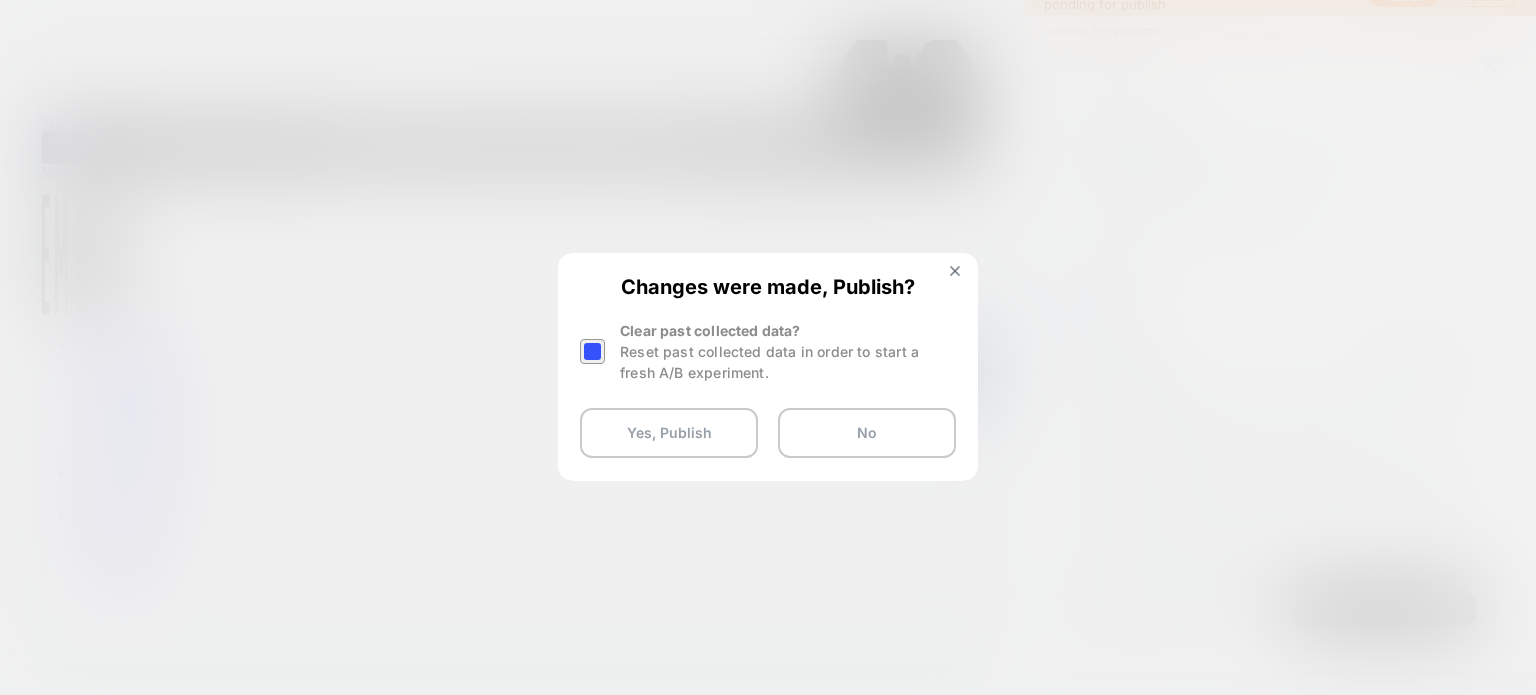 click at bounding box center (592, 351) 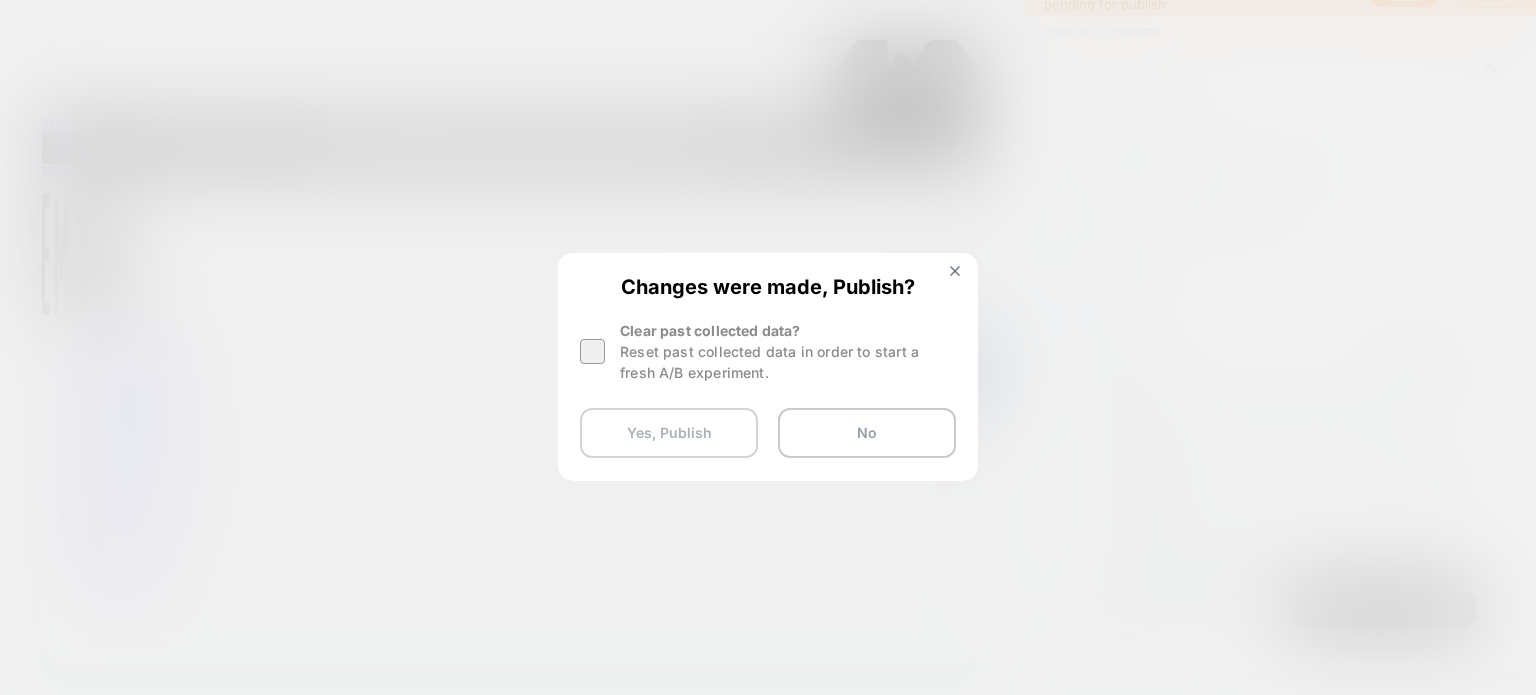 click on "Yes, Publish" at bounding box center [669, 433] 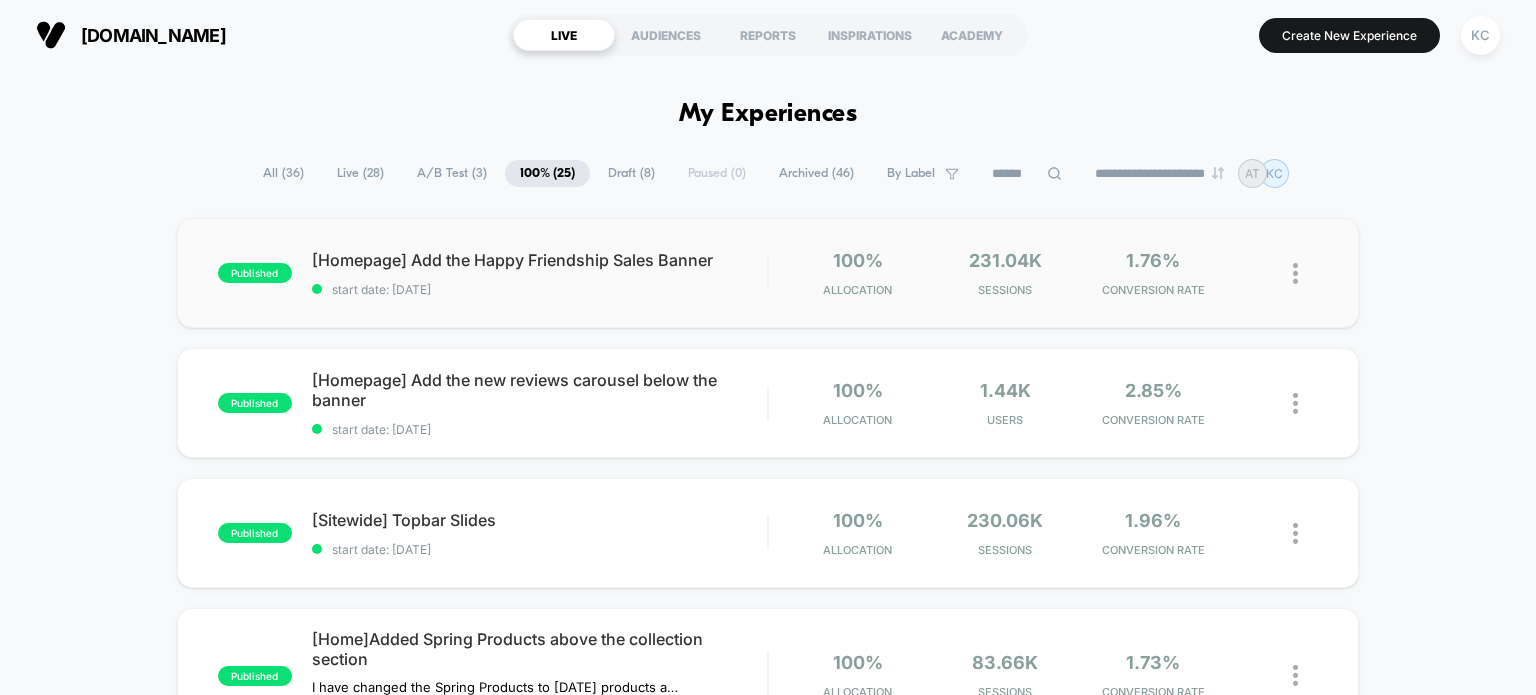 click on "published [Homepage] Add the Happy Friendship Sales Banner start date: 5/13/2024 100% Allocation 231.04k Sessions 1.76% CONVERSION RATE" at bounding box center [768, 273] 